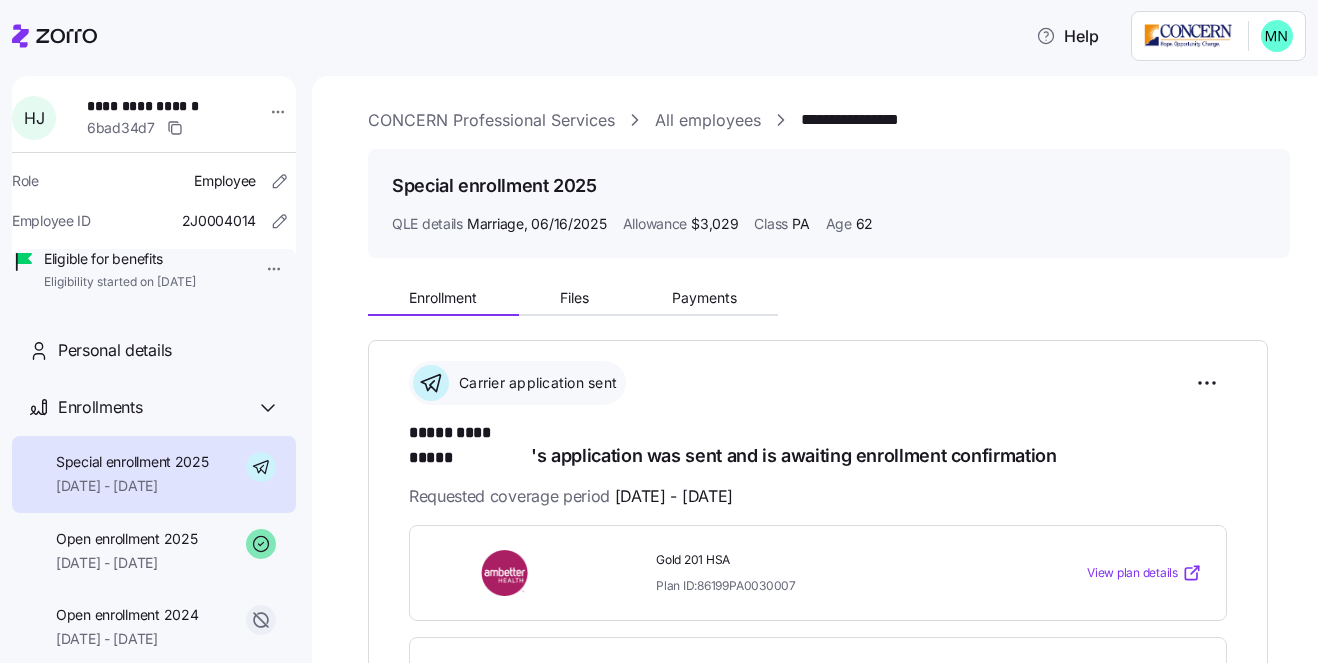 scroll, scrollTop: 0, scrollLeft: 0, axis: both 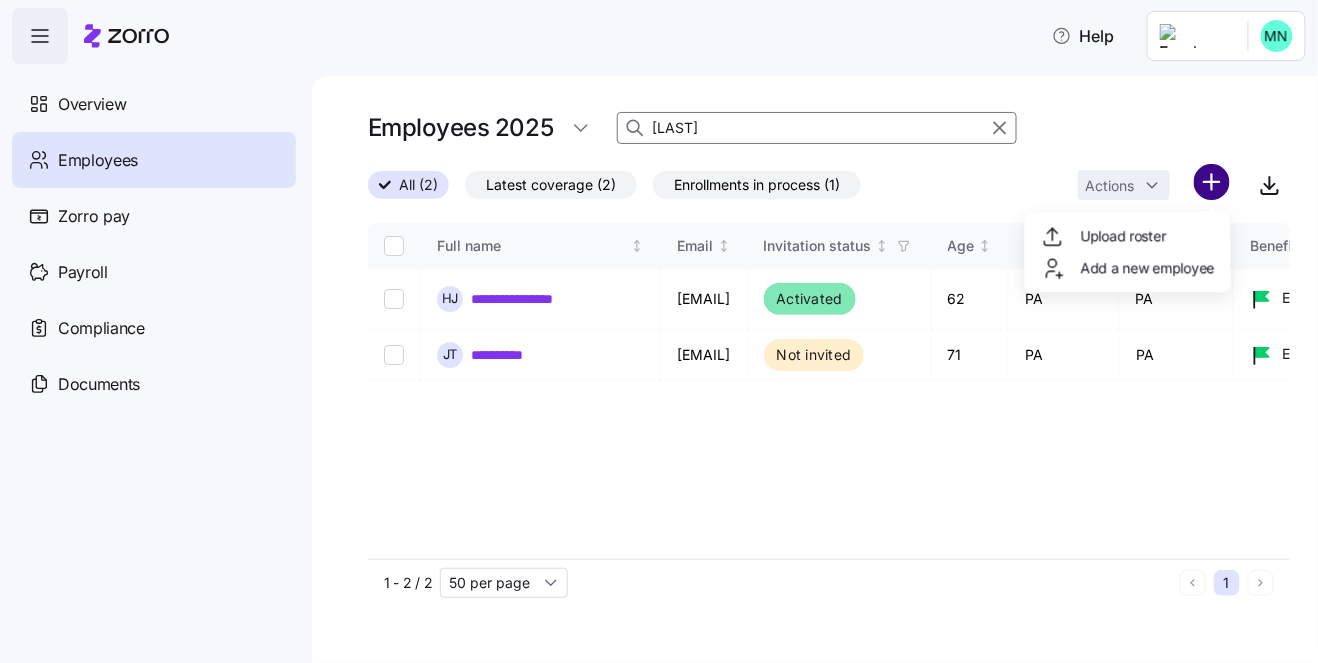 click on "Help Overview Employees Zorro pay Payroll Compliance Documents Employees 2025 [FIRST] All (2) Latest coverage (2) Enrollments in process (1) Actions Full name Email Invitation status Age State Class Benefit eligibility Role Status Election start Election end Coverage start Coverage end Type QLE Submission type Submission date Combined plan Payment method Initial payment status Auto-pay status Carrier Plan name Plan ID Plan market Family unit Children HSA eligible Premium Employer contribution Employee contribution Allowance Zorro ID Employee ID H [LAST] hjames@example.com Activated 62 PA PA Eligible for benefits Employee Carrier application sent [DATE] [DATE] [DATE] 12/31/2025 Special Marriage , [DATE] By employee [DATE] No Zorro Pay Not set up - waiting for agent Not set up - waiting for agent Ambetter Gold 201 HSA 86199PA0030007 Off exchange Family 1 Yes $PRICE $PRICE $PRICE 3029 6bad34d7 2J0004014 J [LAST] jtosh@example.com Not invited 71 PA PA Employee - -" at bounding box center (659, 325) 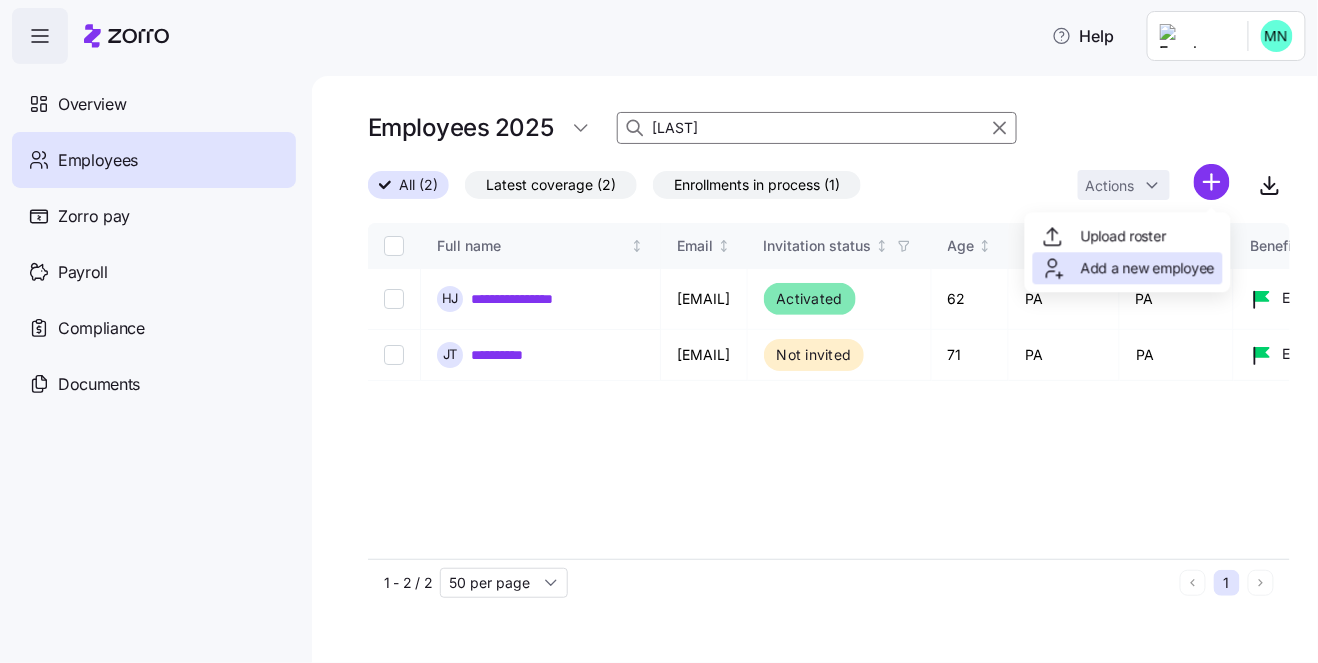 click on "Add a new employee" at bounding box center [1148, 268] 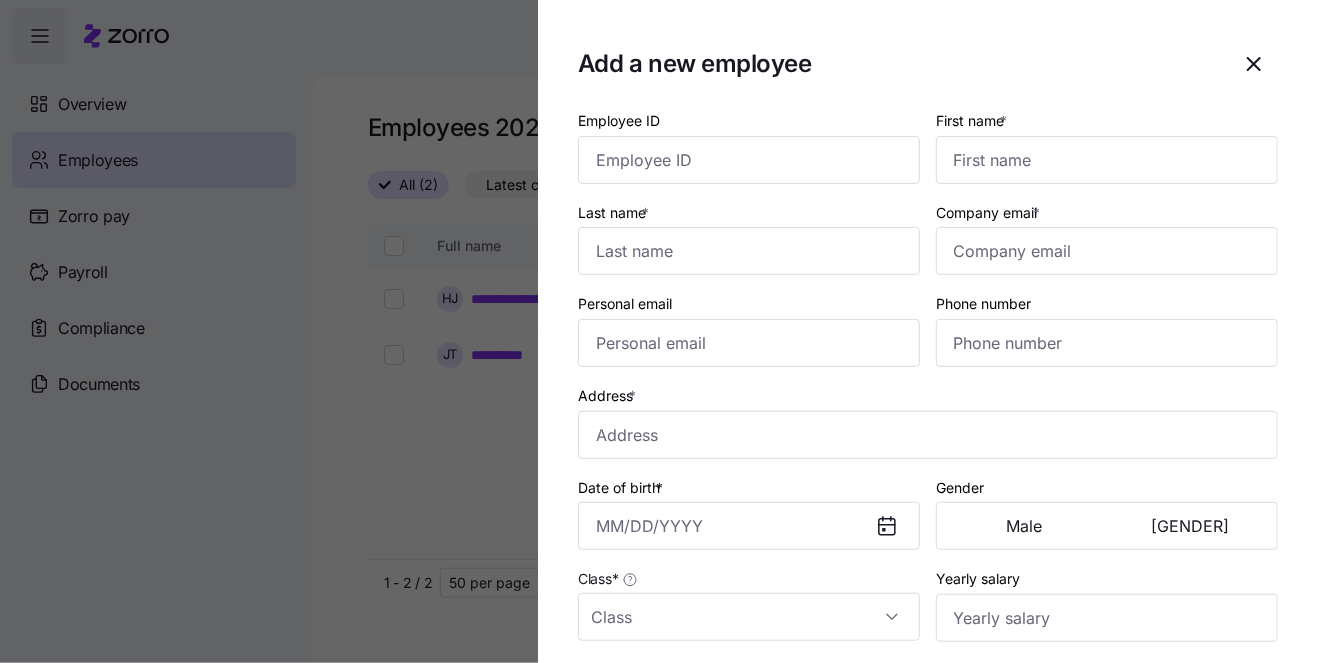 click at bounding box center (659, 331) 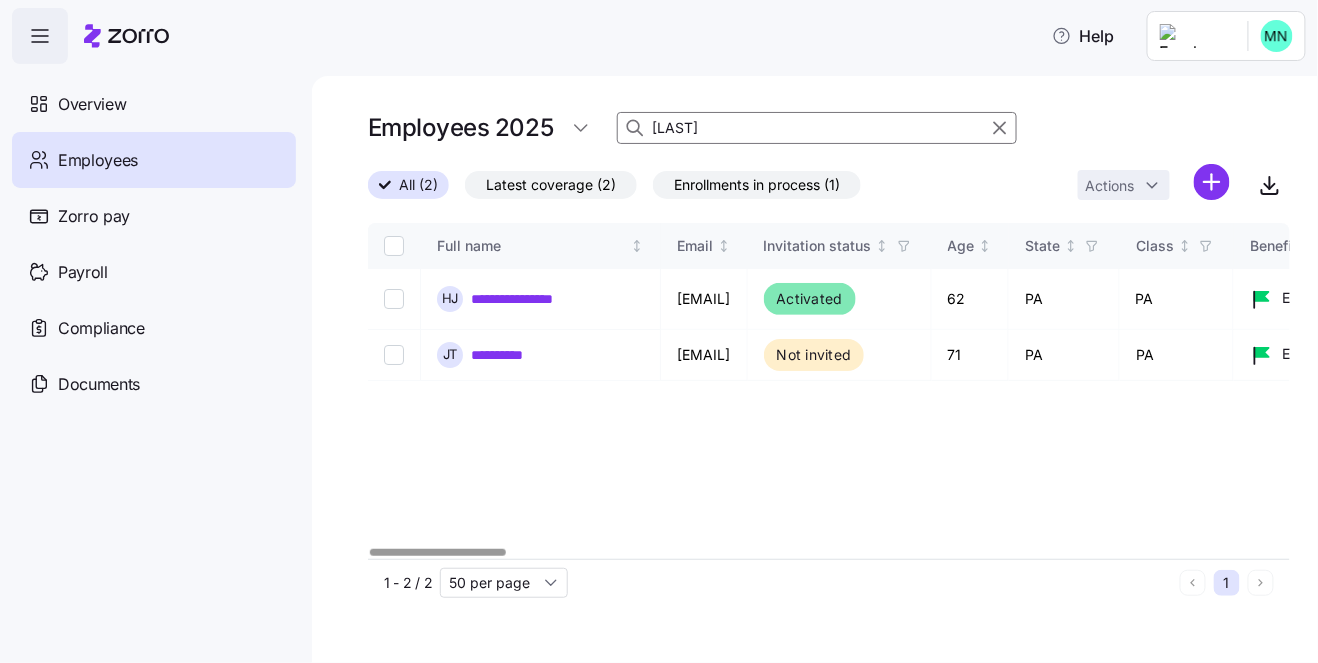 click on "Help Overview Employees Zorro pay Payroll Compliance Documents Employees 2025 [FIRST] All (2) Latest coverage (2) Enrollments in process (1) Actions Full name Email Invitation status Age State Class Benefit eligibility Role Status Election start Election end Coverage start Coverage end Type QLE Submission type Submission date Combined plan Payment method Initial payment status Auto-pay status Carrier Plan name Plan ID Plan market Family unit Children HSA eligible Premium Employer contribution Employee contribution Allowance Zorro ID Employee ID H [LAST] hjames@example.com Activated 62 PA PA Eligible for benefits Employee Carrier application sent [DATE] [DATE] [DATE] 12/31/2025 Special Marriage , [DATE] By employee [DATE] No Zorro Pay Not set up - waiting for agent Not set up - waiting for agent Ambetter Gold 201 HSA 86199PA0030007 Off exchange Family 1 Yes $PRICE $PRICE $PRICE 3029 6bad34d7 2J0004014 J [LAST] jtosh@example.com Not invited 71 PA PA Employee - -" at bounding box center [659, 325] 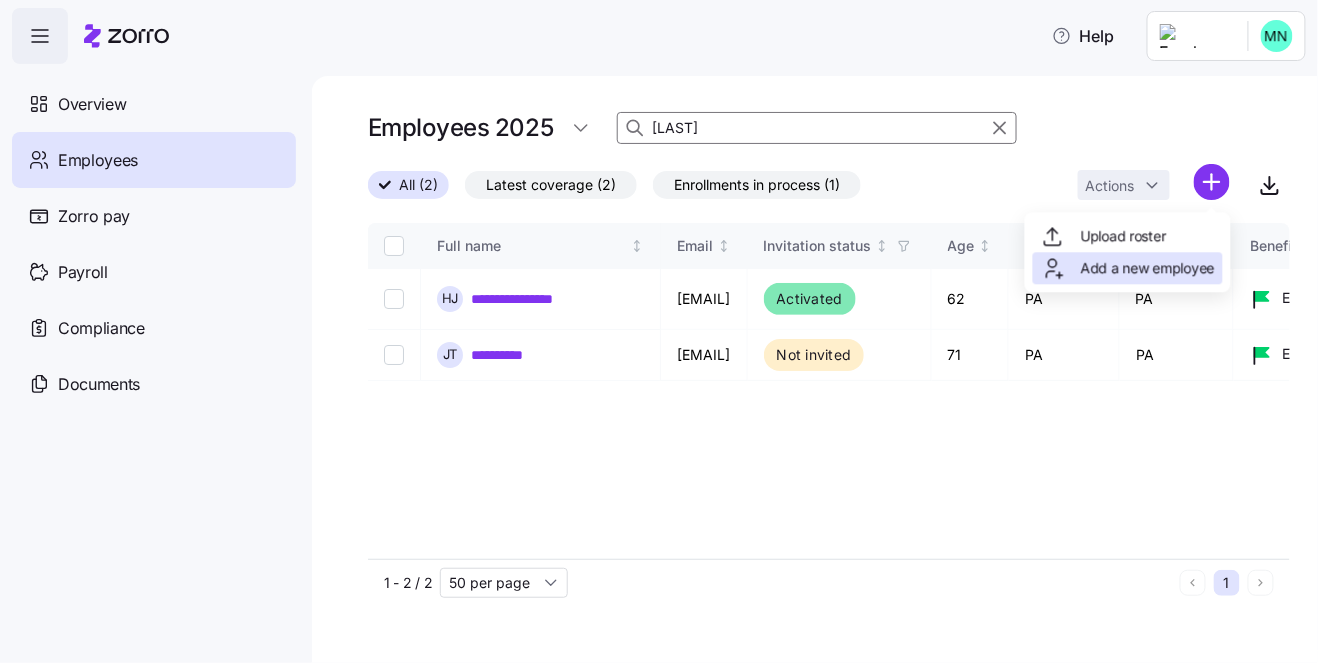 click on "Add a new employee" at bounding box center [1148, 268] 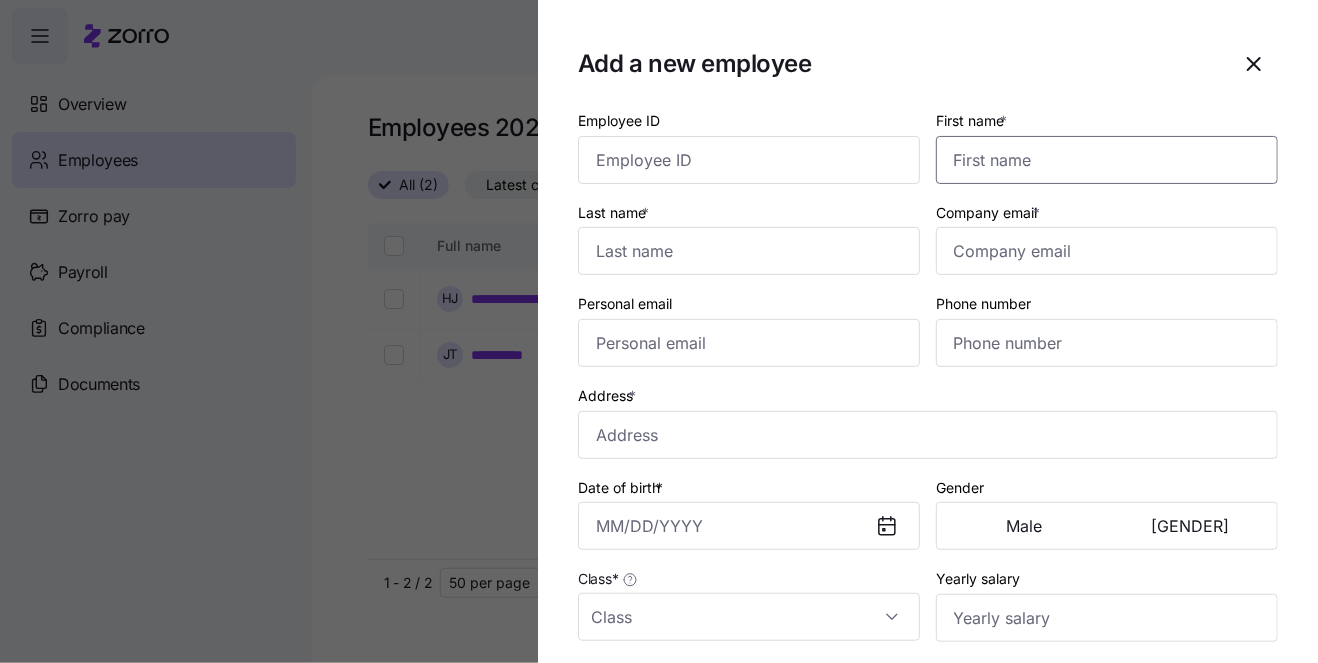 click on "First name  *" at bounding box center (1107, 160) 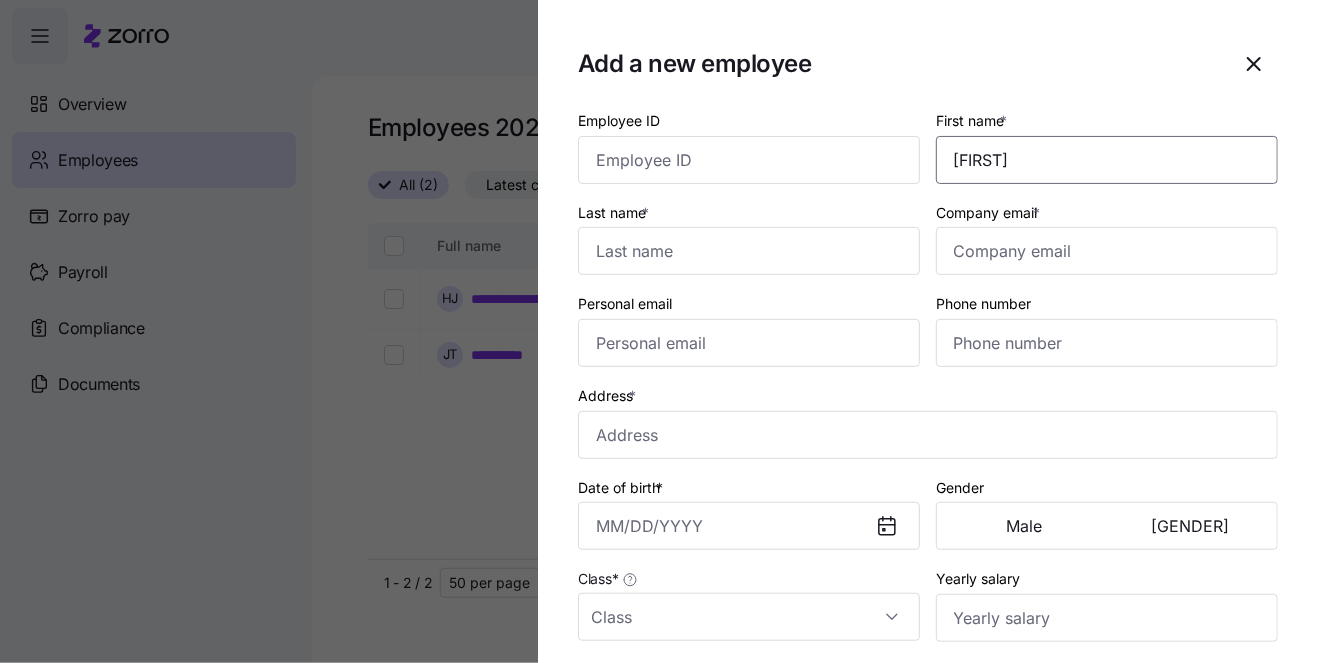 type on "[FIRST]" 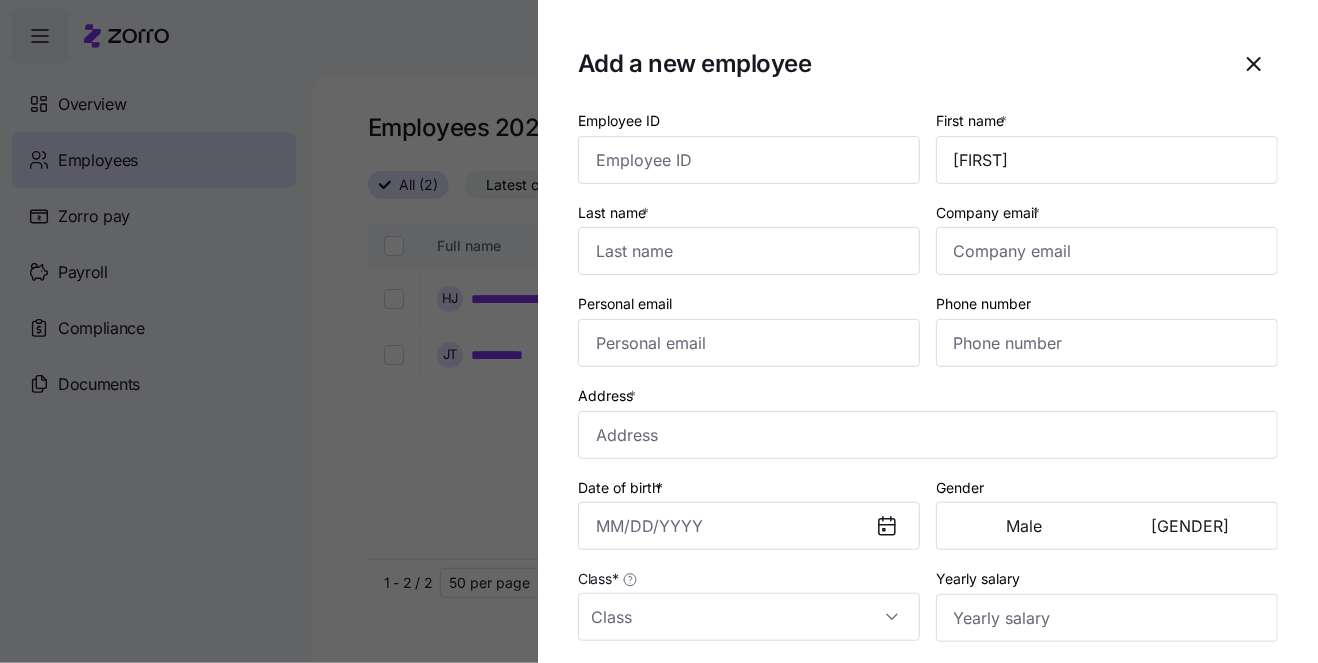 click on "Add a new employee" at bounding box center (928, 64) 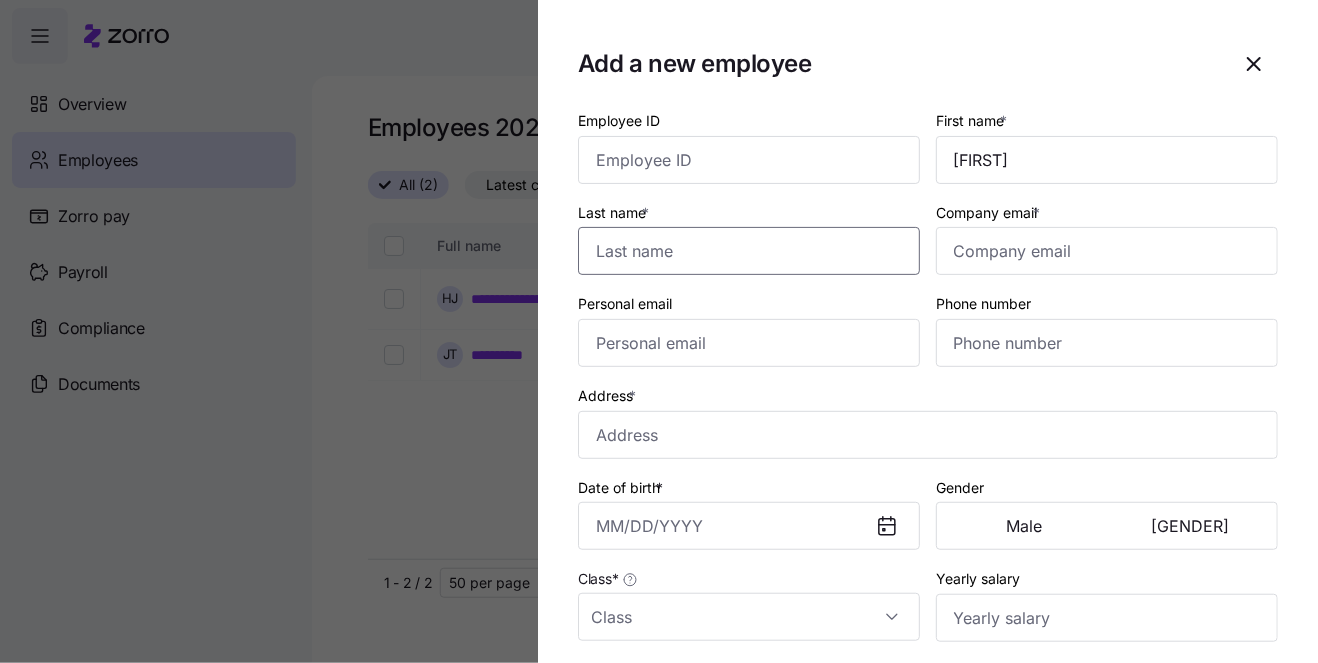 click on "Last name  *" at bounding box center (749, 251) 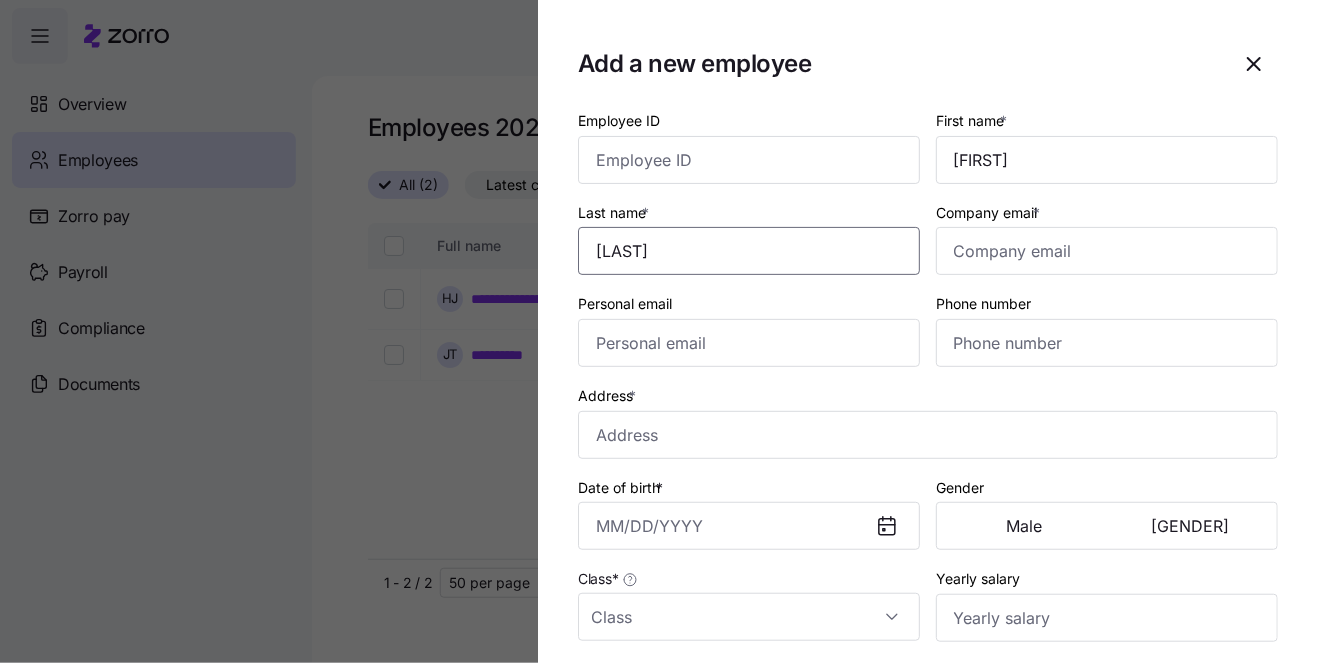 type on "[LAST]" 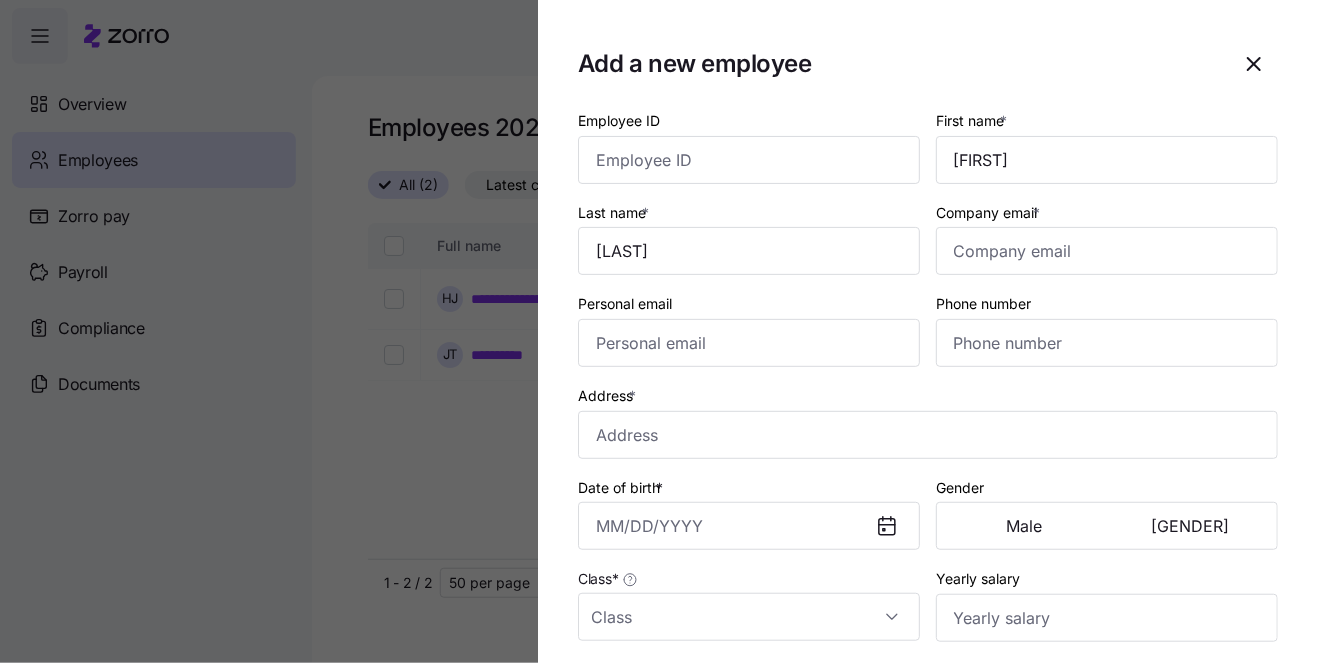 click at bounding box center [659, 331] 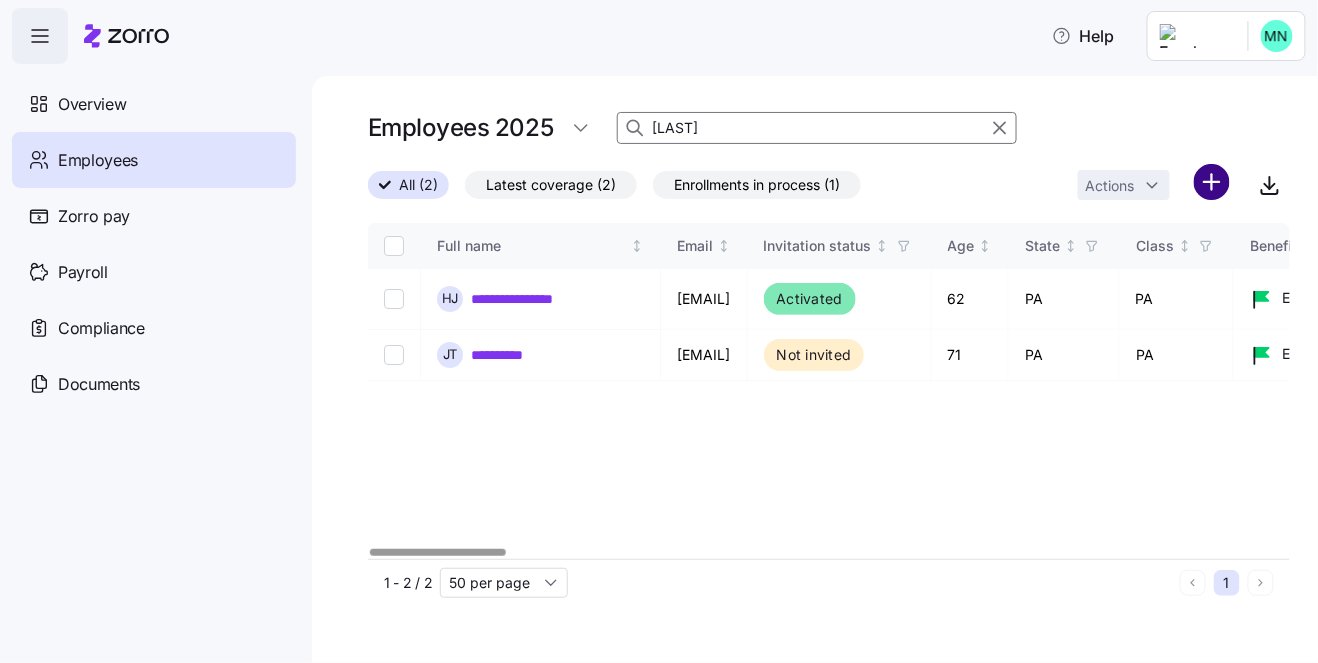 click on "Help Overview Employees Zorro pay Payroll Compliance Documents Employees 2025 [FIRST] All (2) Latest coverage (2) Enrollments in process (1) Actions Full name Email Invitation status Age State Class Benefit eligibility Role Status Election start Election end Coverage start Coverage end Type QLE Submission type Submission date Combined plan Payment method Initial payment status Auto-pay status Carrier Plan name Plan ID Plan market Family unit Children HSA eligible Premium Employer contribution Employee contribution Allowance Zorro ID Employee ID H [LAST] hjames@example.com Activated 62 PA PA Eligible for benefits Employee Carrier application sent [DATE] [DATE] [DATE] 12/31/2025 Special Marriage , [DATE] By employee [DATE] No Zorro Pay Not set up - waiting for agent Not set up - waiting for agent Ambetter Gold 201 HSA 86199PA0030007 Off exchange Family 1 Yes $PRICE $PRICE $PRICE 3029 6bad34d7 2J0004014 J [LAST] jtosh@example.com Not invited 71 PA PA Employee - -" at bounding box center (659, 325) 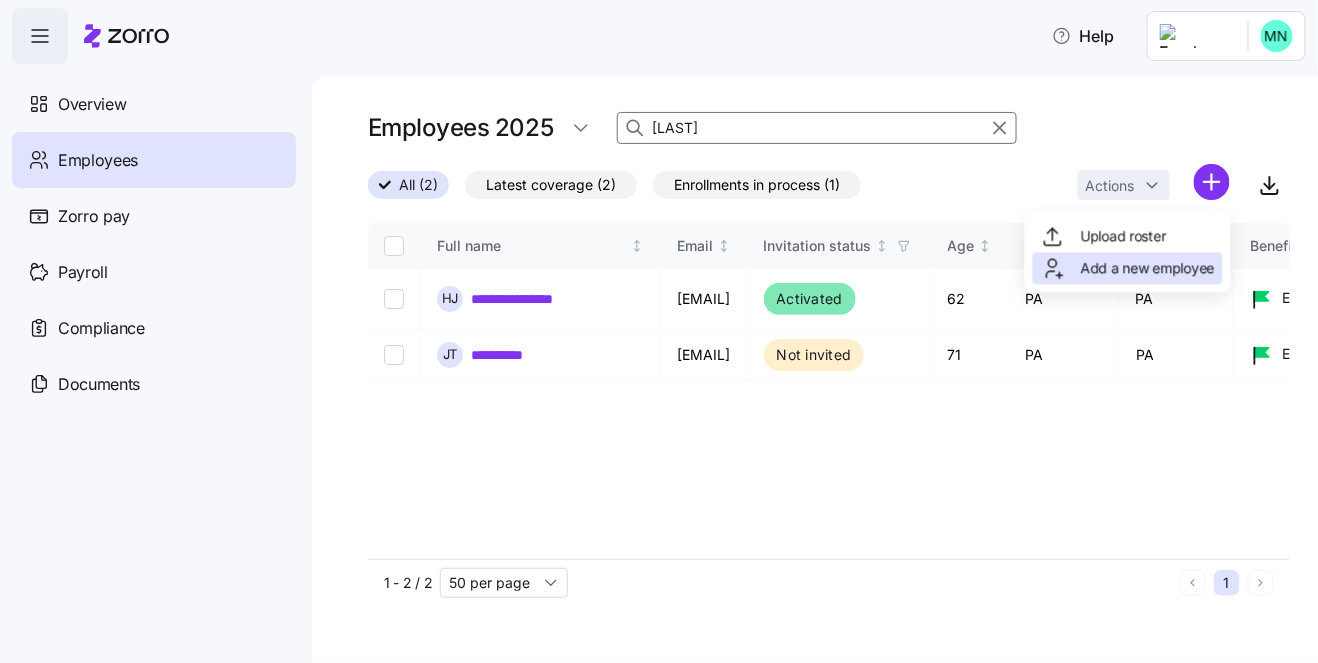 click on "Add a new employee" at bounding box center (1148, 268) 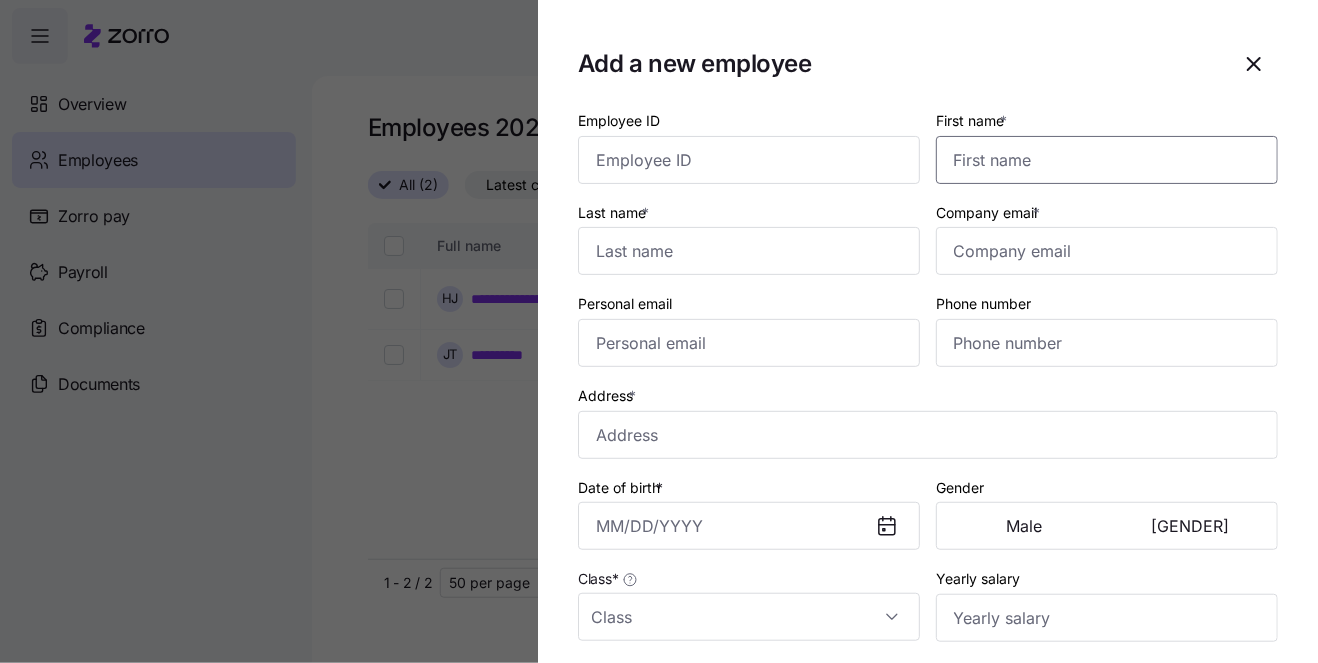 click on "First name  *" at bounding box center (1107, 160) 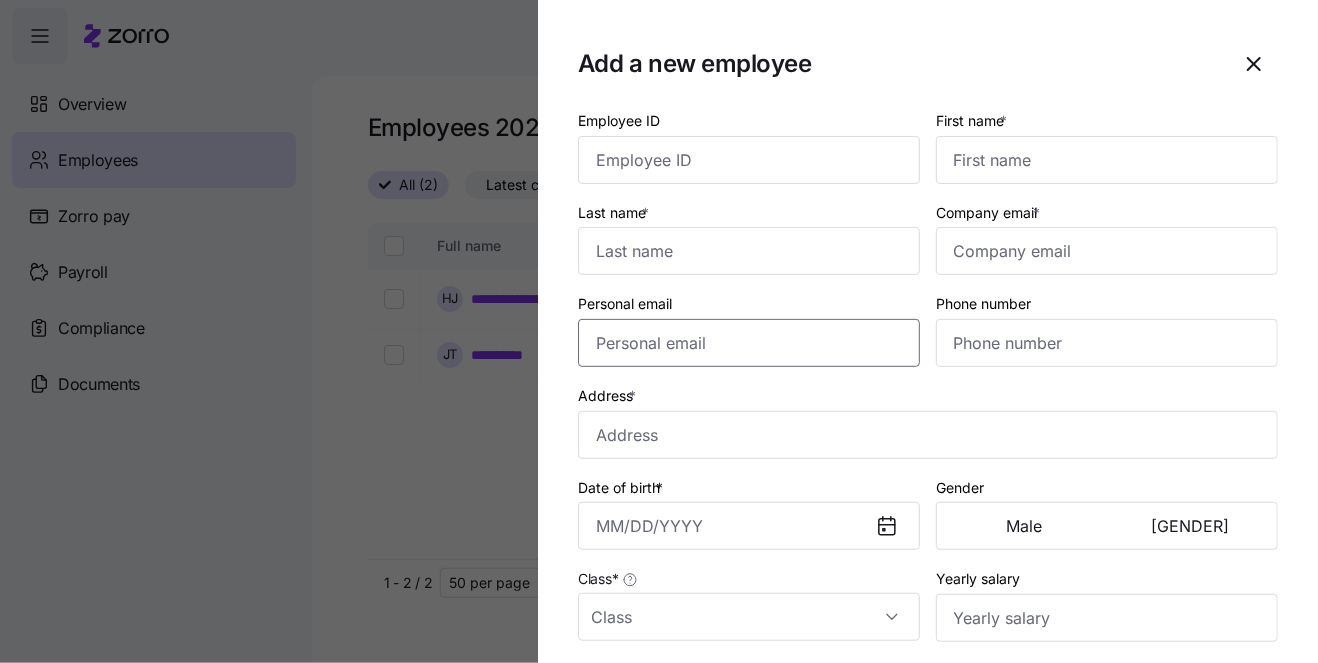 click on "Personal email" at bounding box center (749, 343) 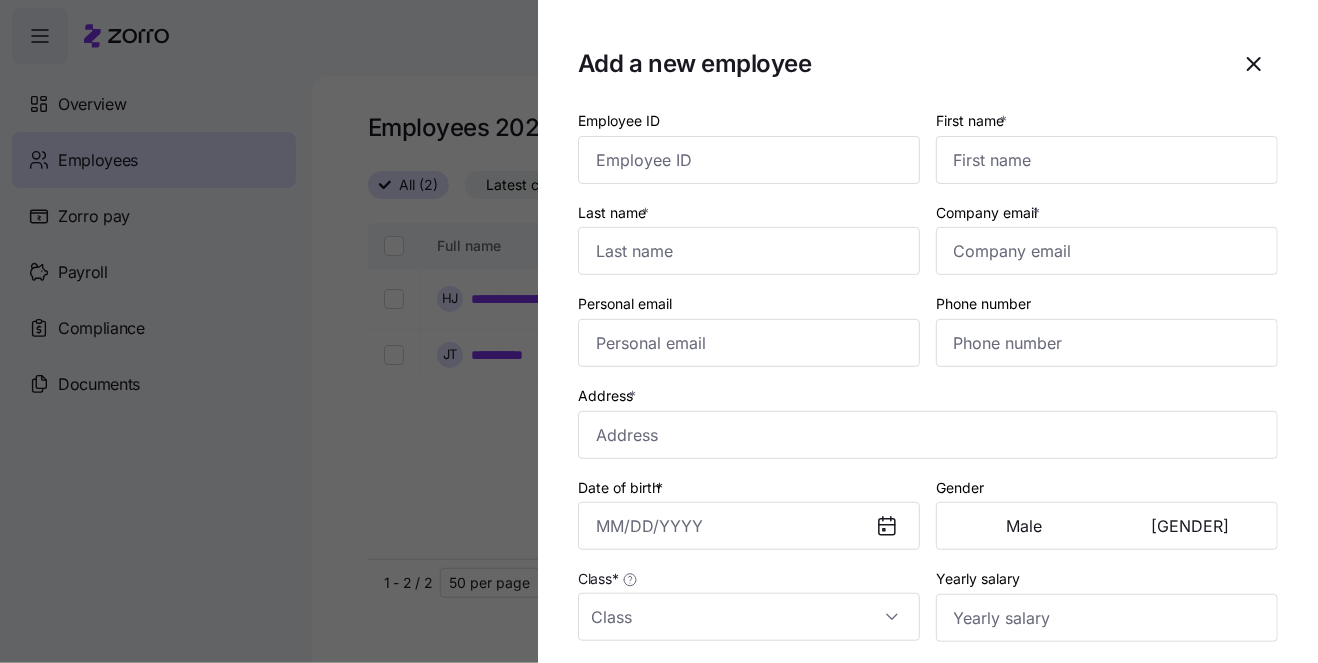 click on "Company email  *" at bounding box center (990, 213) 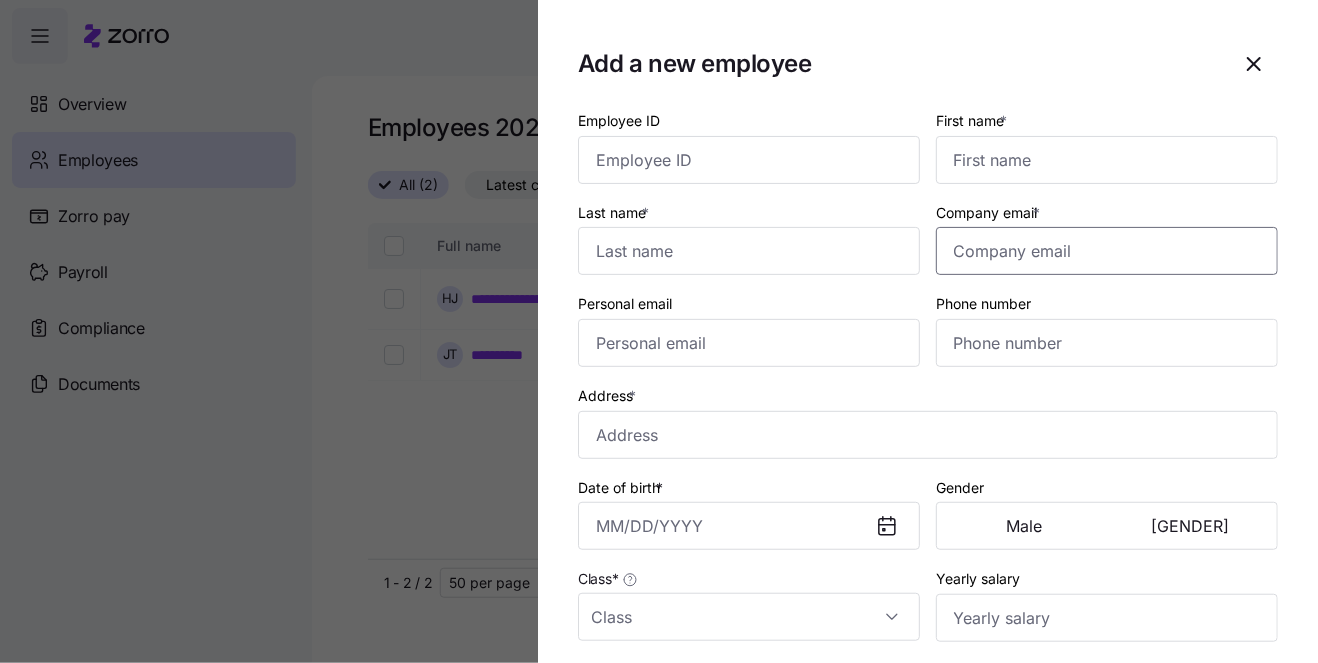 click on "Company email  *" at bounding box center [1107, 251] 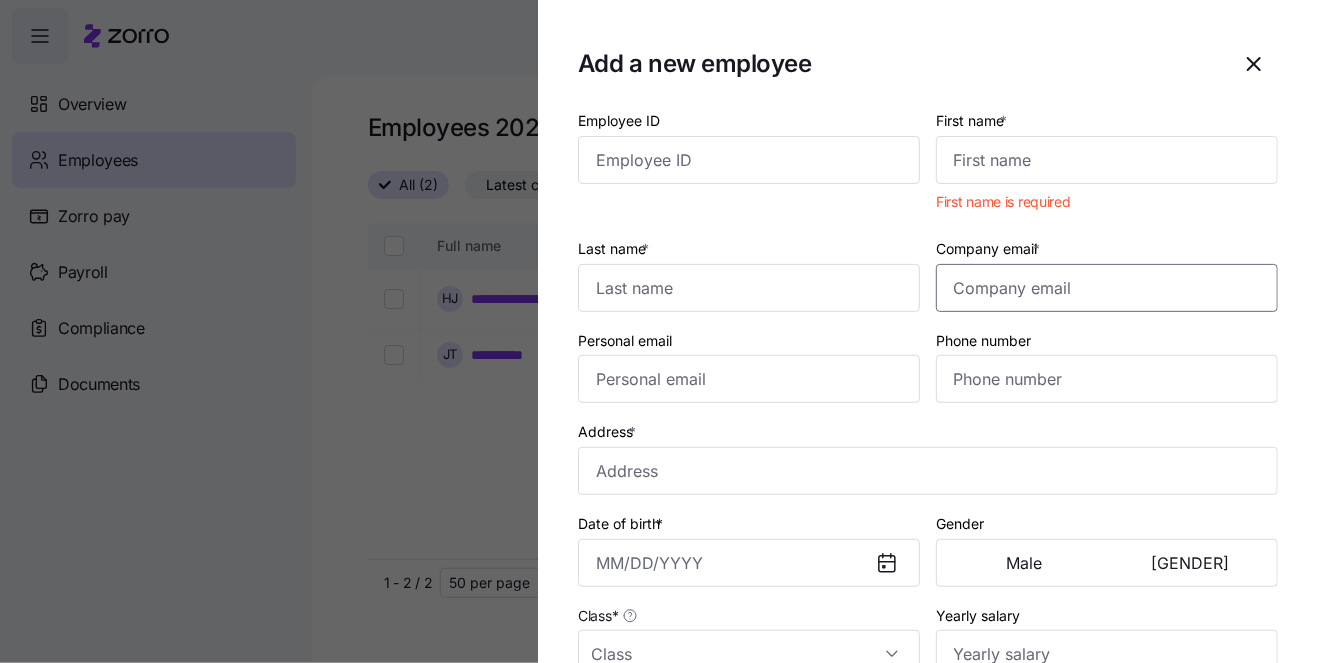 paste on "[EMAIL]" 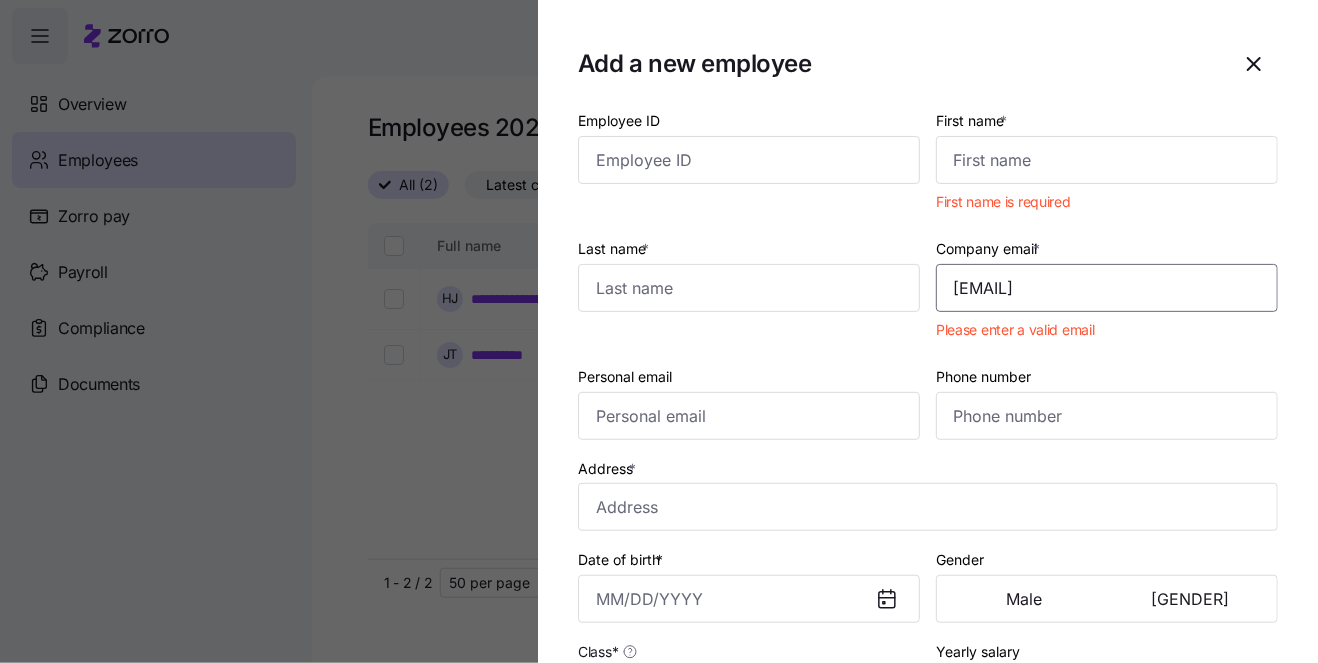 type on "[EMAIL]" 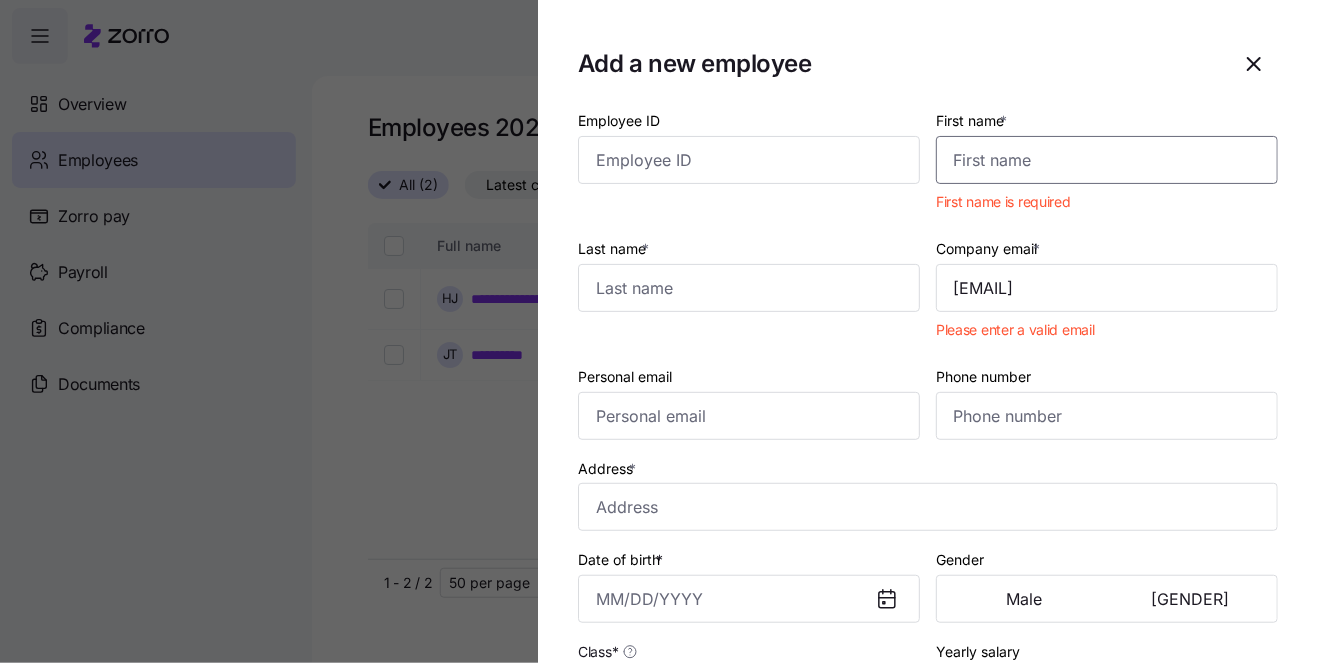 click on "First name  *" at bounding box center [1107, 160] 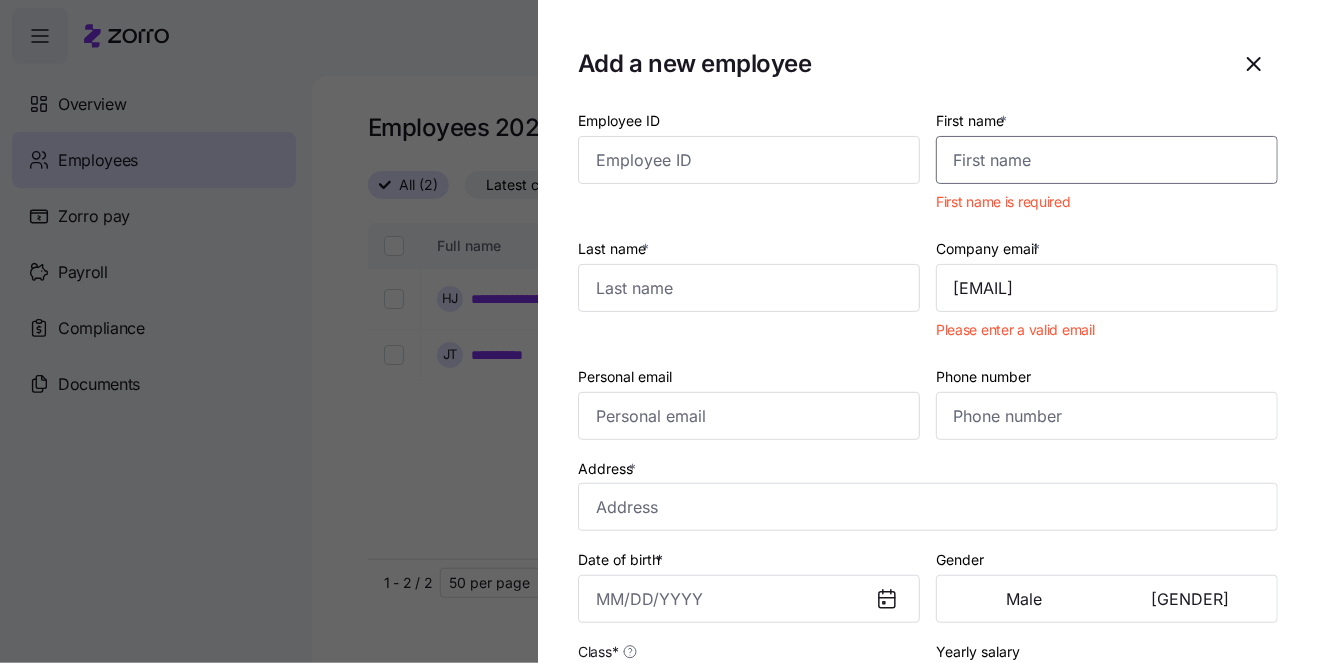 paste on "[EMAIL]" 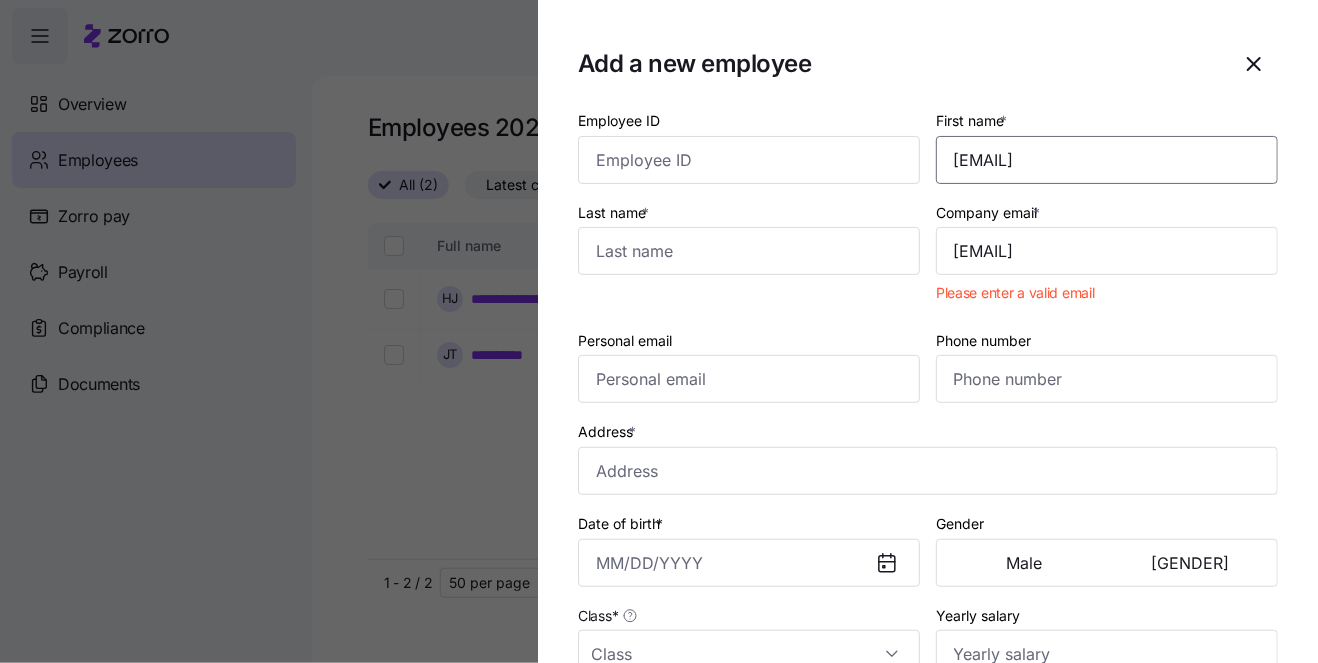 drag, startPoint x: 1194, startPoint y: 162, endPoint x: 933, endPoint y: 149, distance: 261.32355 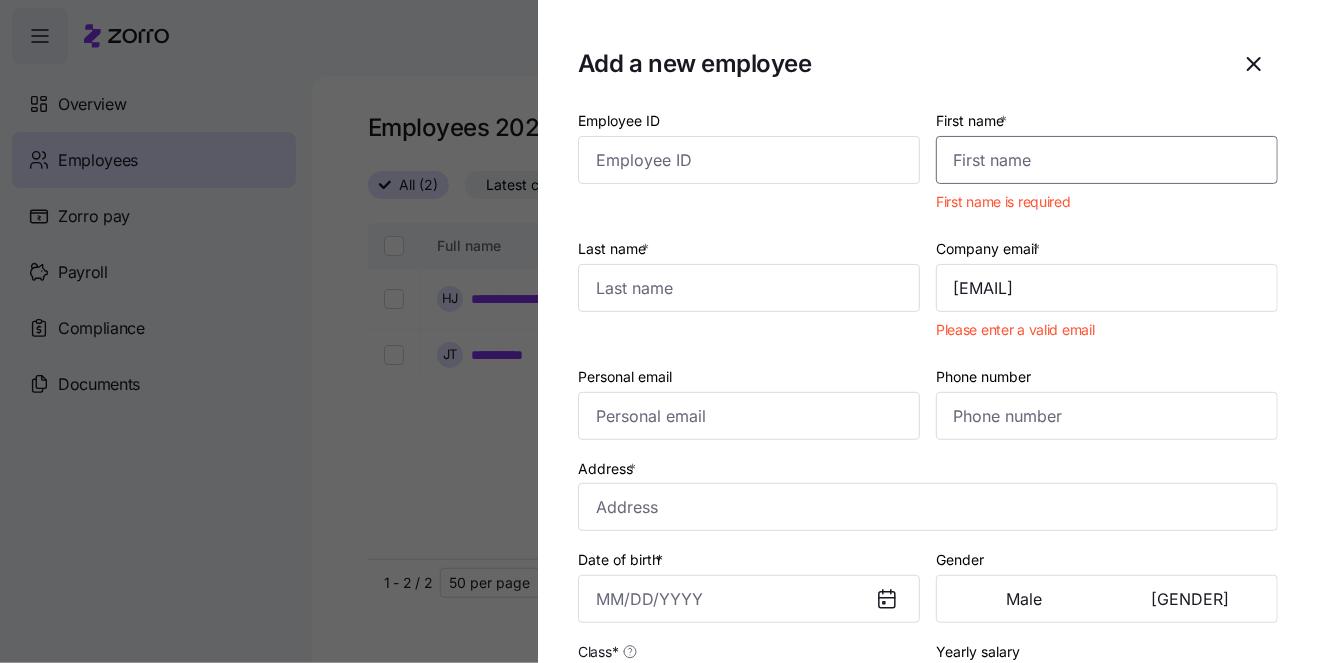 click on "First name  *" at bounding box center (1107, 160) 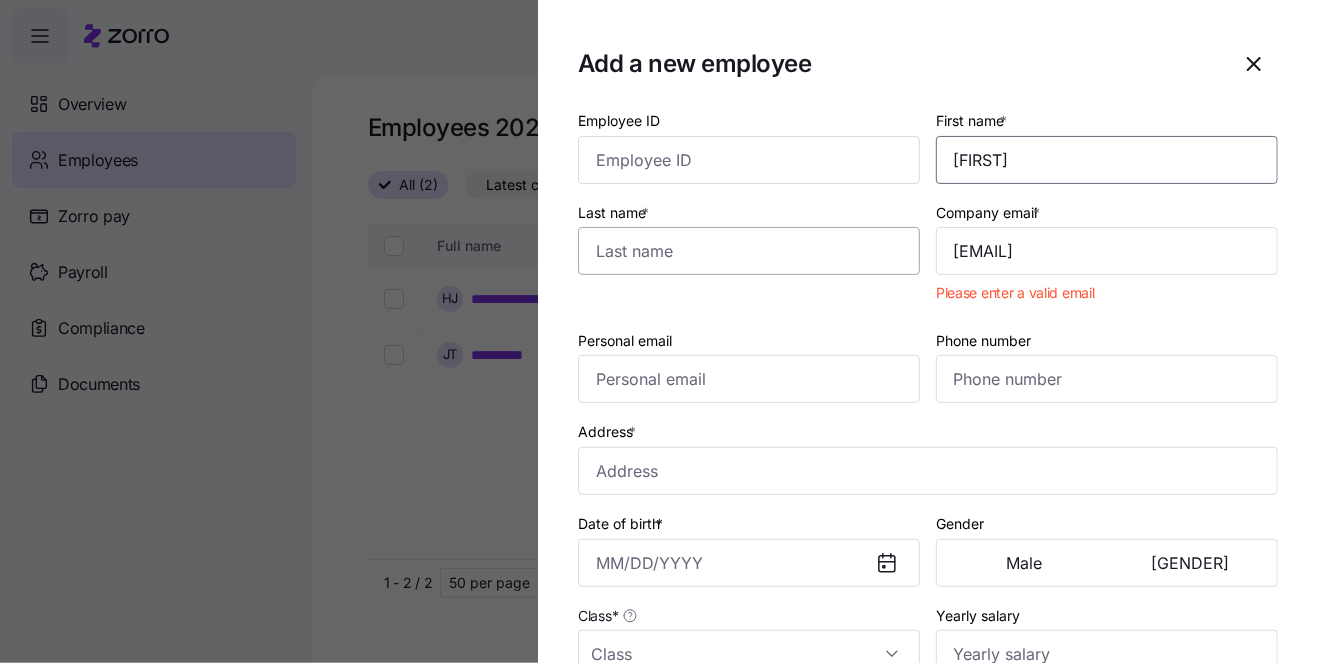 type on "[FIRST]" 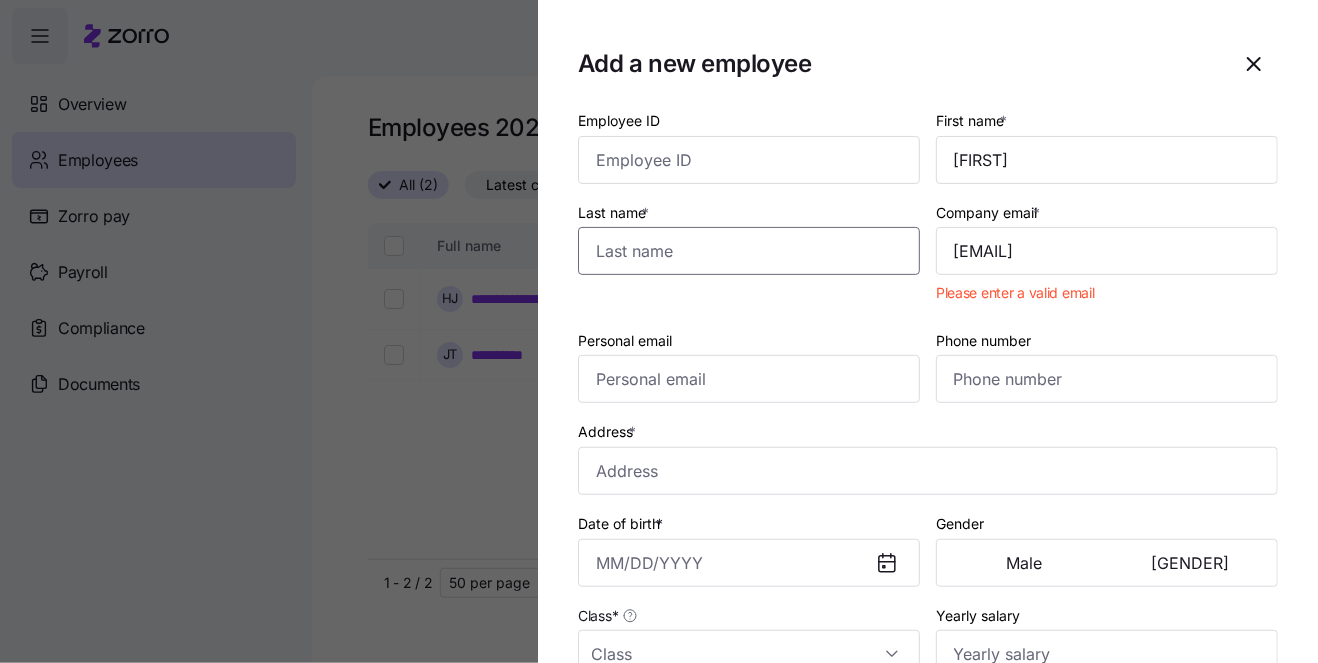 click on "Last name  *" at bounding box center (749, 251) 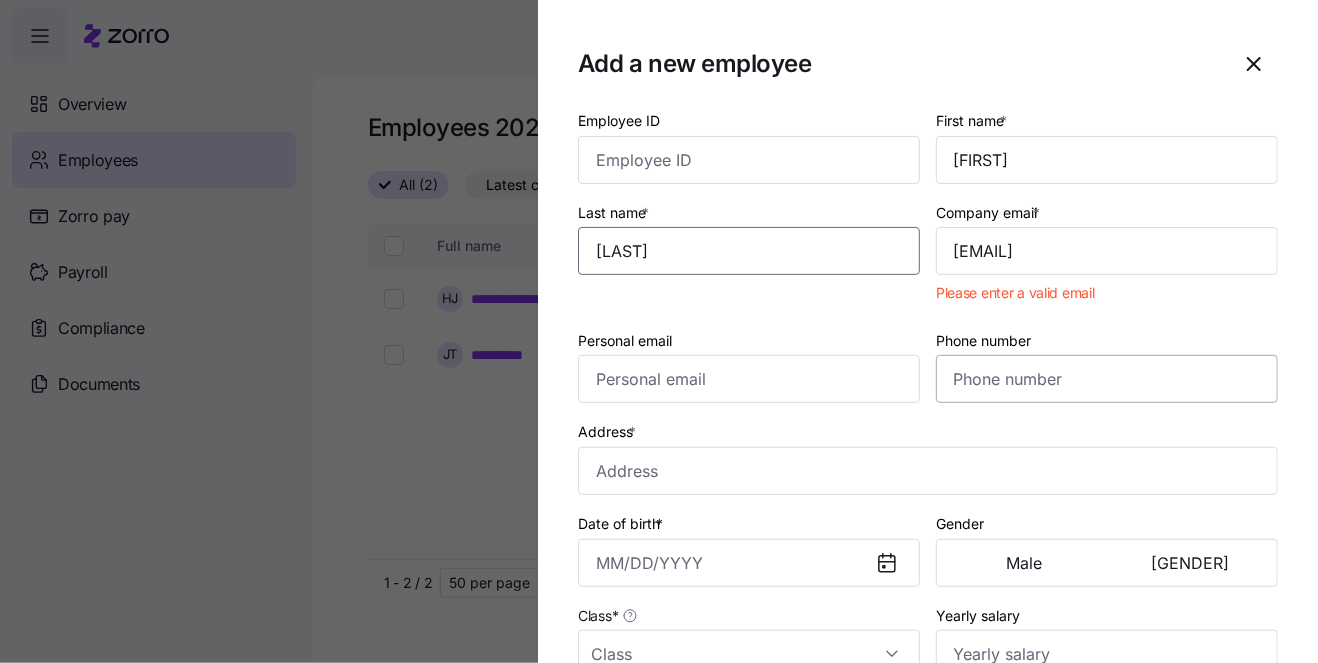 type on "[LAST]" 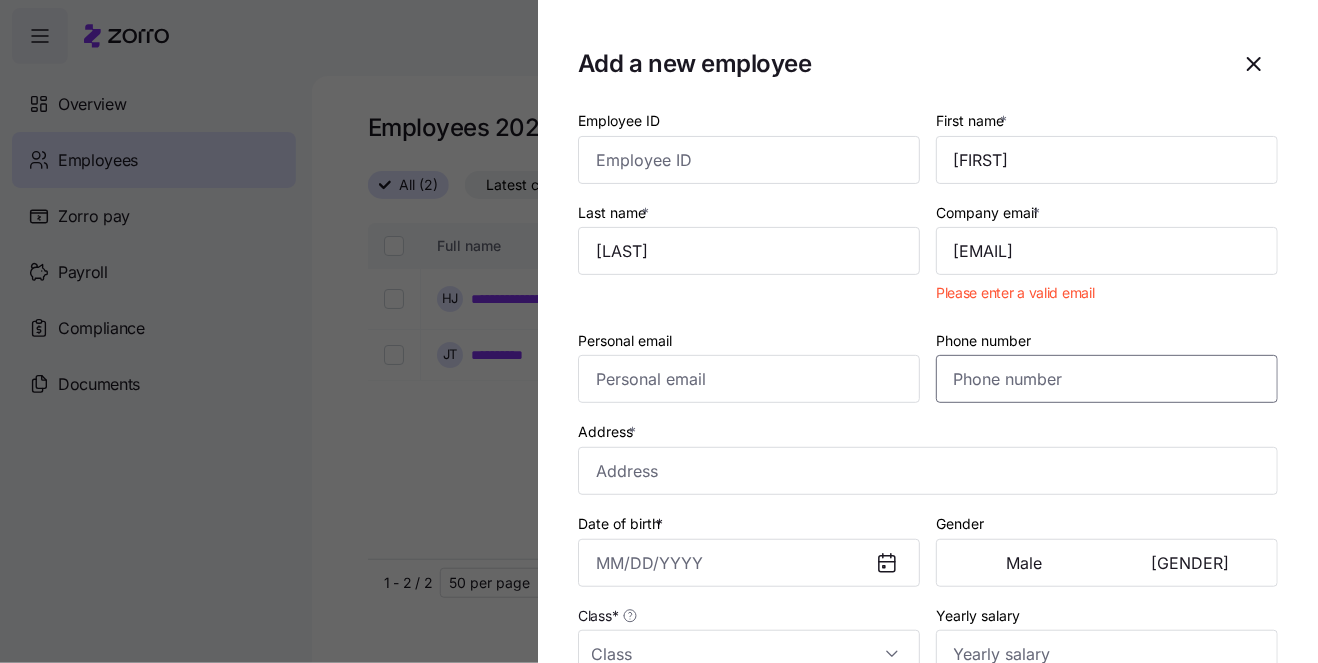 click on "Phone number" at bounding box center [1107, 379] 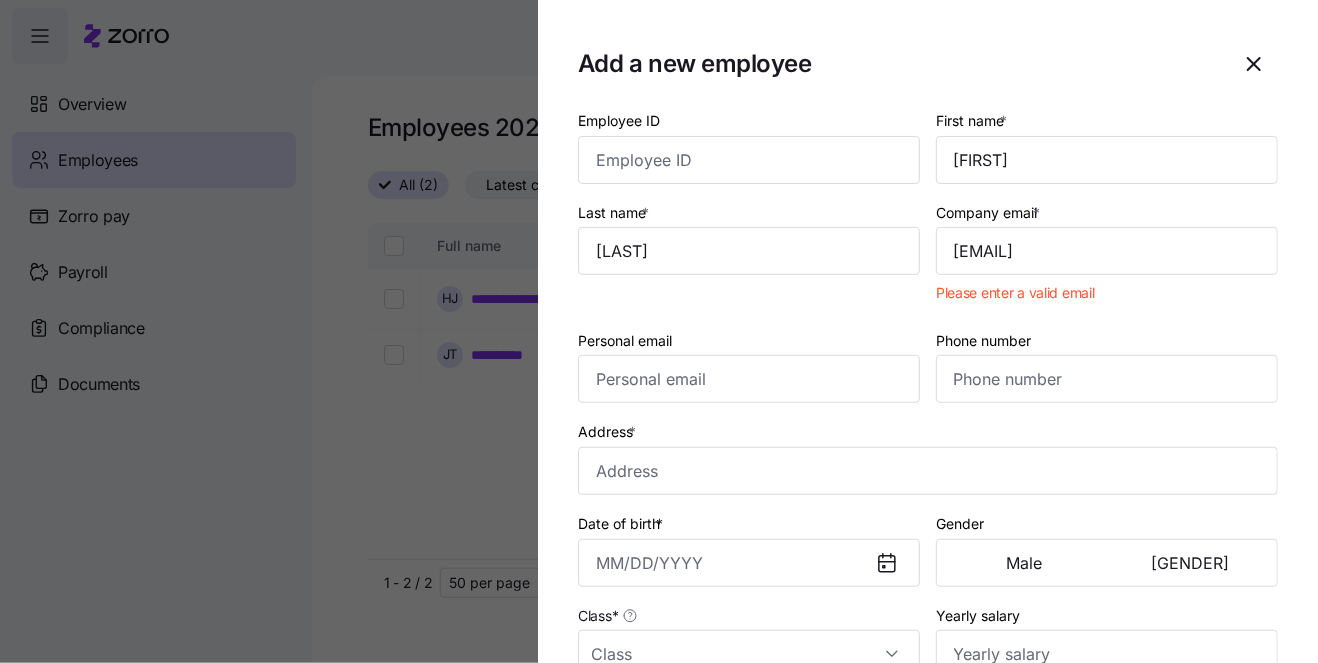 click on "Last name  * [LAST]" at bounding box center [749, 256] 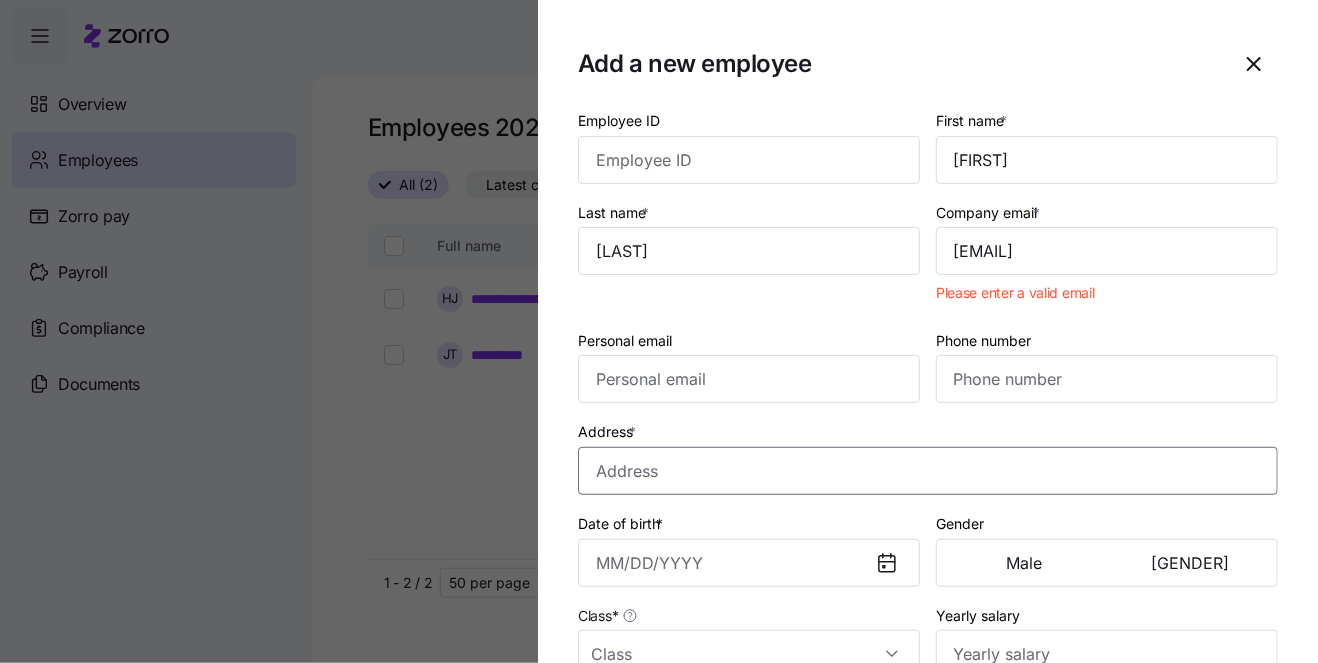 click on "Address  *" at bounding box center [928, 471] 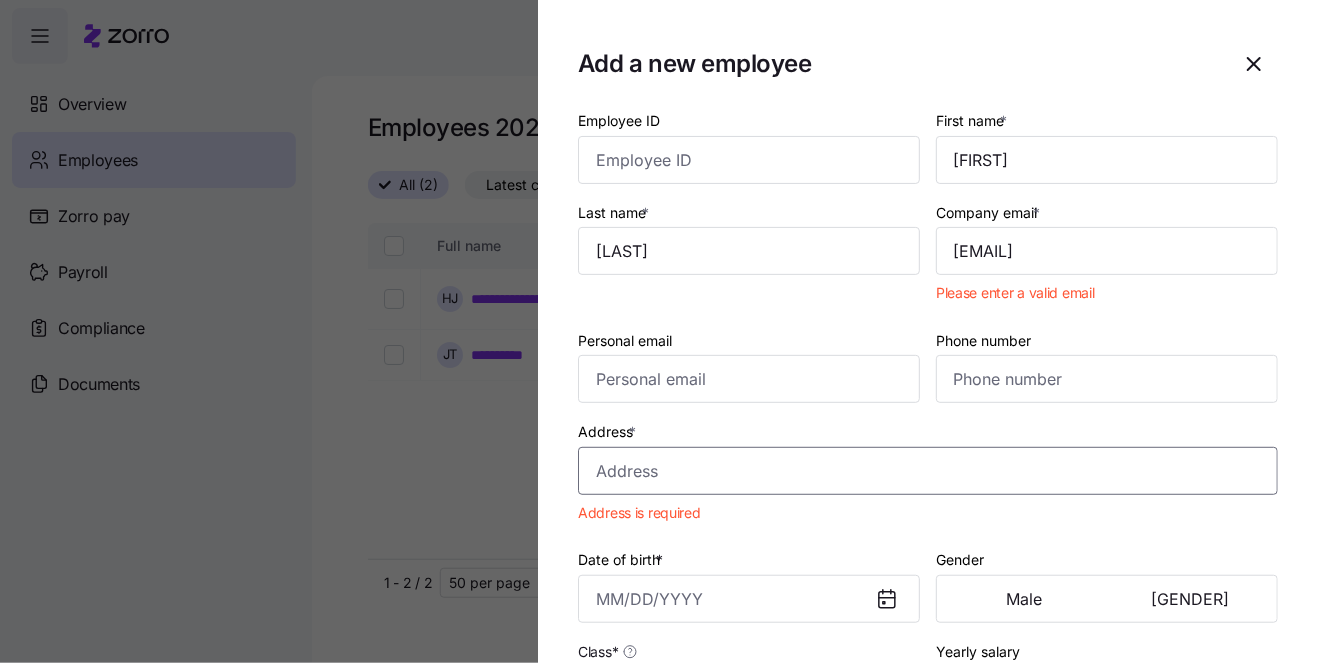 click on "Address  *" at bounding box center (928, 471) 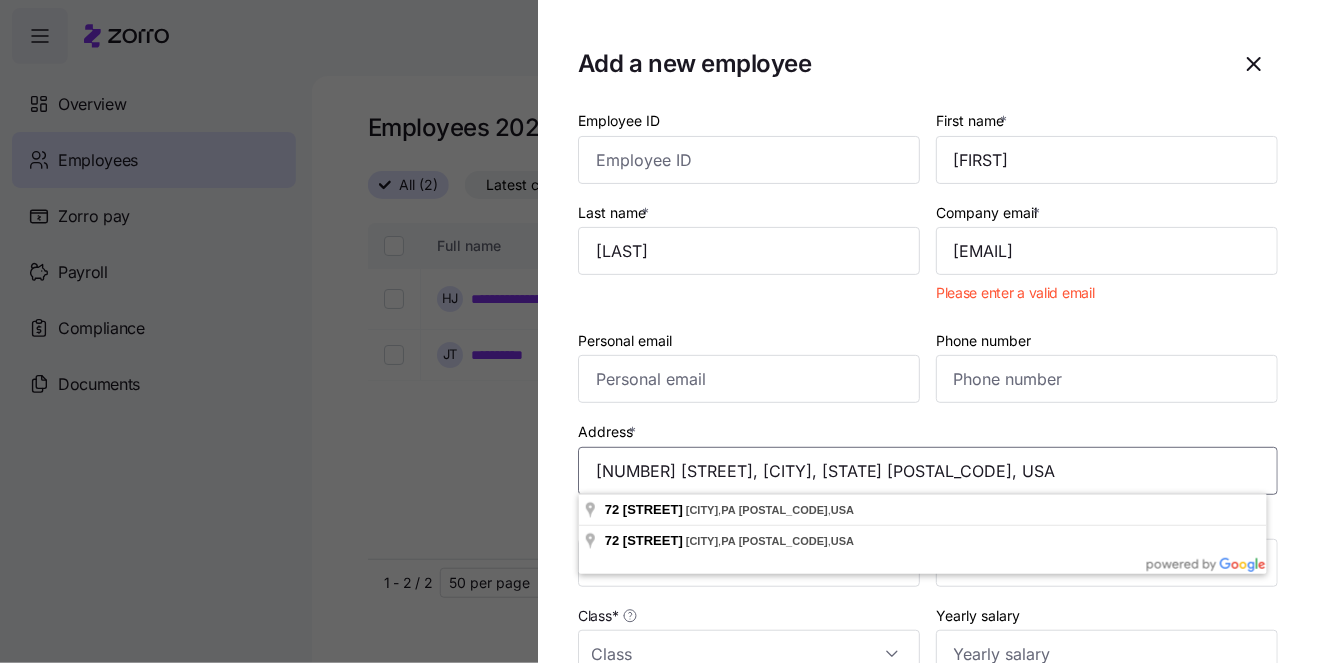 drag, startPoint x: 974, startPoint y: 468, endPoint x: 722, endPoint y: 475, distance: 252.0972 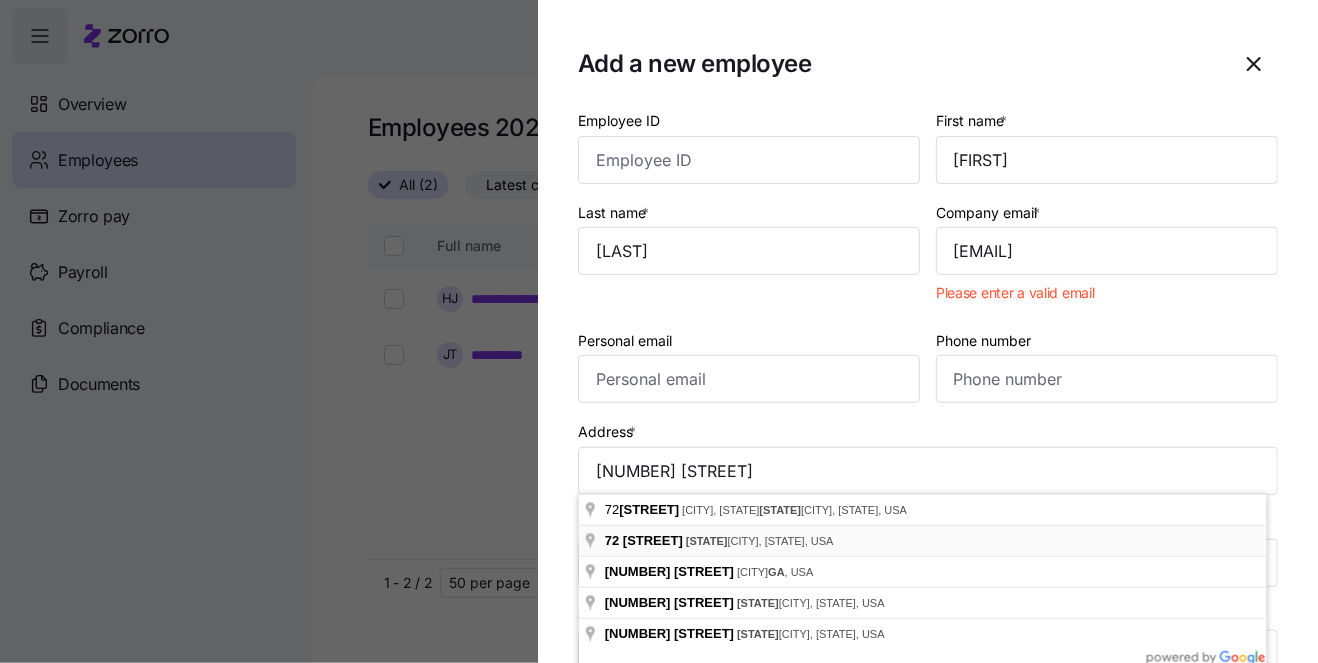 type on "[NUMBER] [STREET], [CITY], [STATE] [POSTAL_CODE], USA" 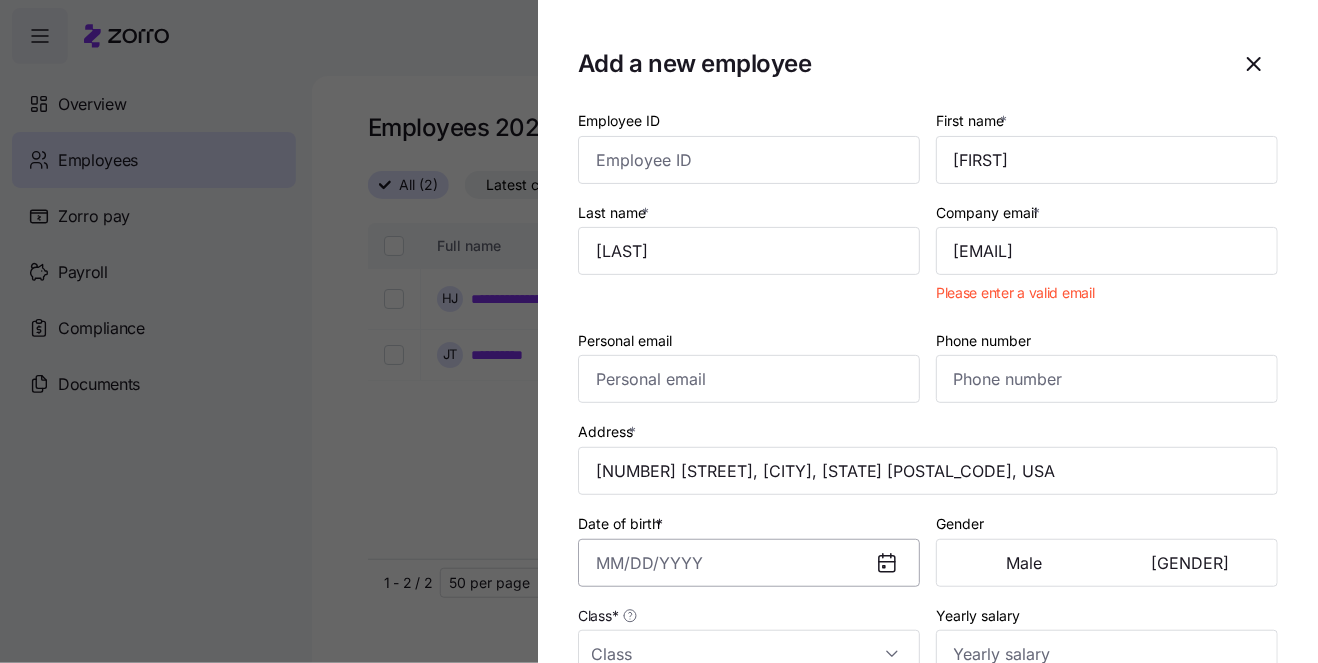 click on "Date of birth  *" at bounding box center [749, 563] 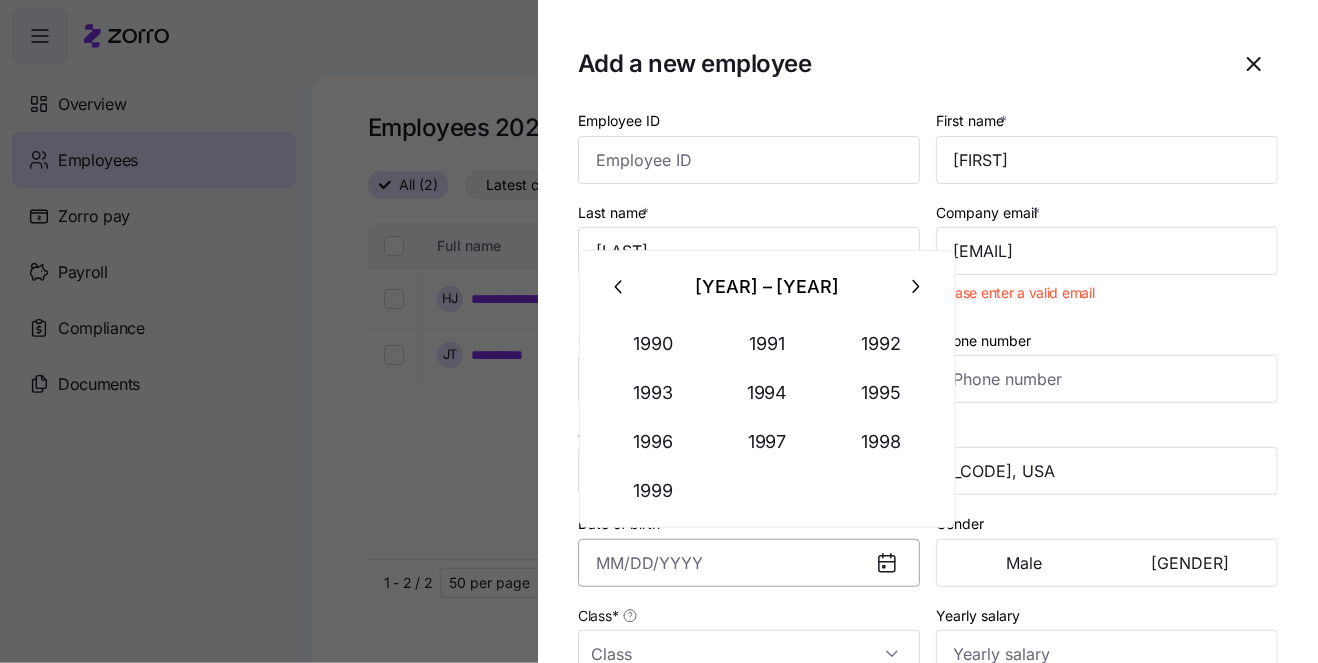 paste on "[DATE]" 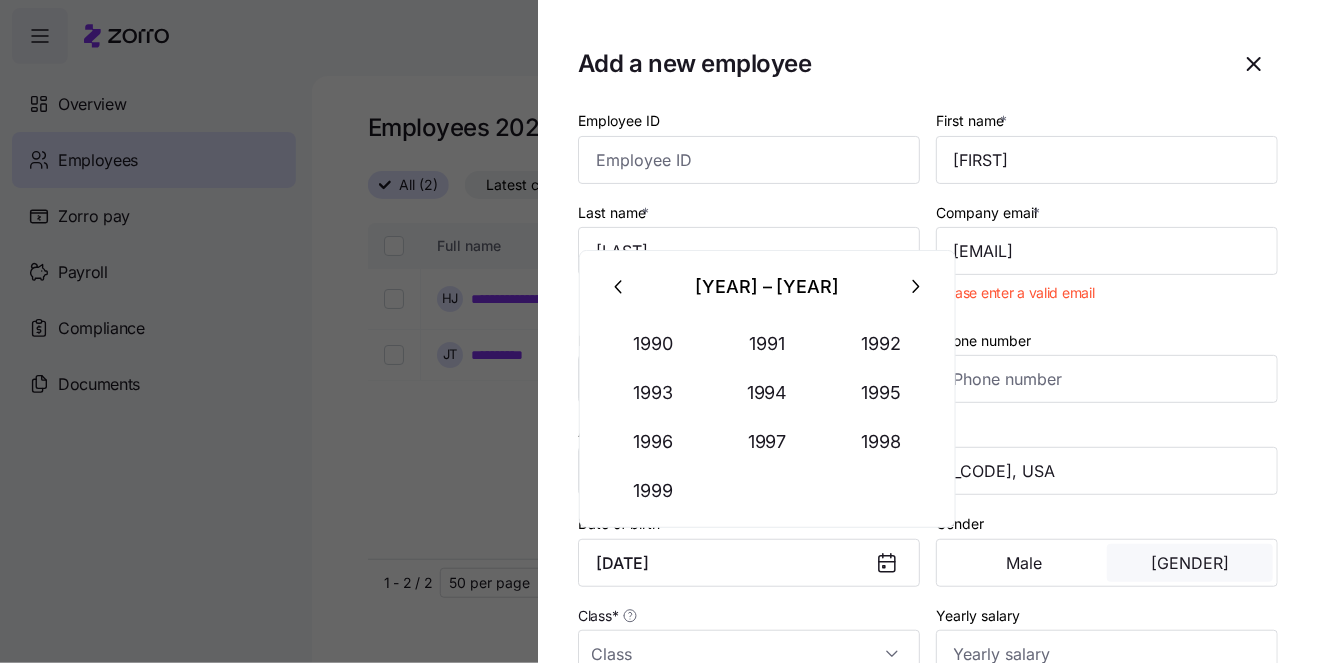 type on "January 7, 1990" 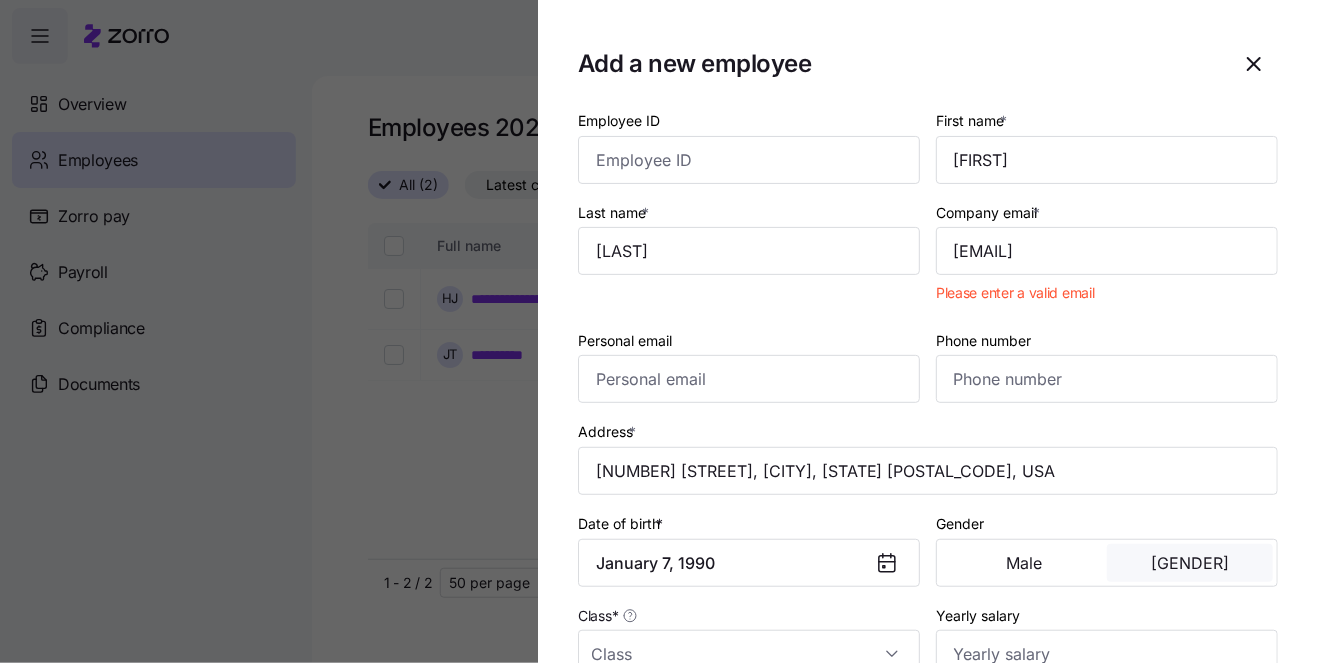 click on "[GENDER]" at bounding box center [1190, 563] 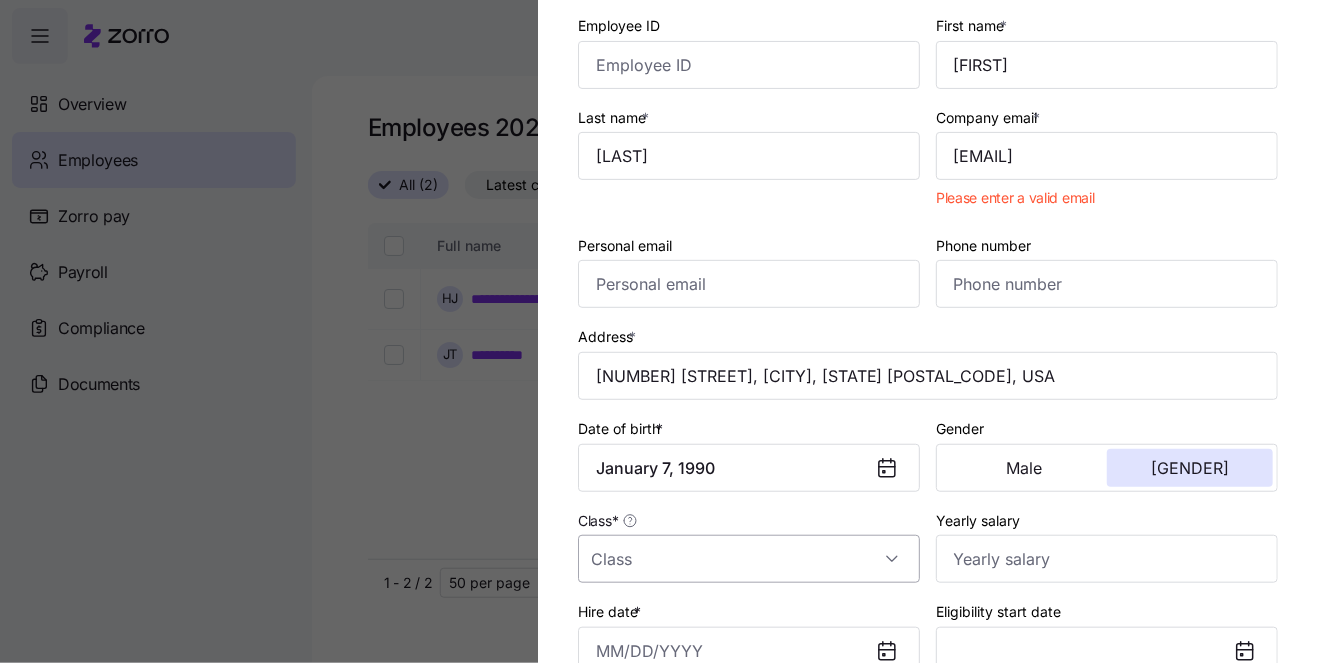 scroll, scrollTop: 137, scrollLeft: 0, axis: vertical 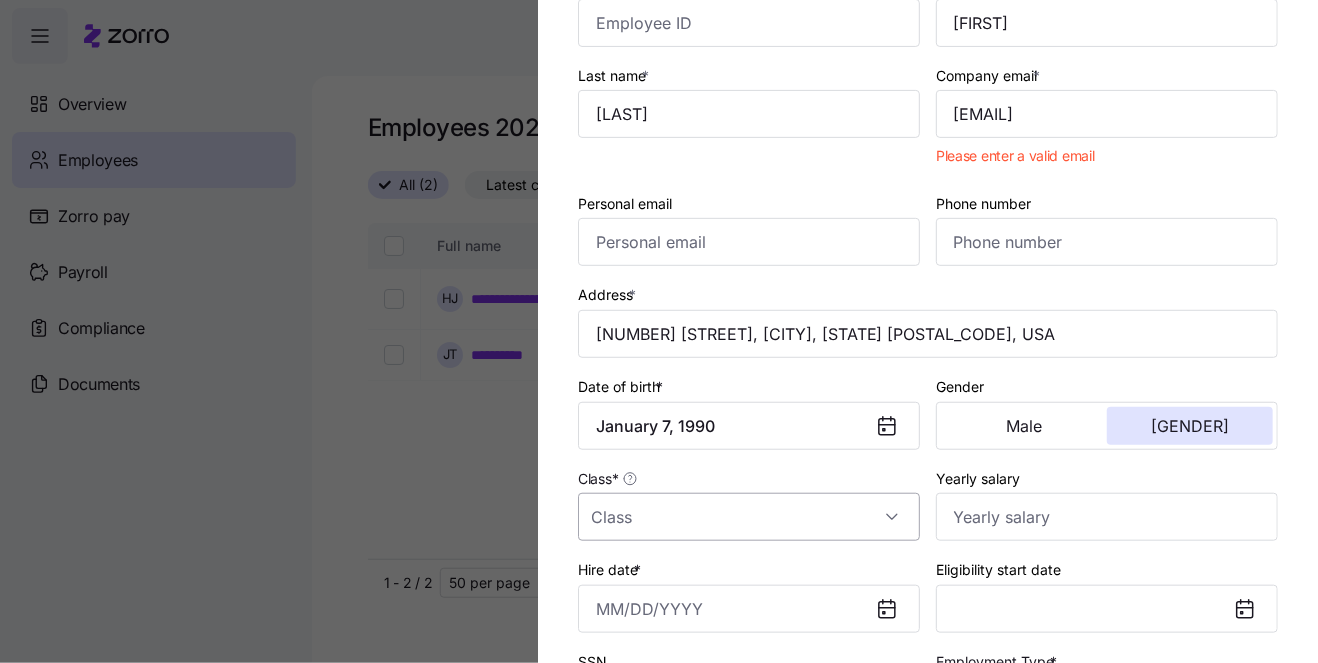 click on "Class  *" at bounding box center [749, 517] 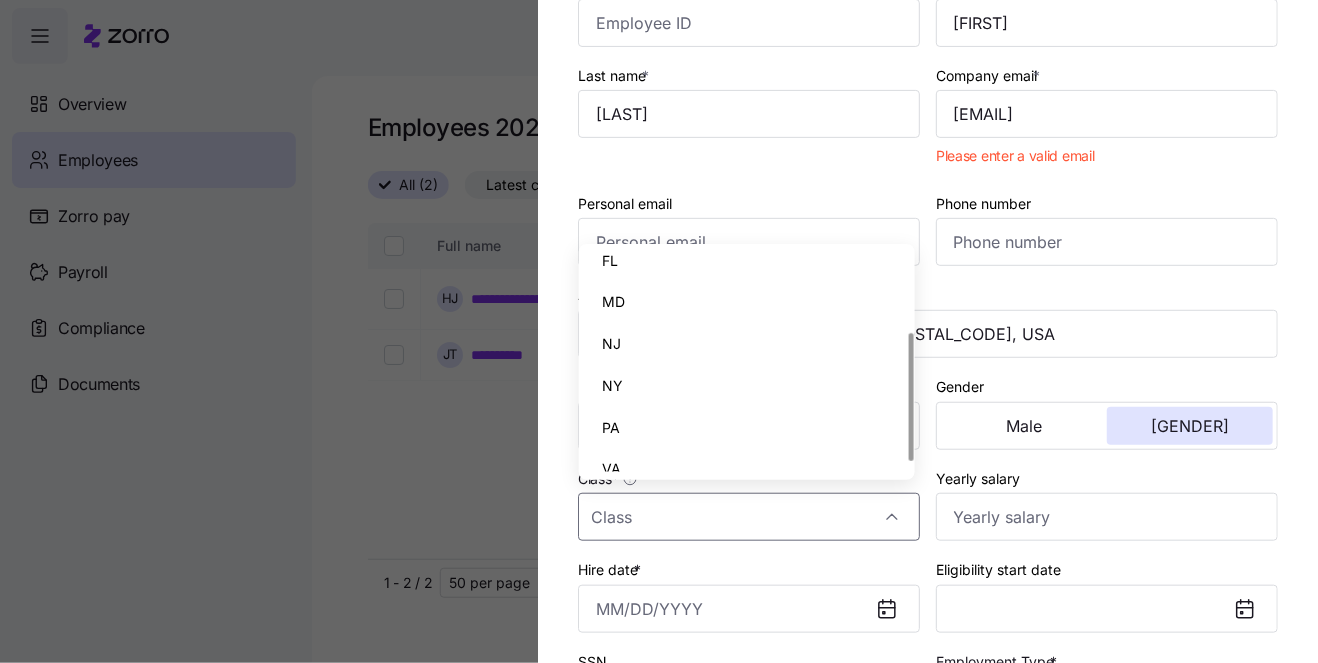 scroll, scrollTop: 155, scrollLeft: 0, axis: vertical 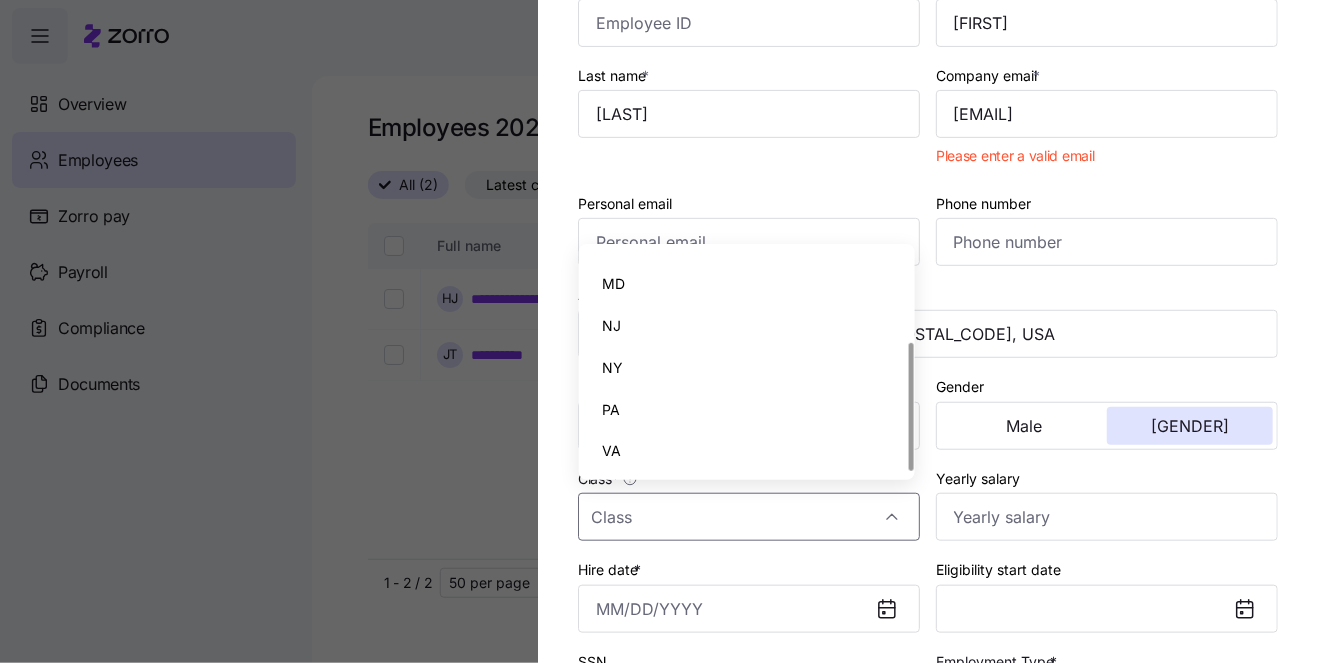 click on "PA" at bounding box center (747, 410) 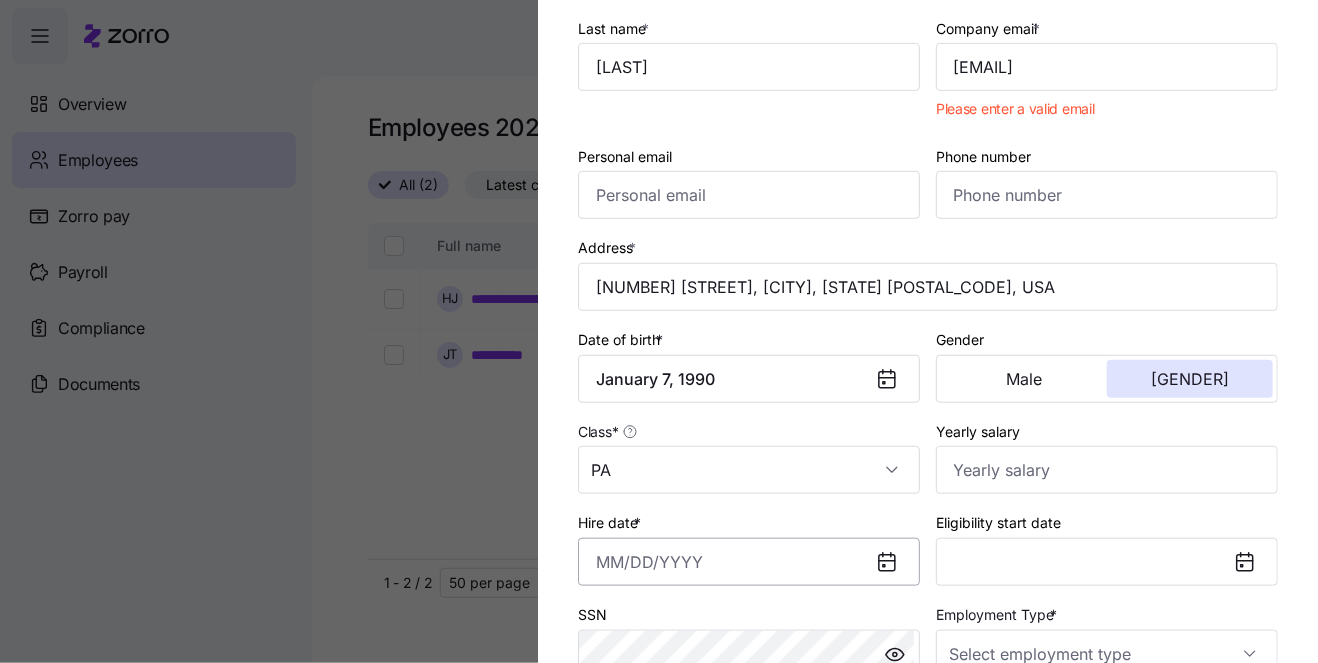 scroll, scrollTop: 206, scrollLeft: 0, axis: vertical 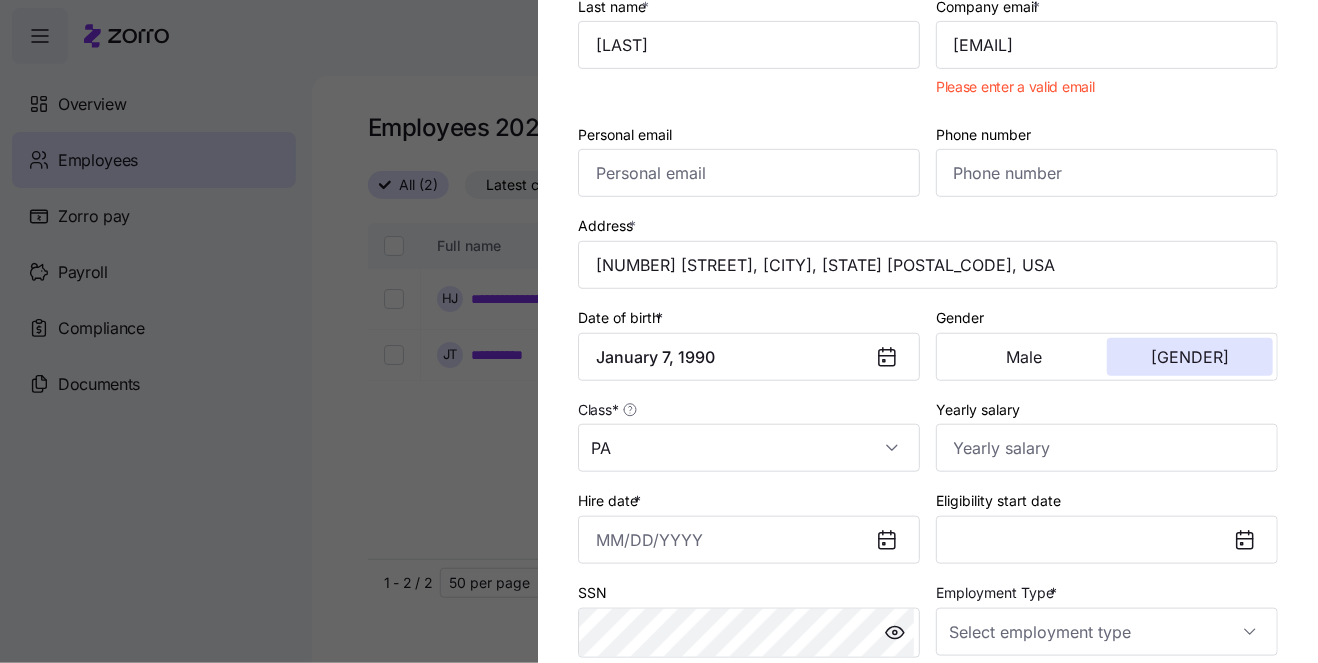 click 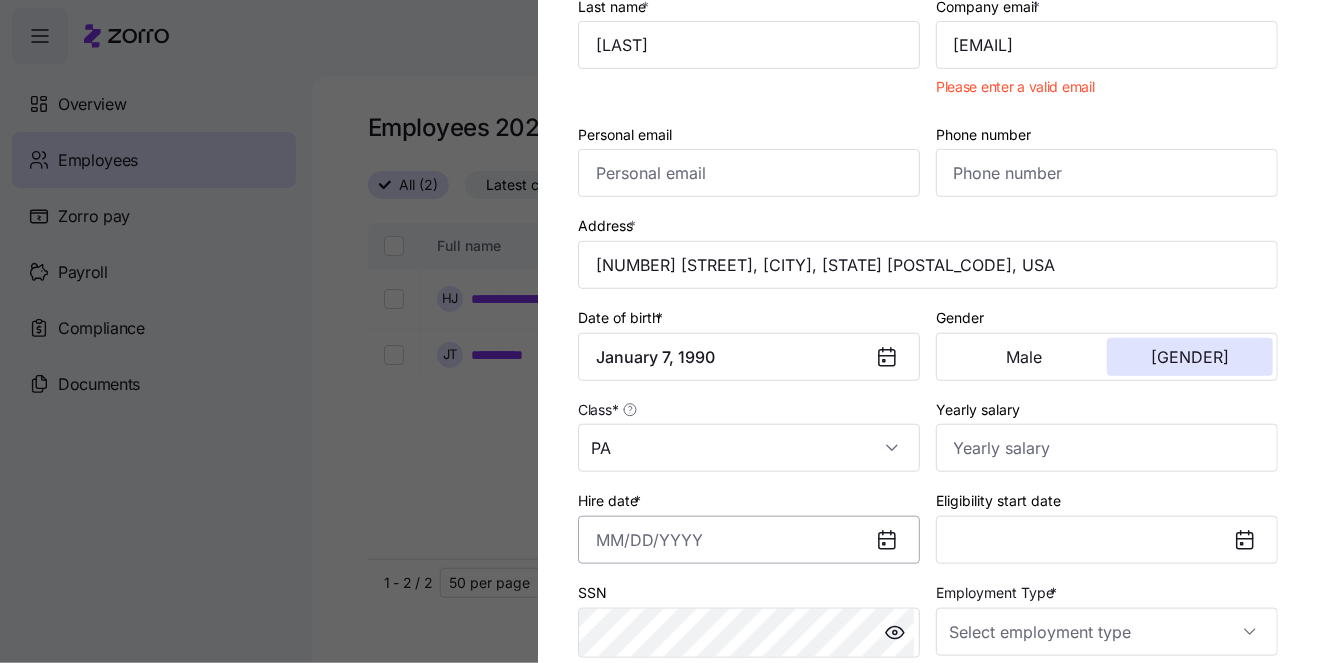 click on "Hire date  *" at bounding box center [749, 540] 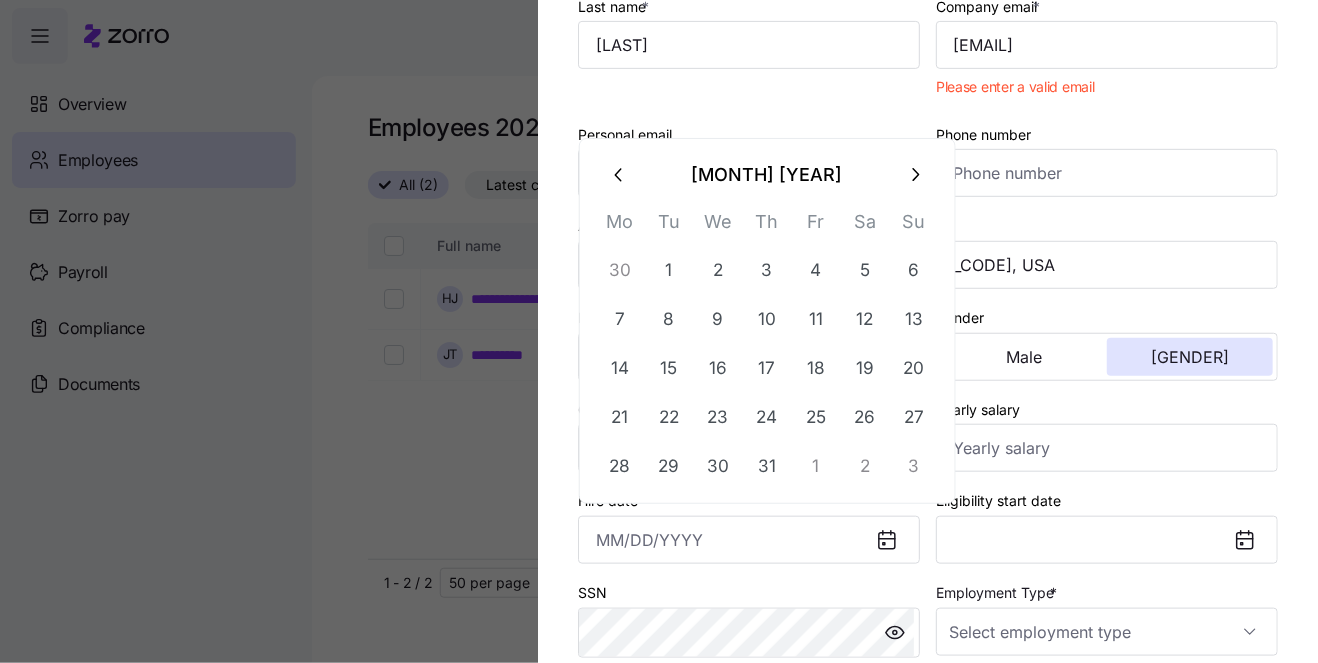 click 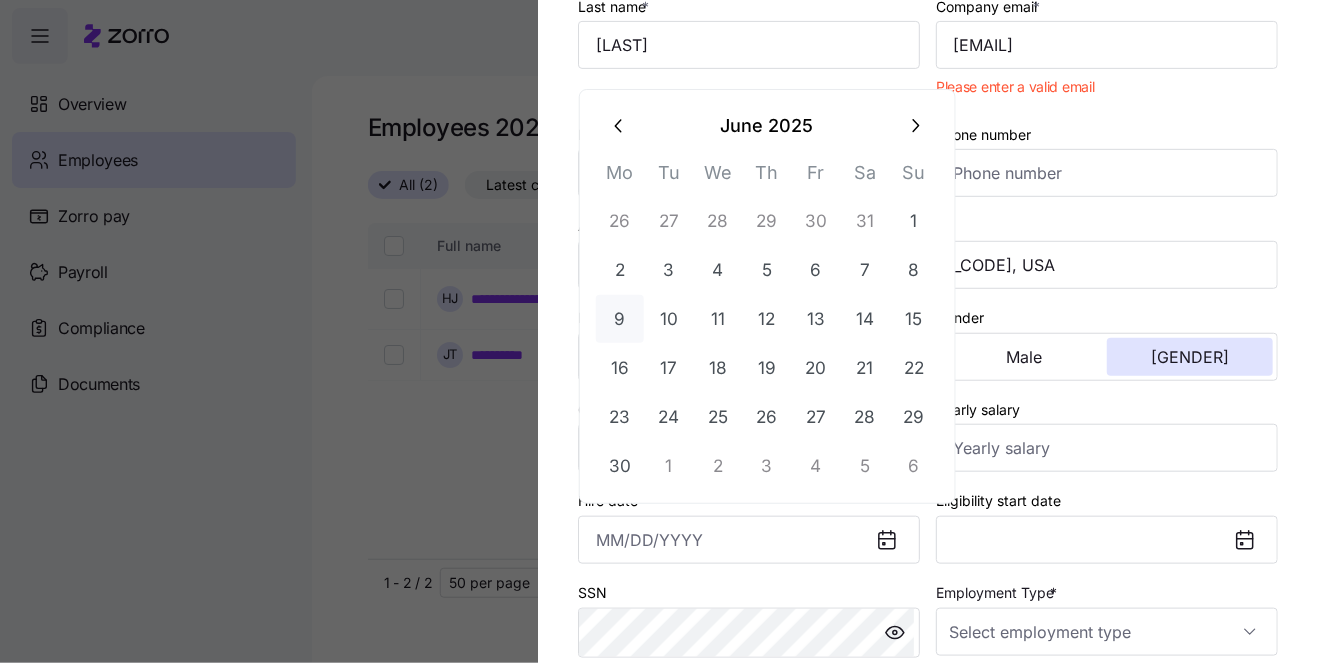 click on "9" at bounding box center [620, 319] 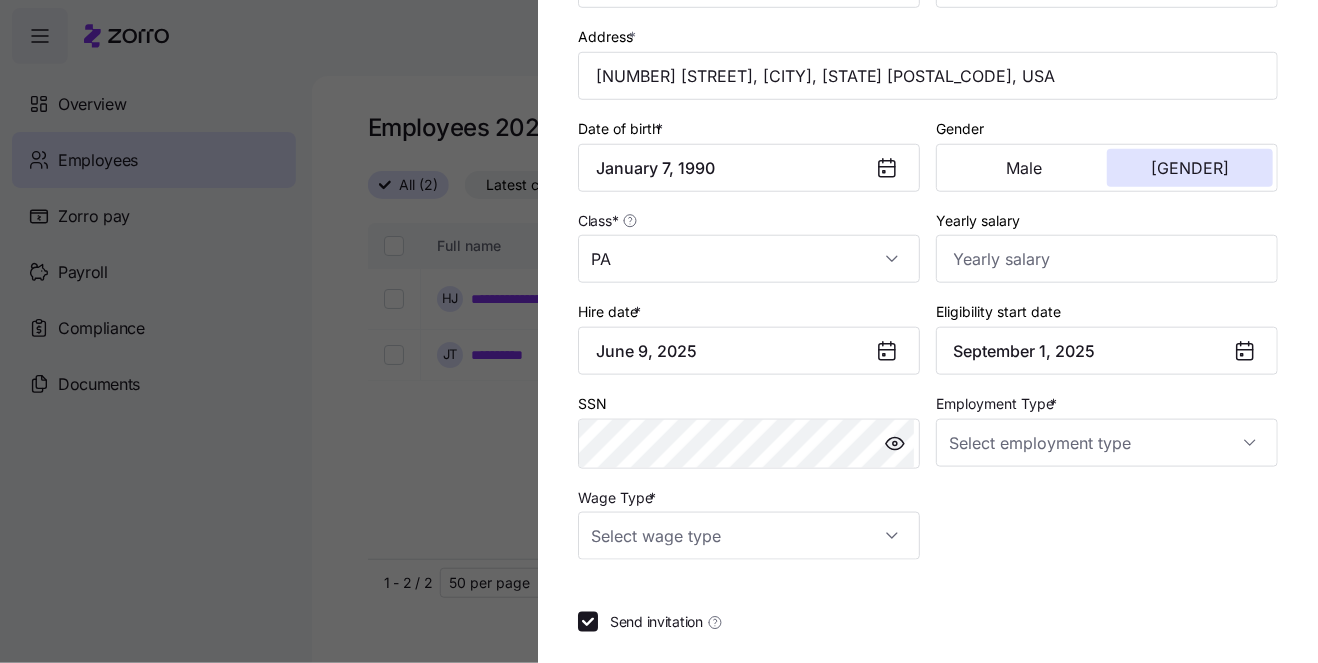 scroll, scrollTop: 413, scrollLeft: 0, axis: vertical 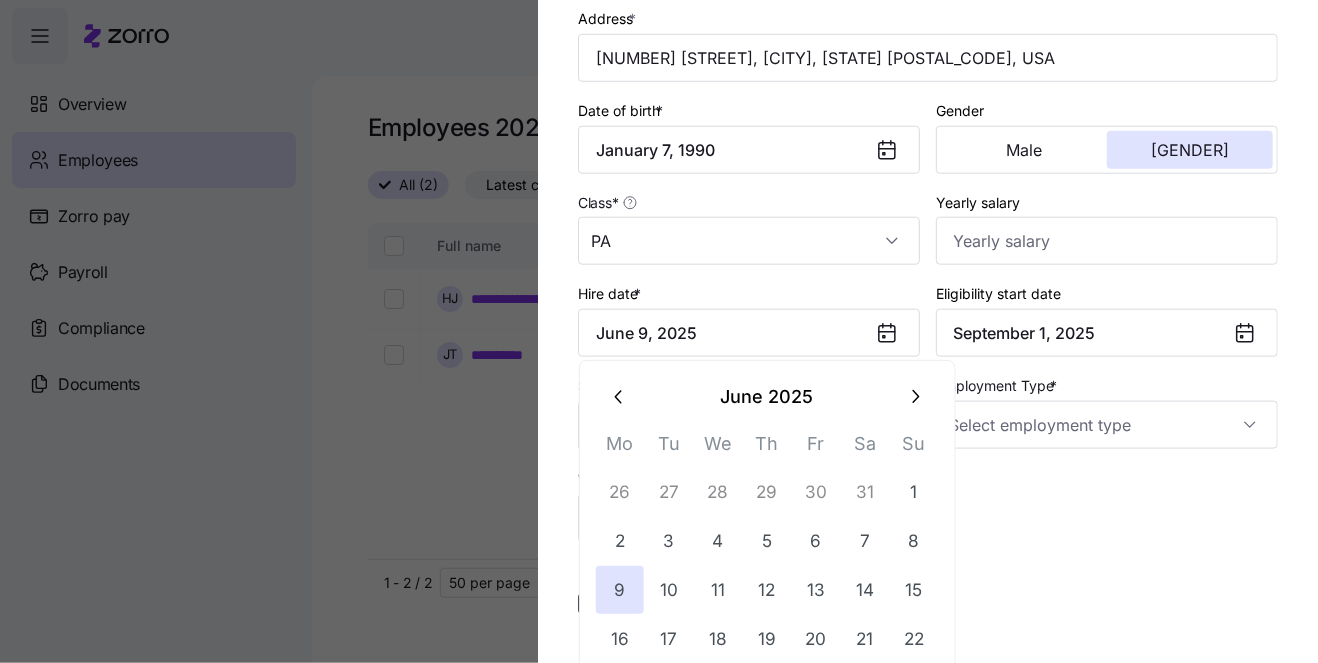 click on "June 2025 Mo Tu We Th Fr Sa Su 26 27 28 29 30 31 1 2 3 4 5 6 7 8 9 10 11 12 13 14 15 16 17 18 19 20 21 22 23 24 25 26 27 28 29 30 1 2 3 4 5 6" at bounding box center [767, 567] 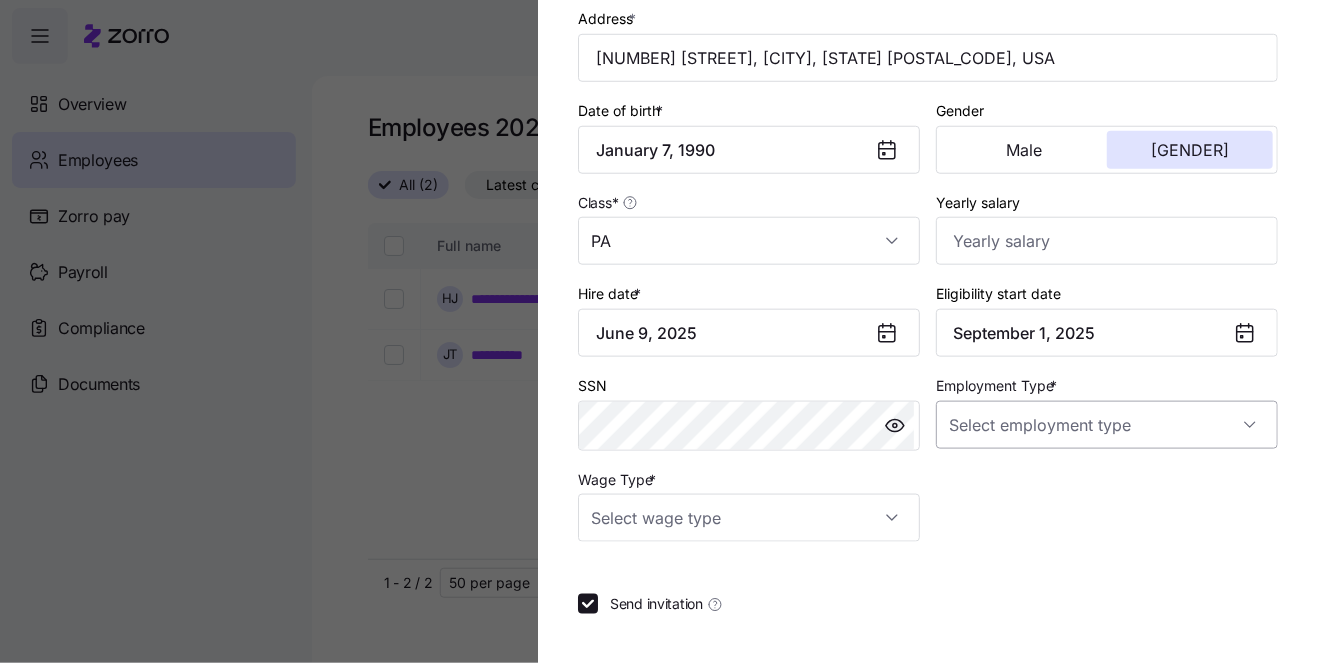 click on "Employment Type  *" at bounding box center [1107, 425] 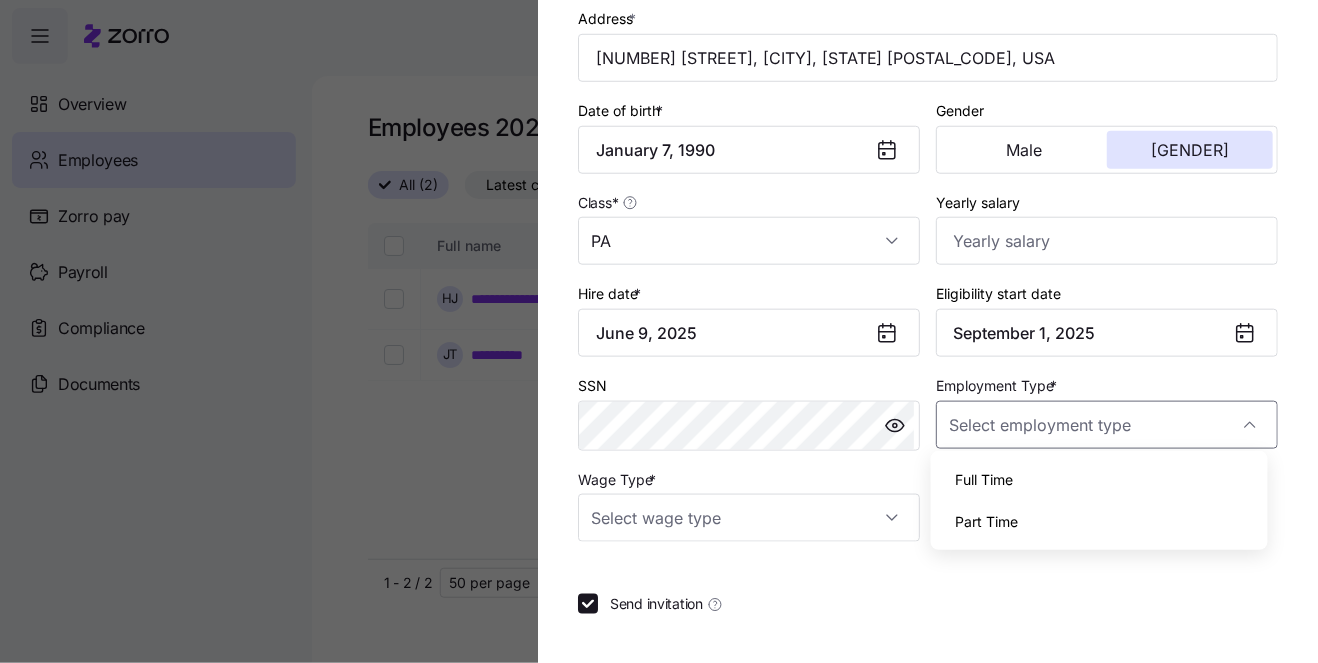 click on "Full Time" at bounding box center [984, 480] 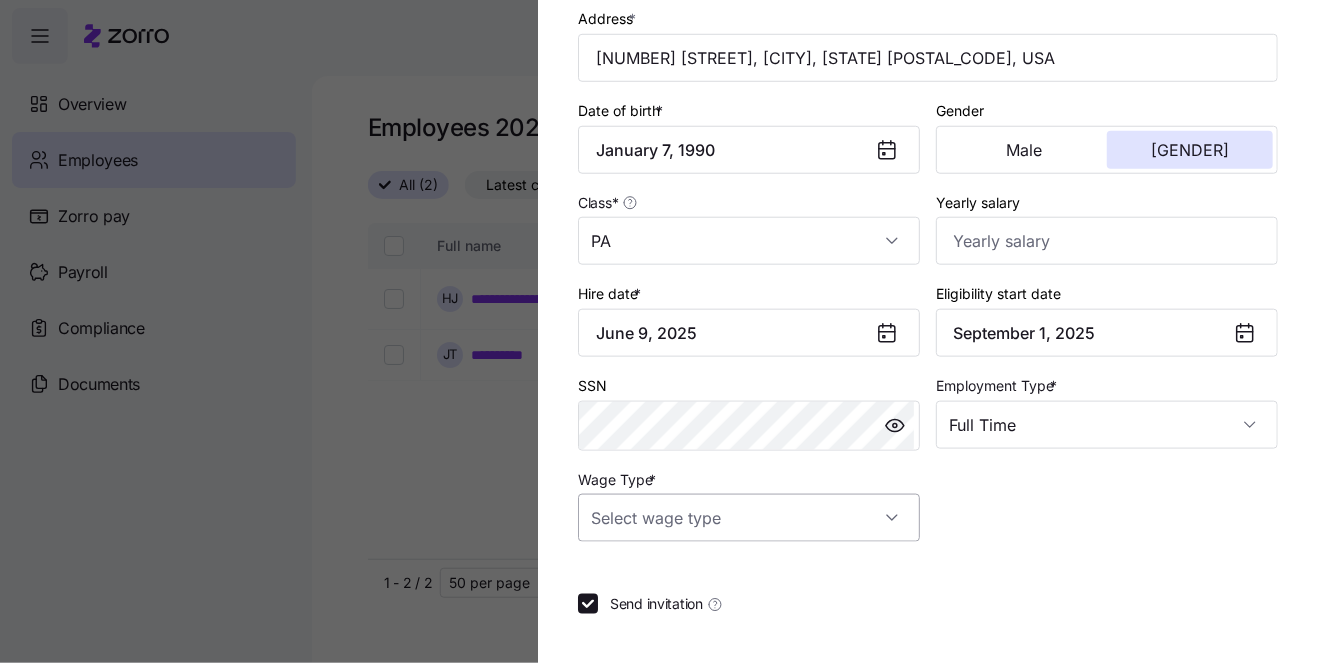 click on "Wage Type  *" at bounding box center (749, 518) 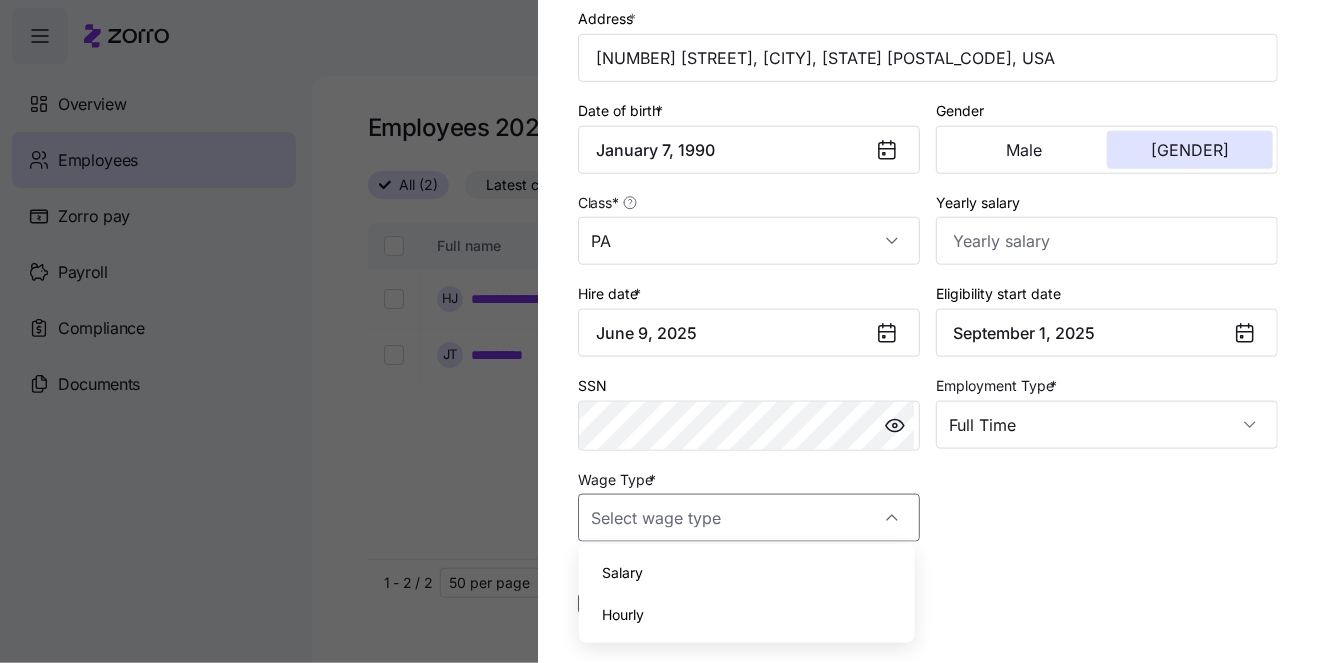 click on "Hourly" at bounding box center [747, 615] 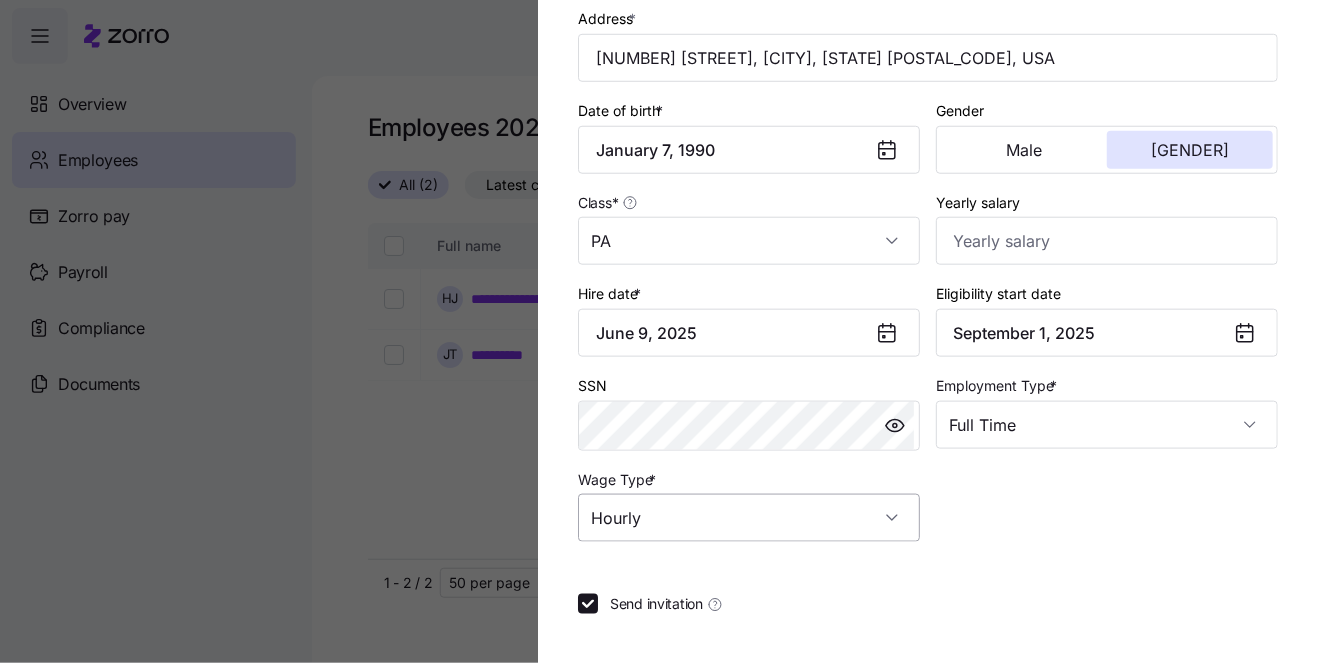 click on "Hourly" at bounding box center [749, 518] 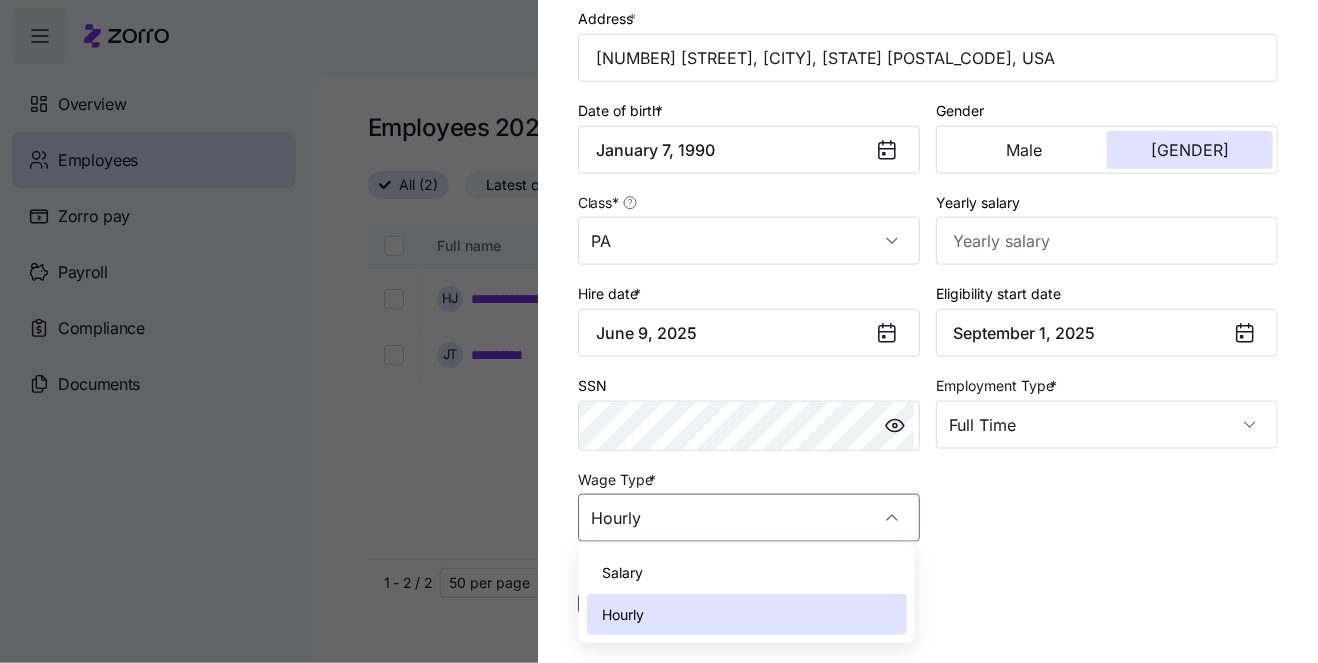 click on "Salary" at bounding box center [747, 573] 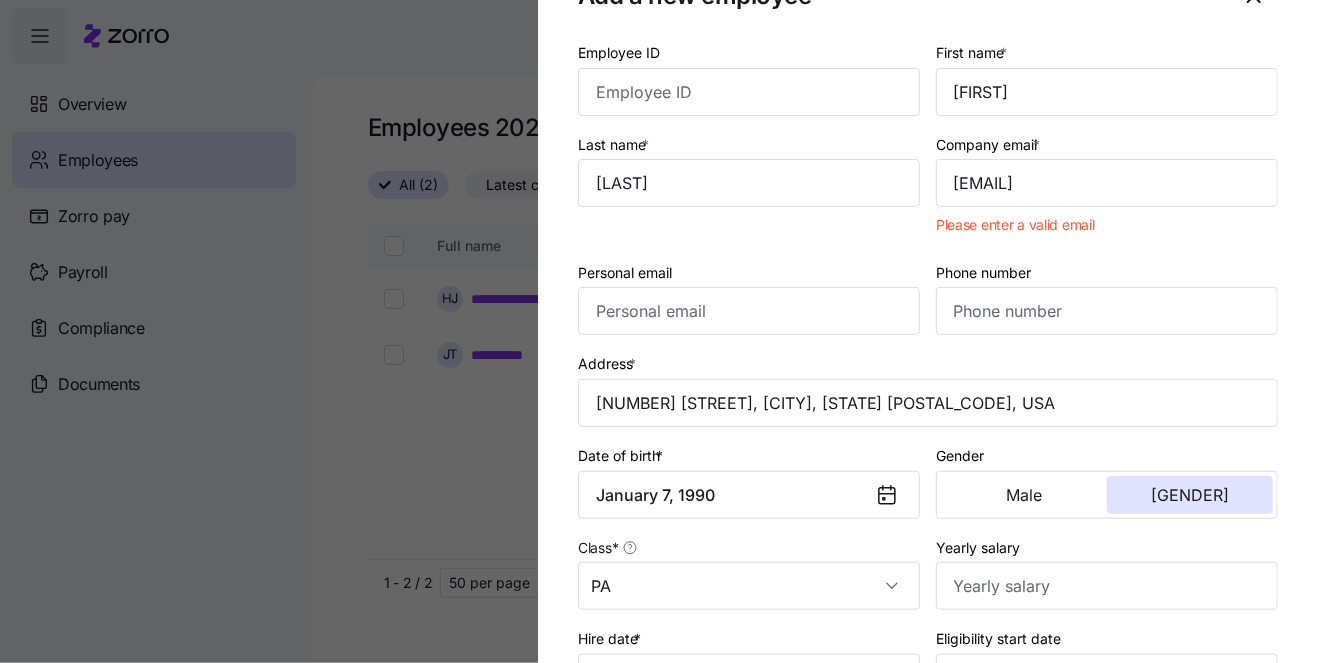 scroll, scrollTop: 137, scrollLeft: 0, axis: vertical 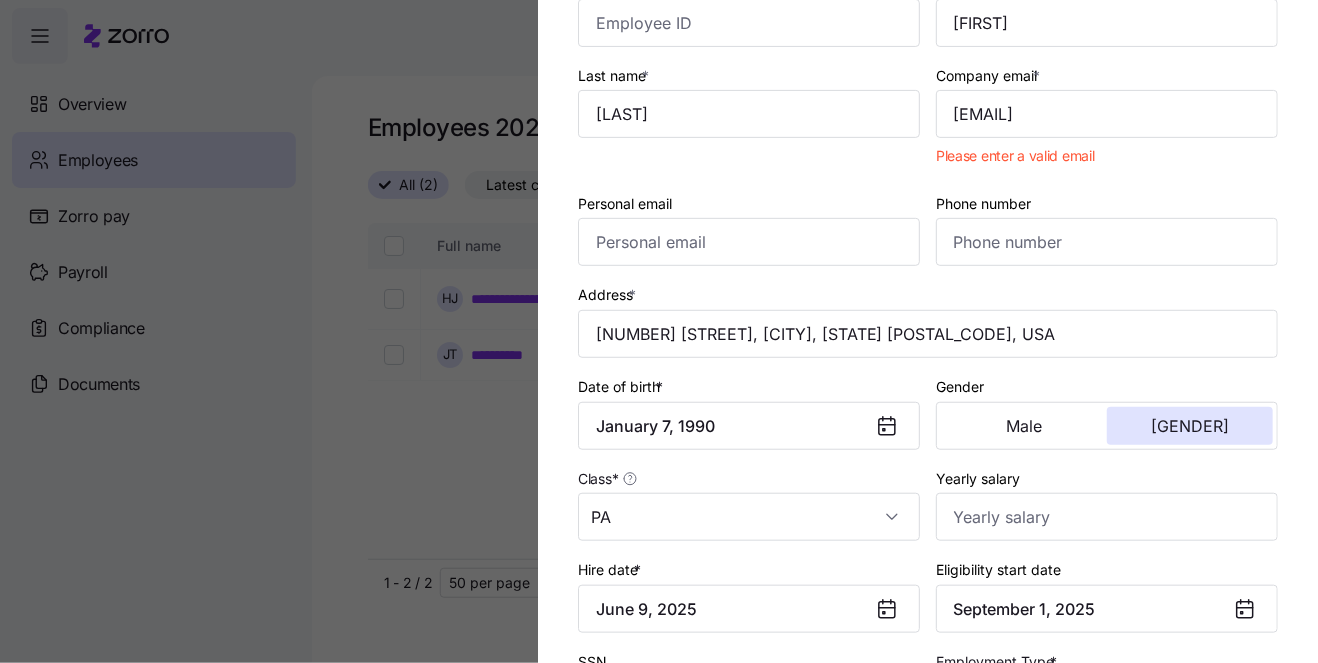 click on "Company email  * [EMAIL] Please enter a valid email" at bounding box center (1107, 119) 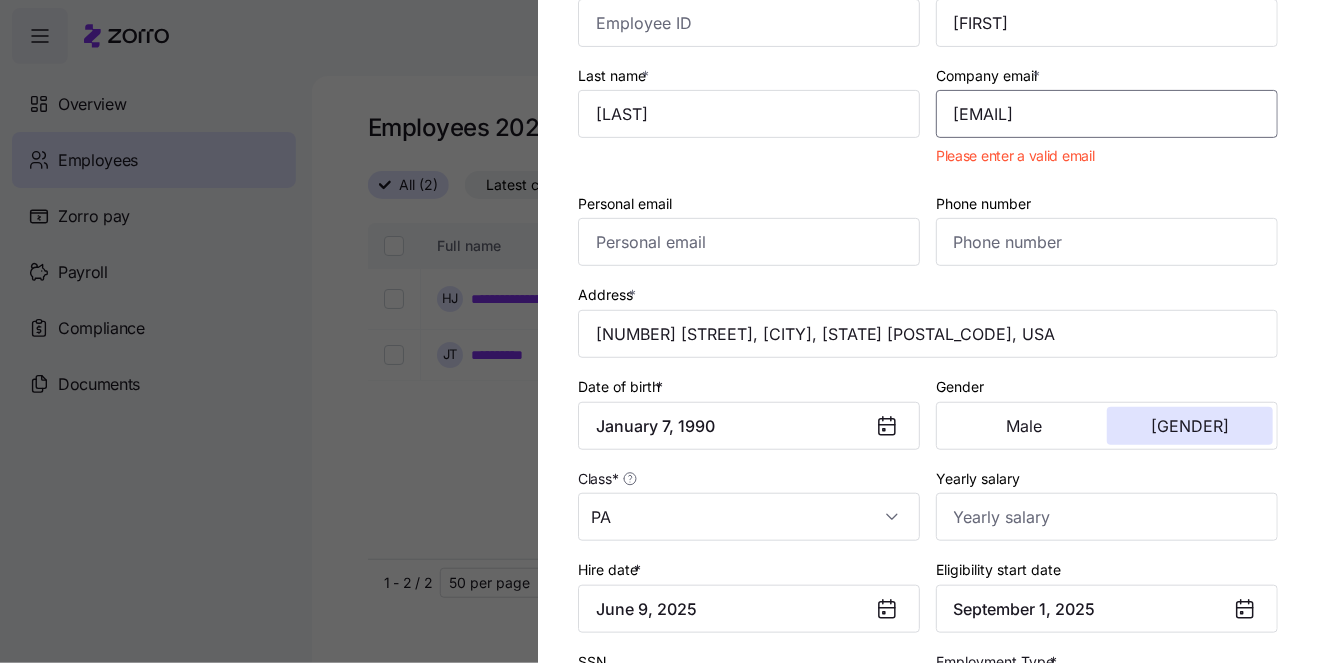 click on "[EMAIL]" at bounding box center [1107, 114] 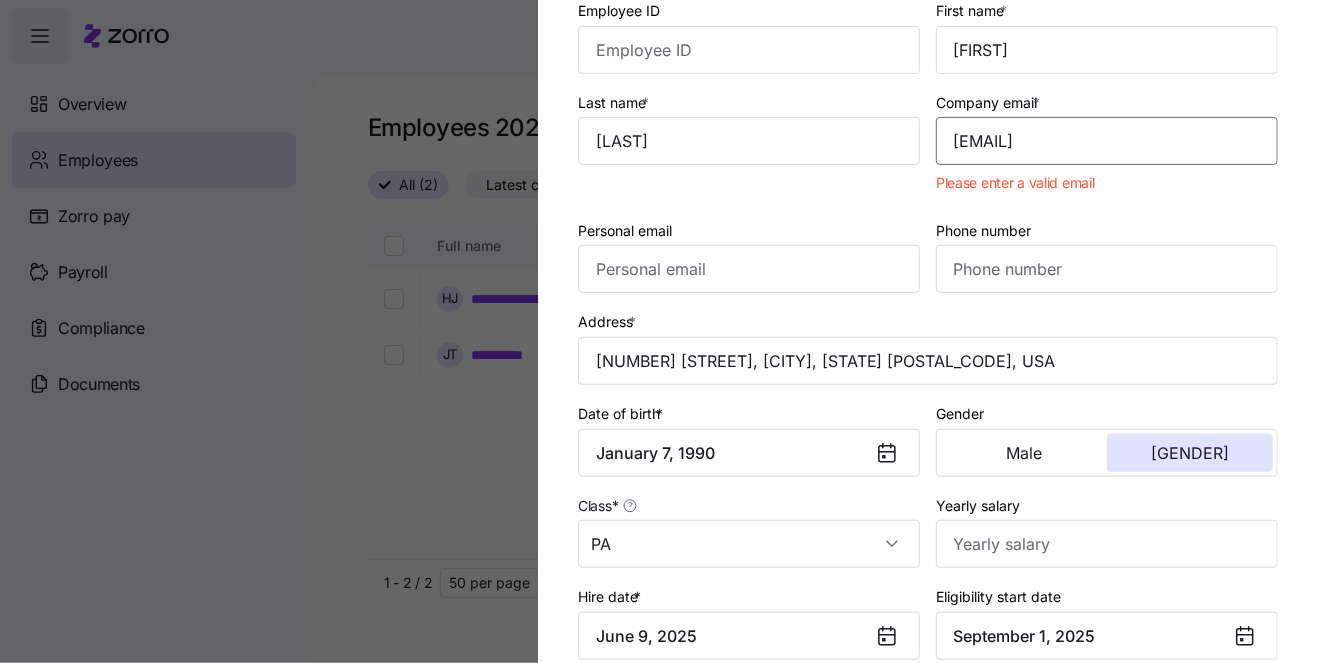 scroll, scrollTop: 76, scrollLeft: 0, axis: vertical 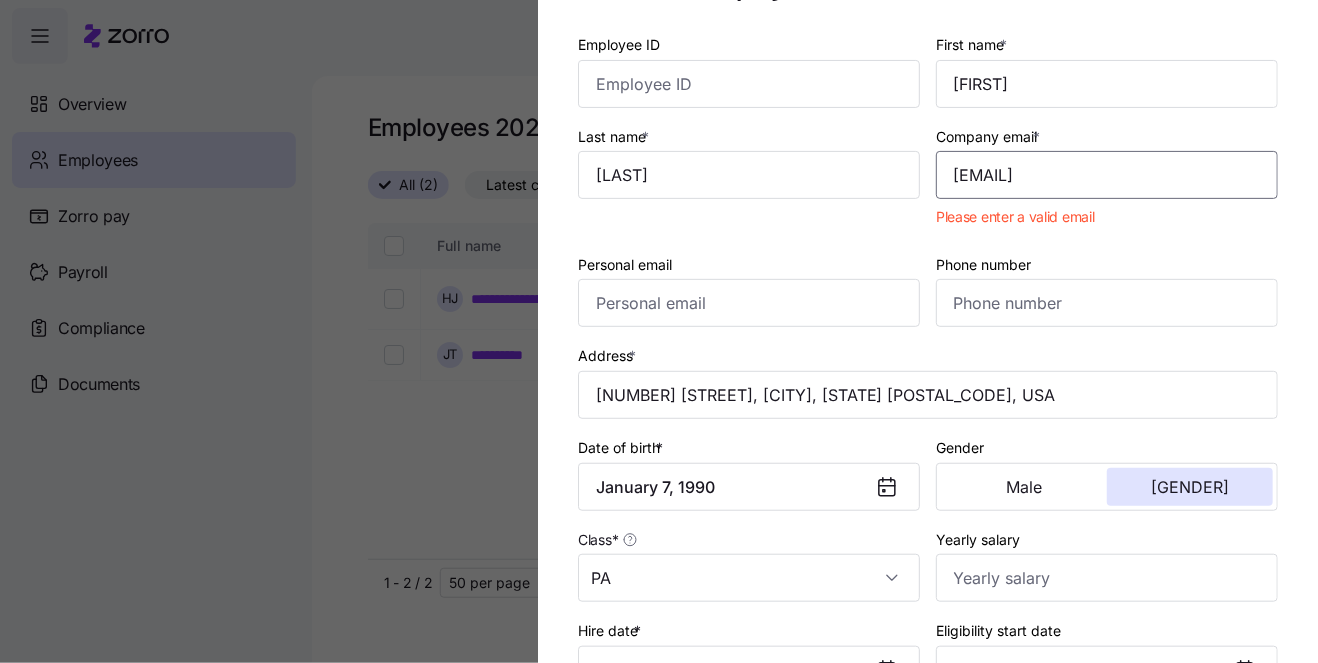 click on "[EMAIL]" at bounding box center (1107, 175) 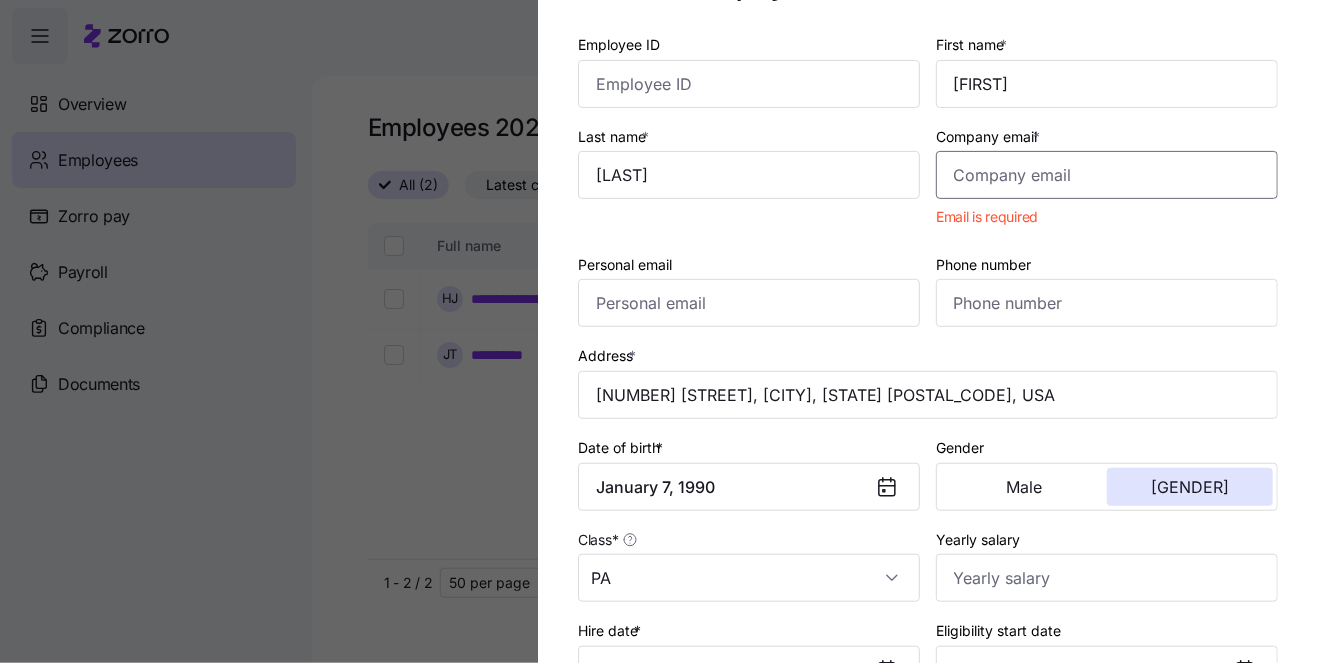 click on "Company email  *" at bounding box center (1107, 175) 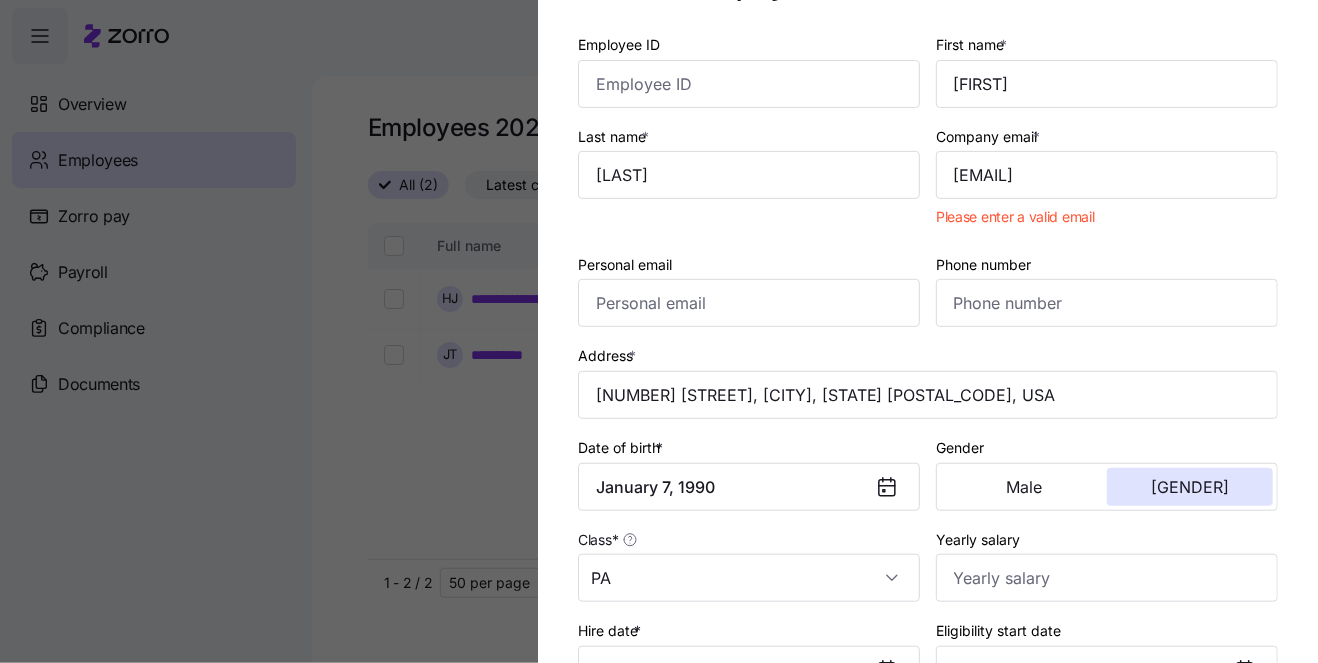 click on "Phone number" at bounding box center [1107, 290] 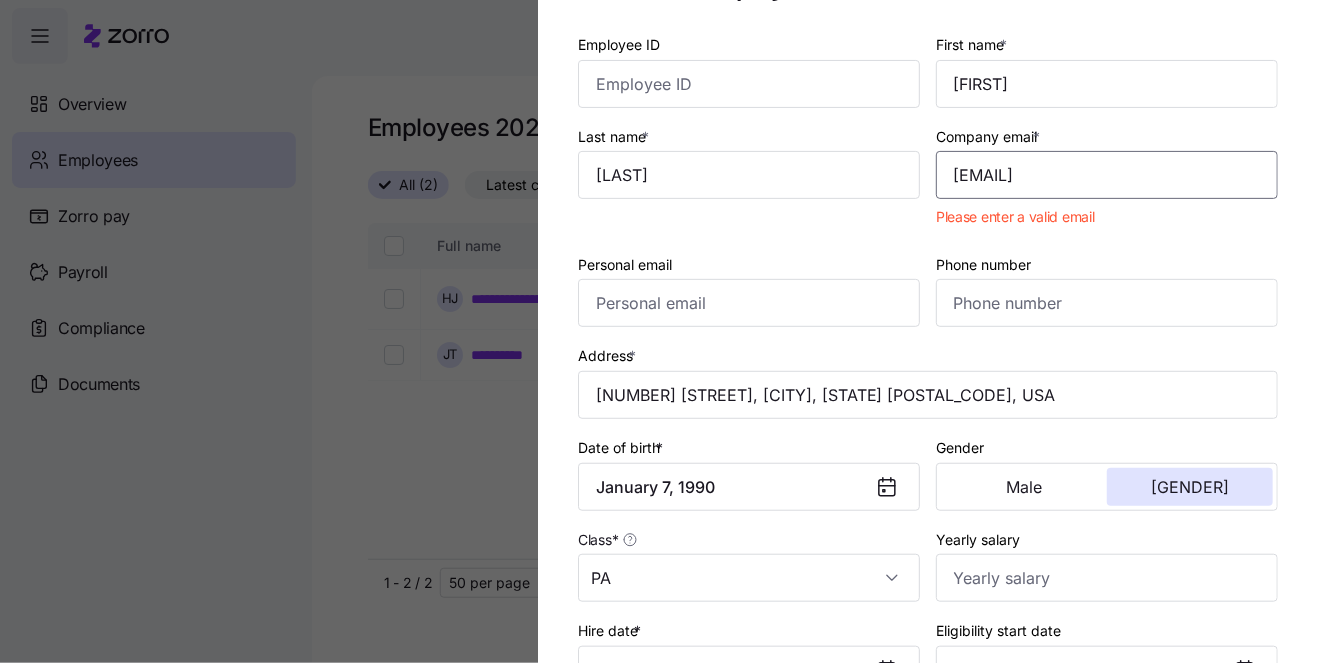 click on "[EMAIL]" at bounding box center [1107, 175] 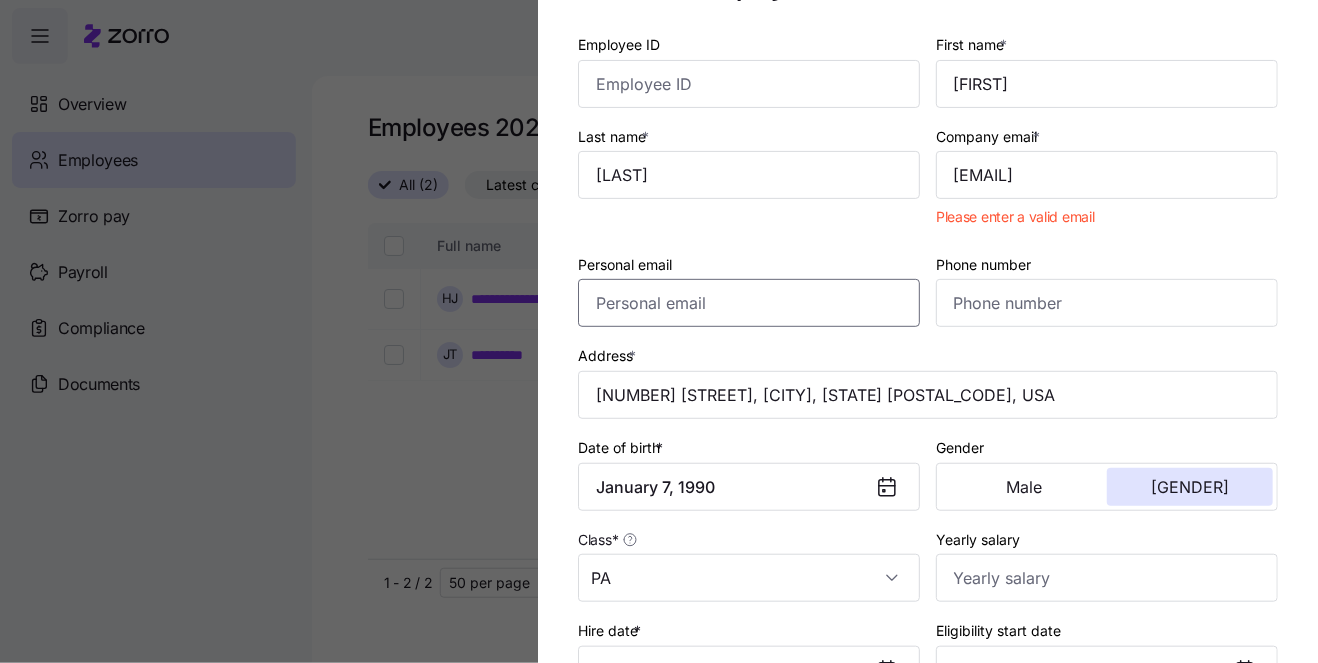 click on "Personal email" at bounding box center [749, 303] 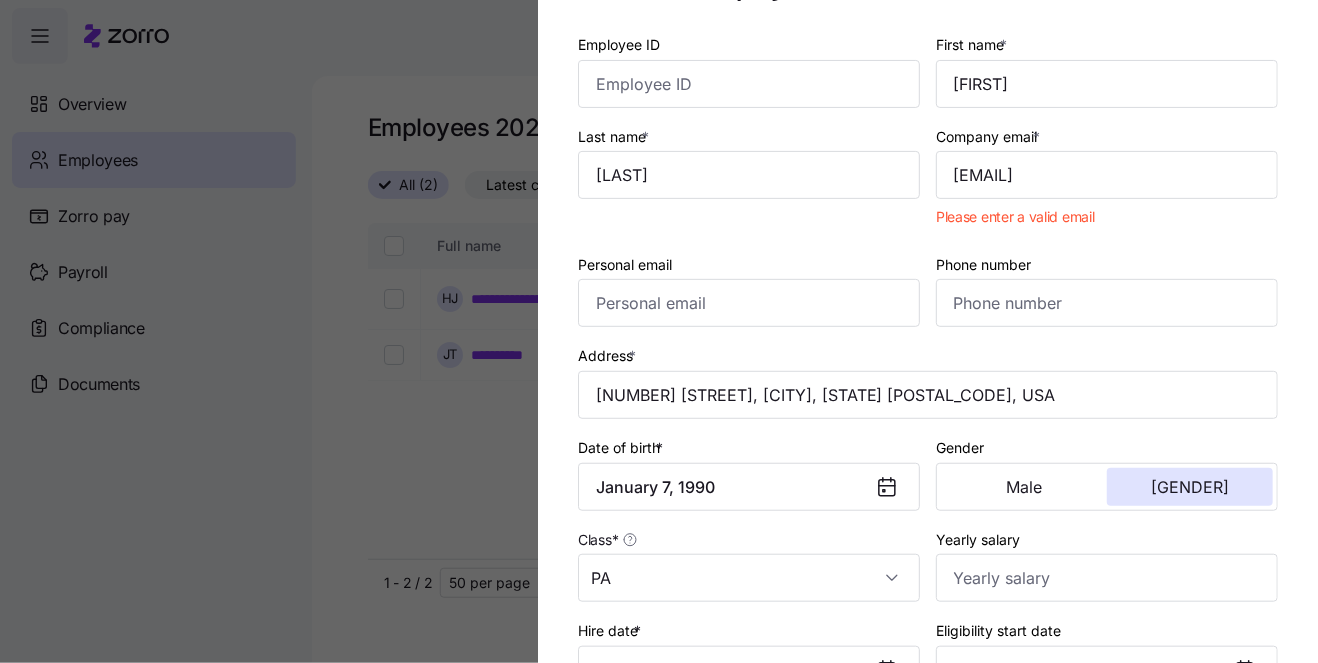 click on "Please enter a valid email" at bounding box center [1015, 217] 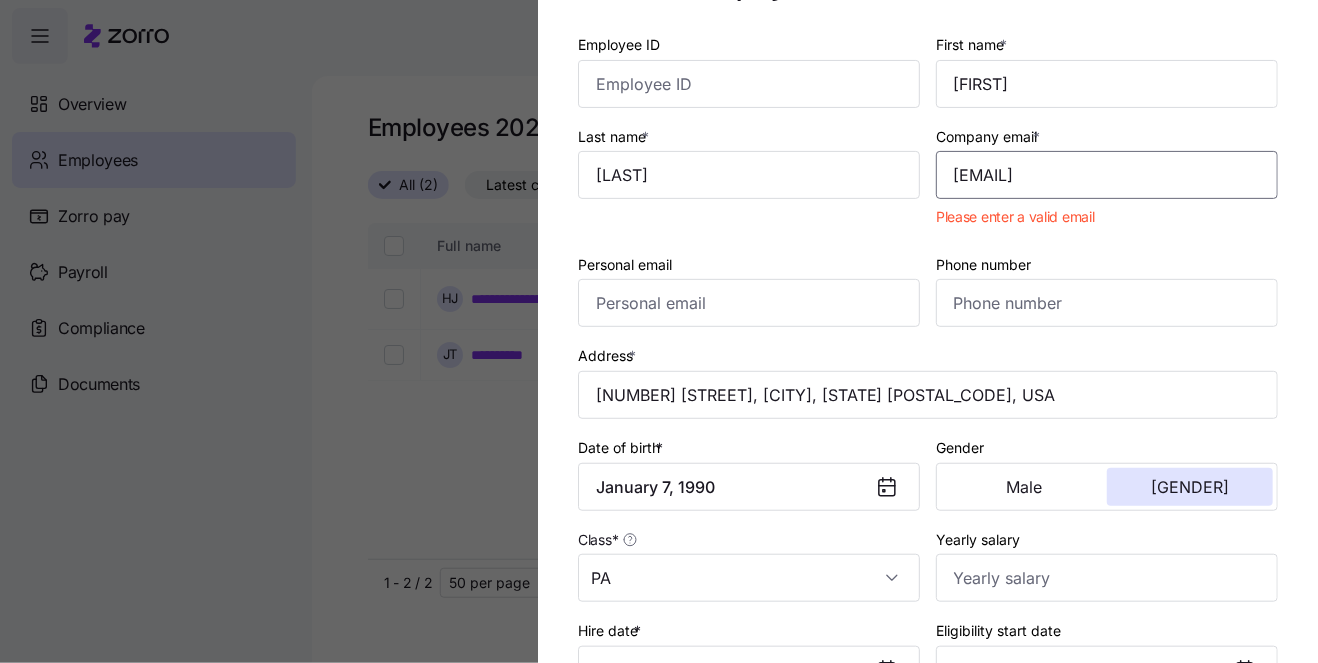 click on "[EMAIL]" at bounding box center [1107, 175] 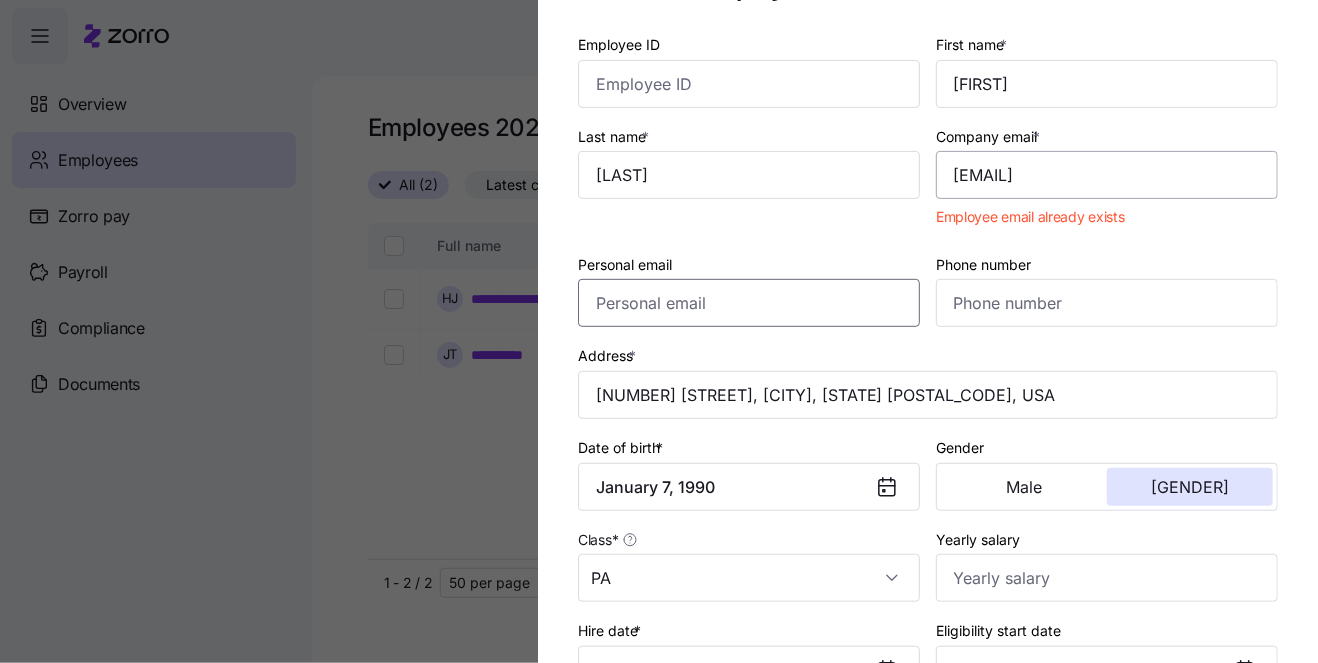 type on "[EMAIL]" 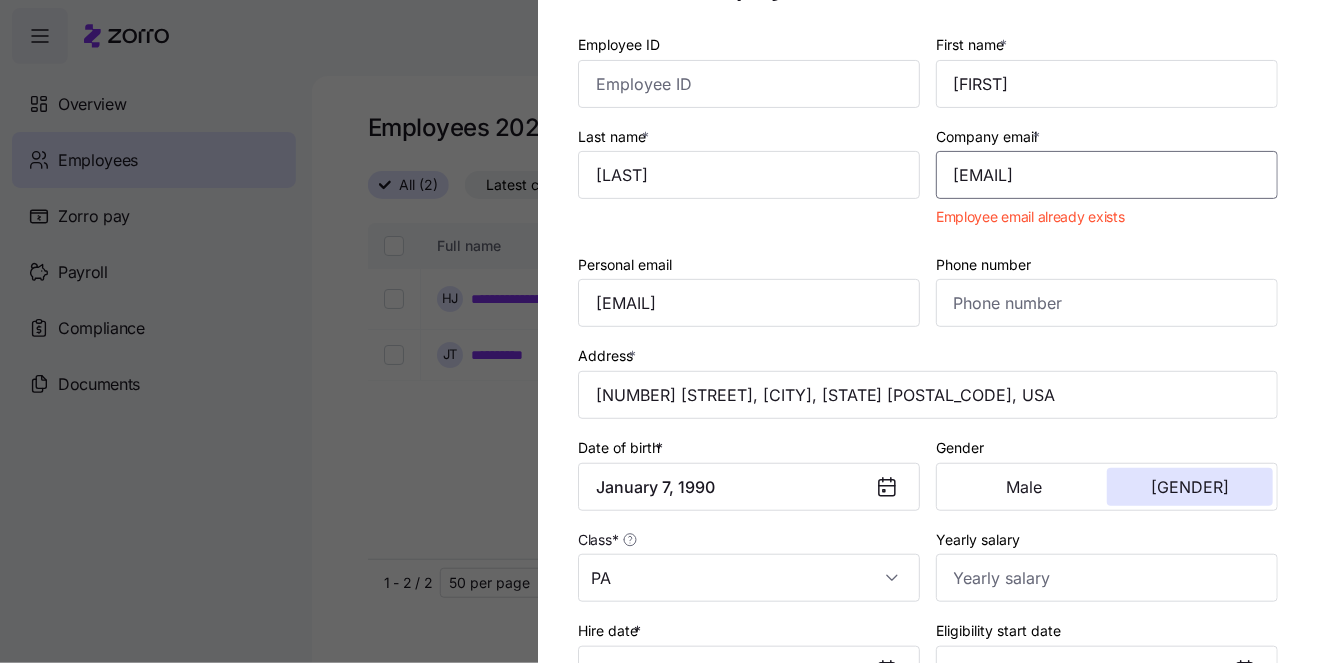 type on "[EMAIL]" 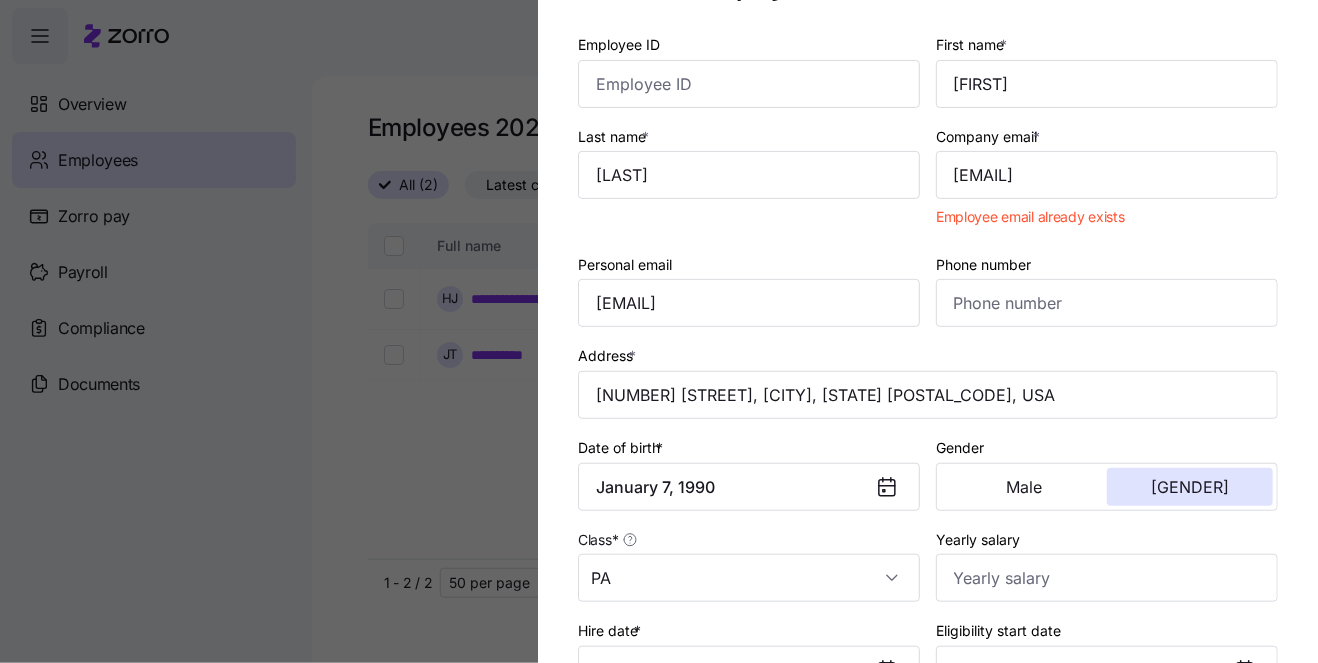 click at bounding box center [659, 331] 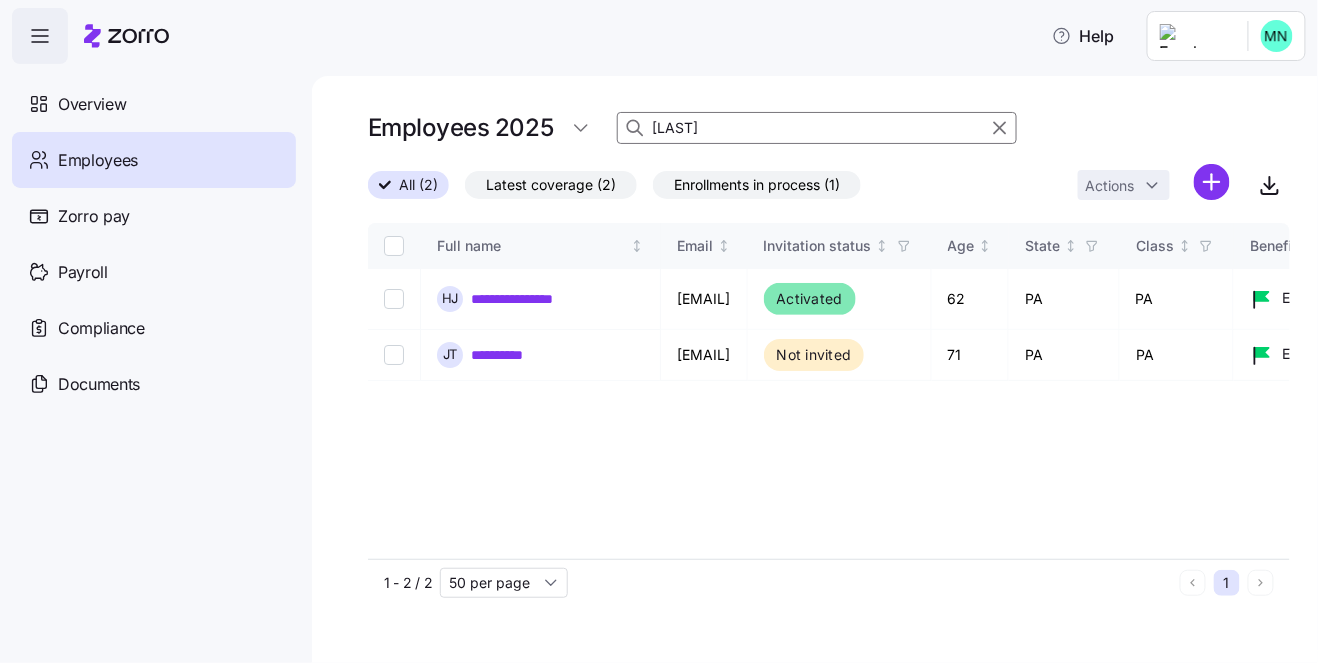 drag, startPoint x: 718, startPoint y: 129, endPoint x: 616, endPoint y: 118, distance: 102.59142 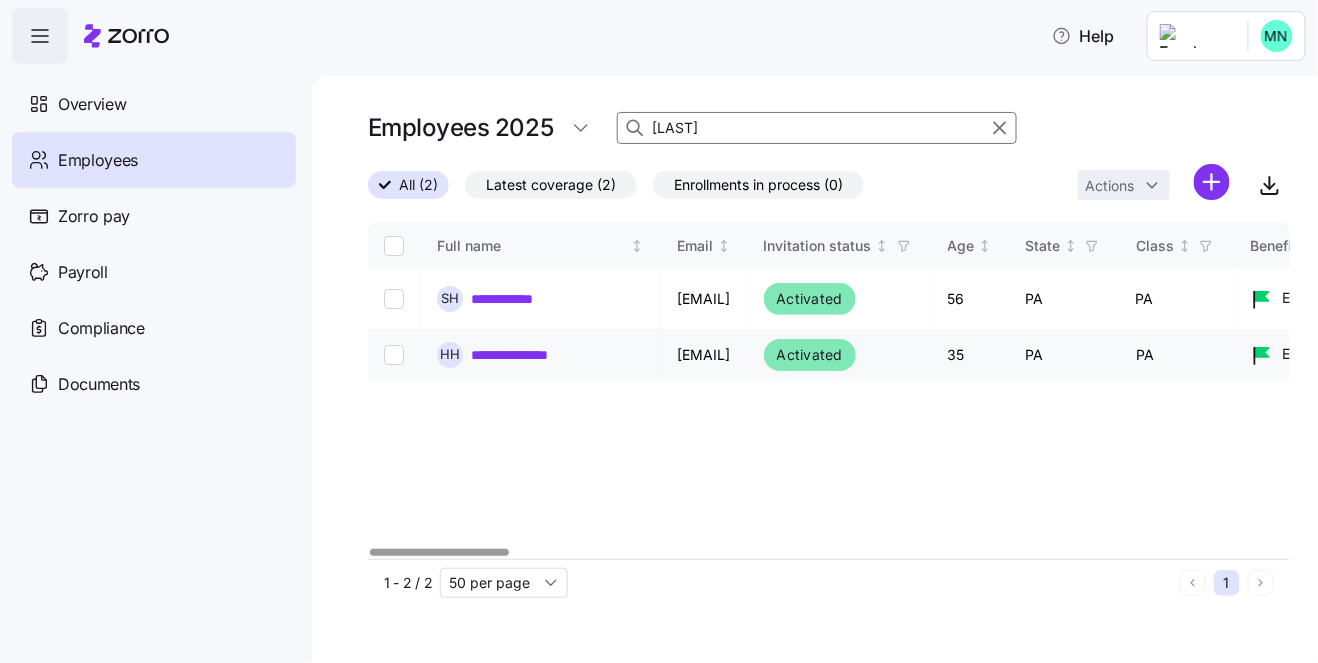 type on "[LAST]" 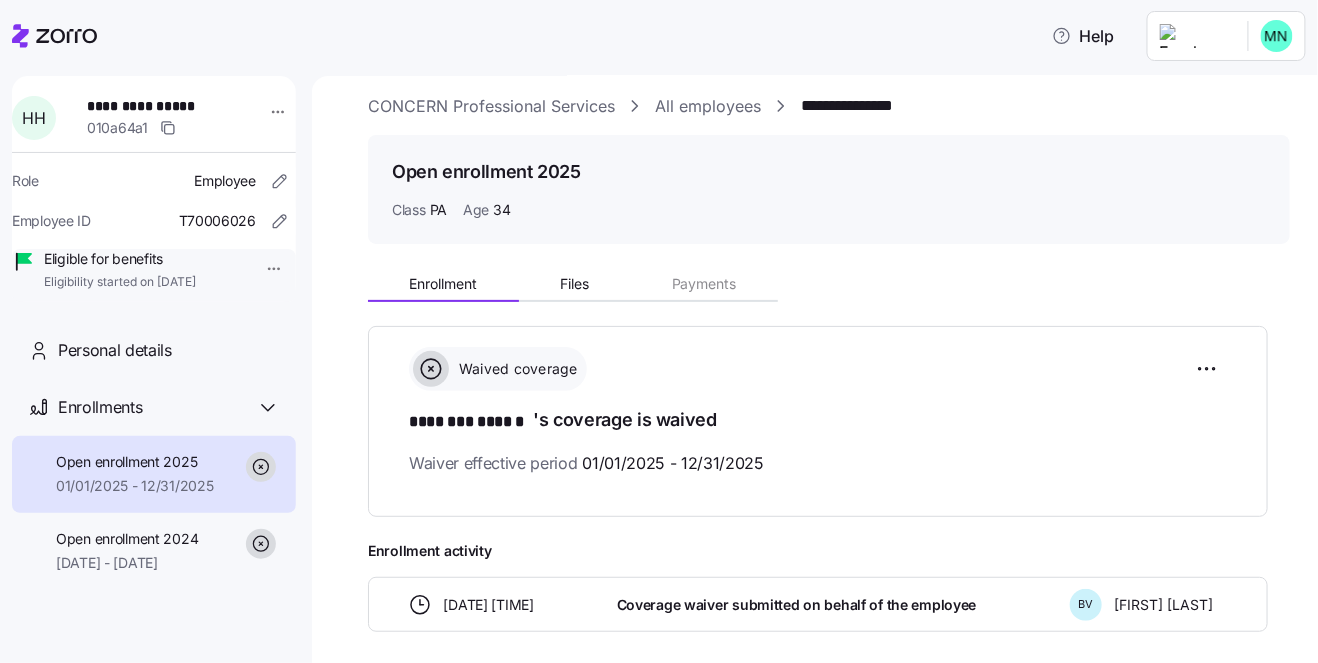 scroll, scrollTop: 0, scrollLeft: 0, axis: both 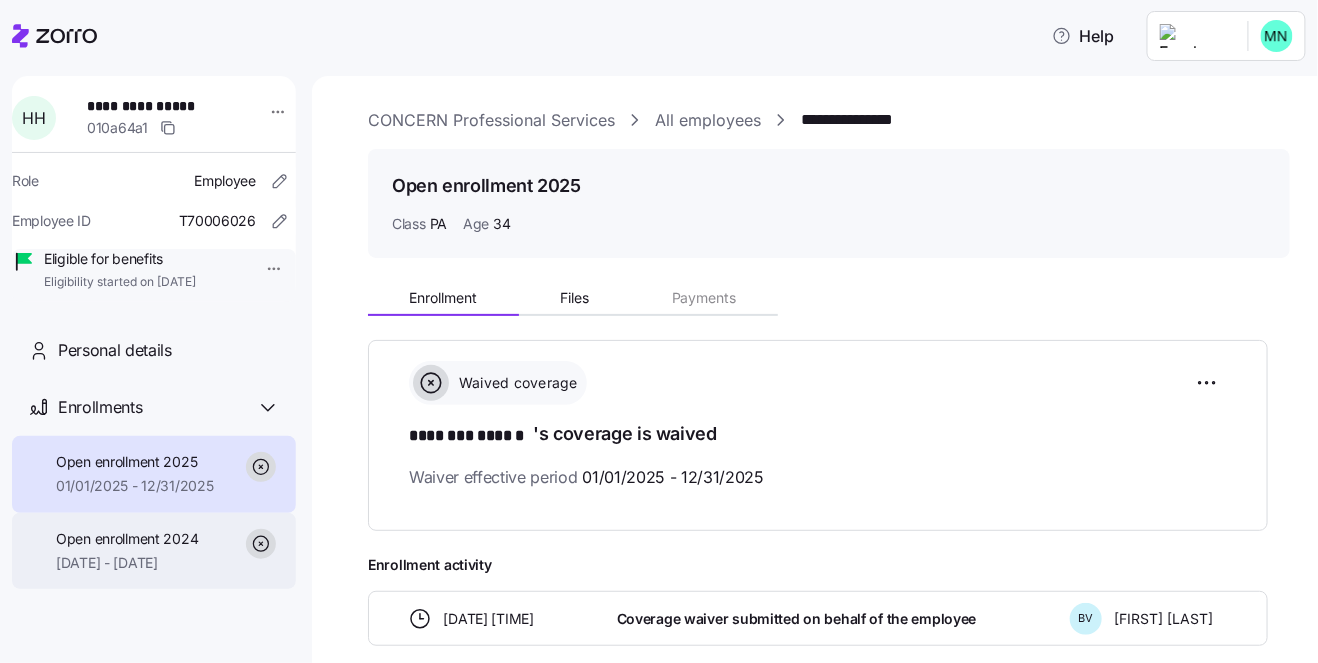 click on "[DATE] - [DATE]" at bounding box center (127, 563) 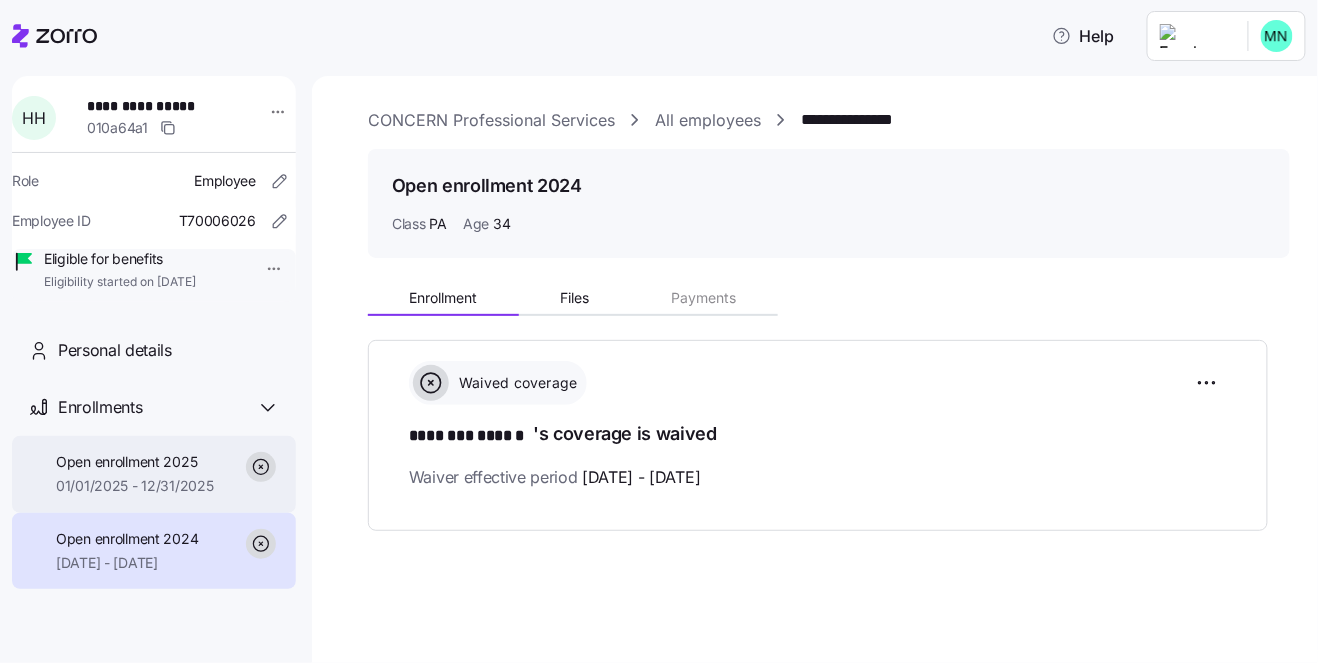 click on "Open enrollment 2025 [DATE] - [DATE]" at bounding box center (154, 474) 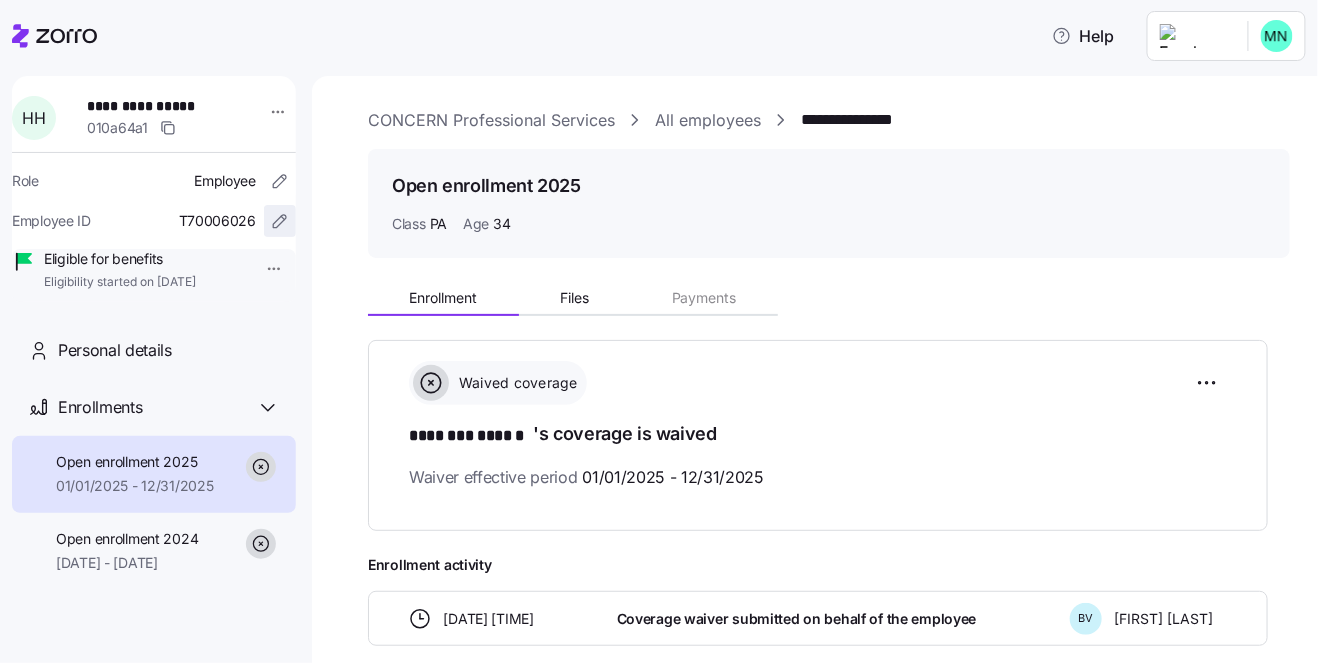 click 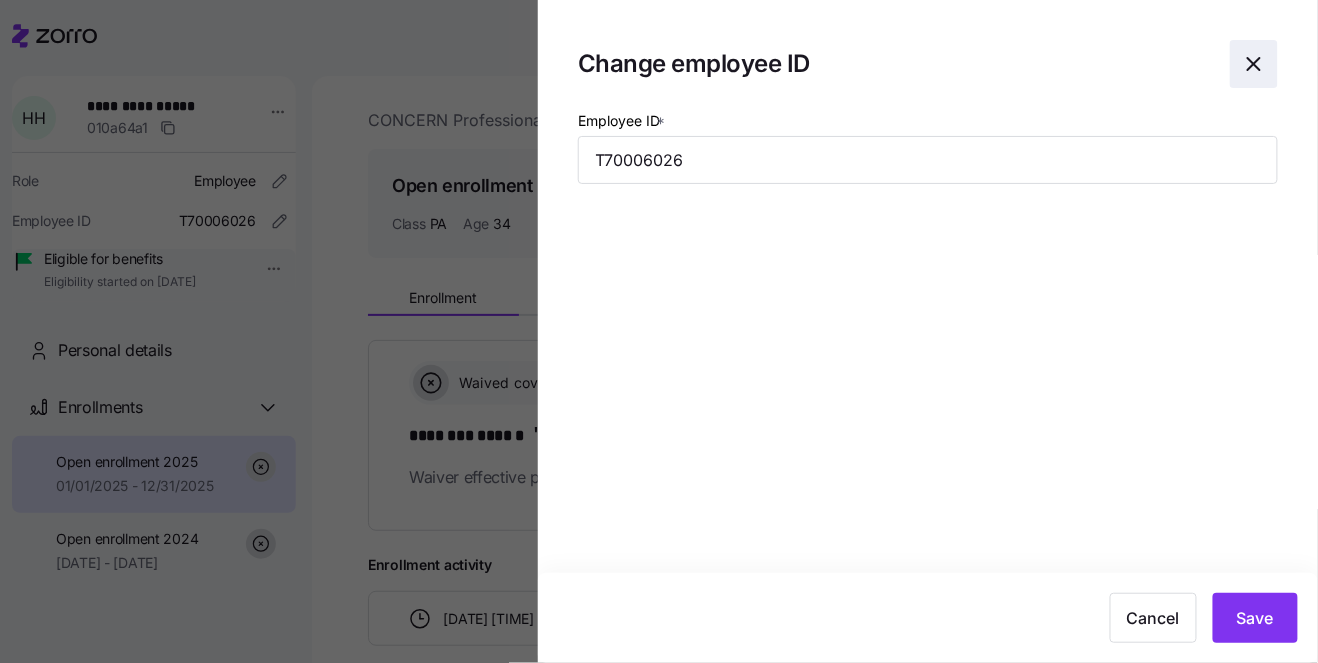 click 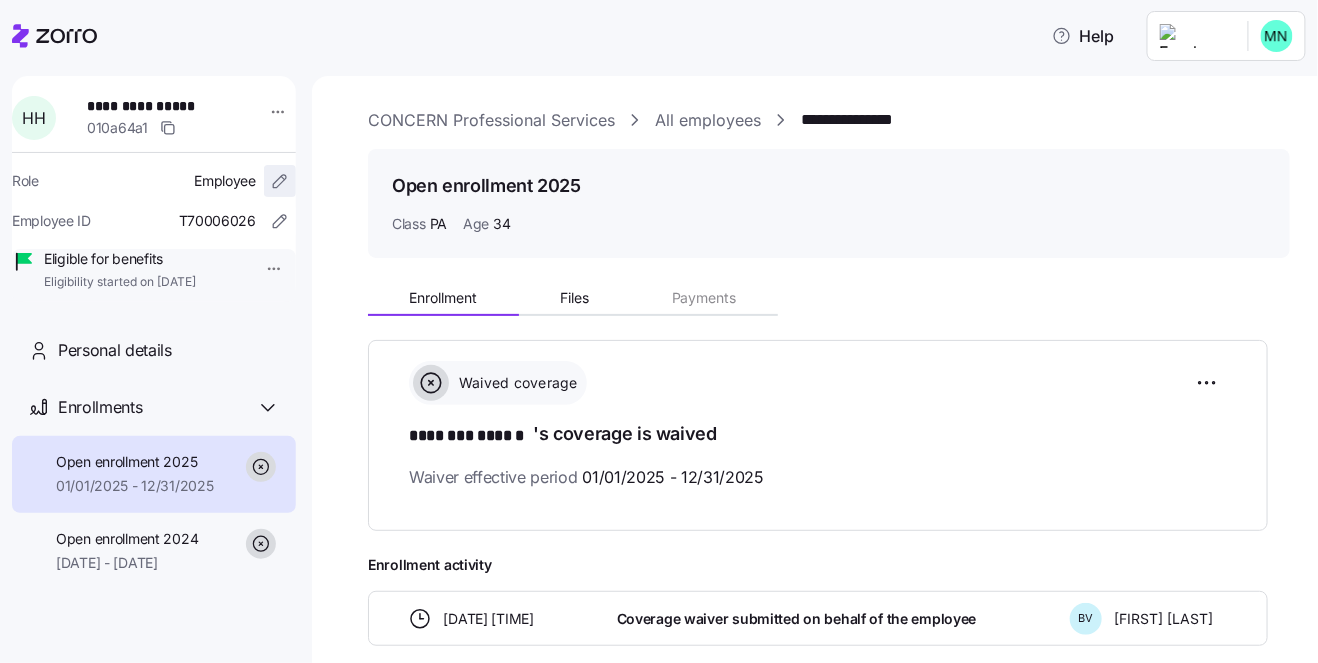 click 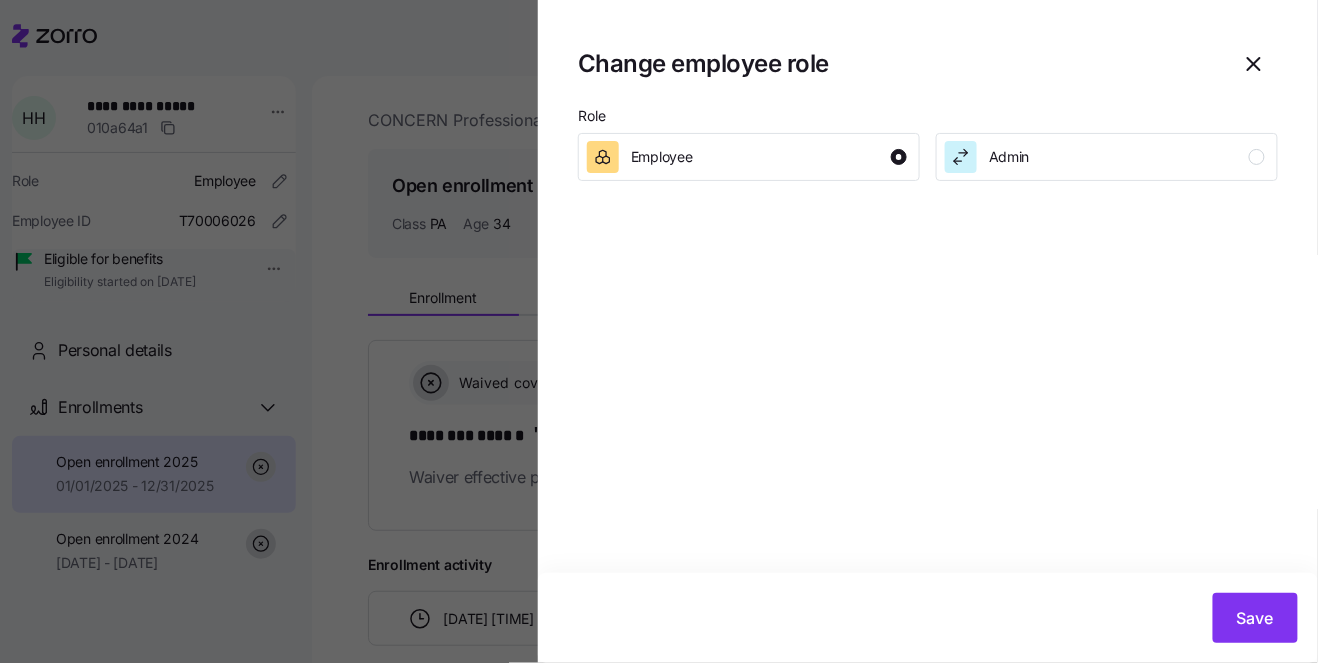 click at bounding box center (659, 331) 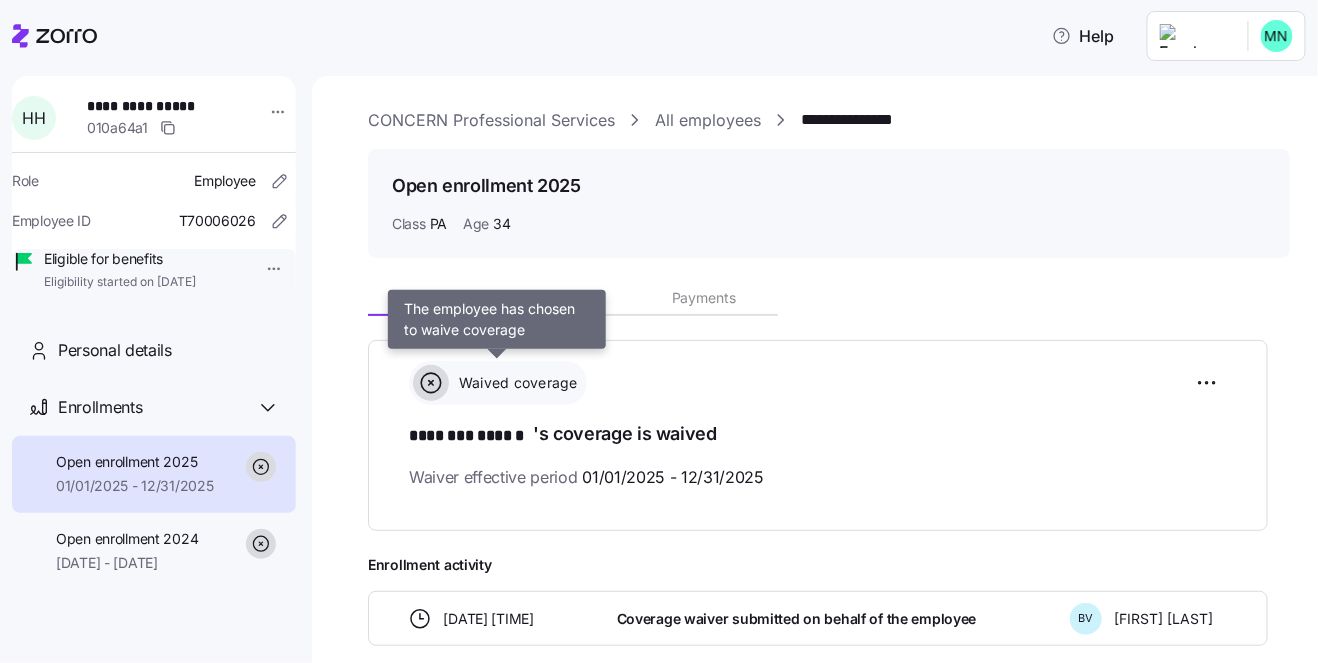 scroll, scrollTop: 0, scrollLeft: 0, axis: both 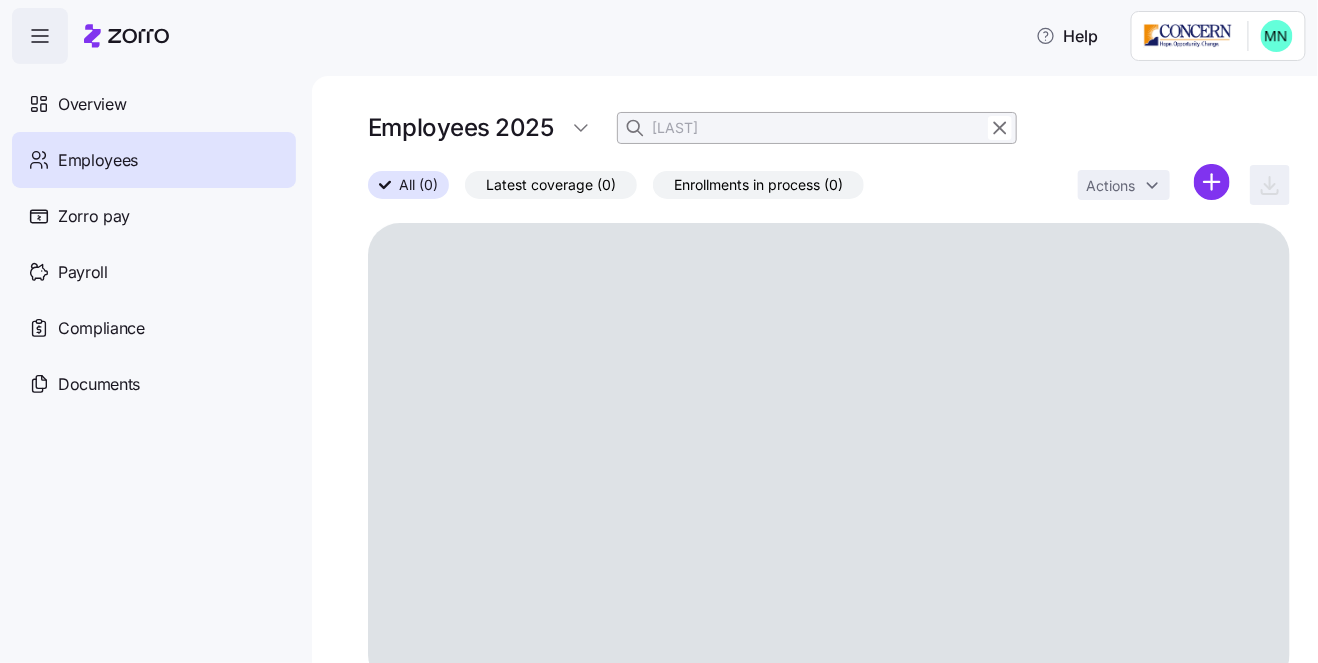 click on "[LAST]" at bounding box center [817, 128] 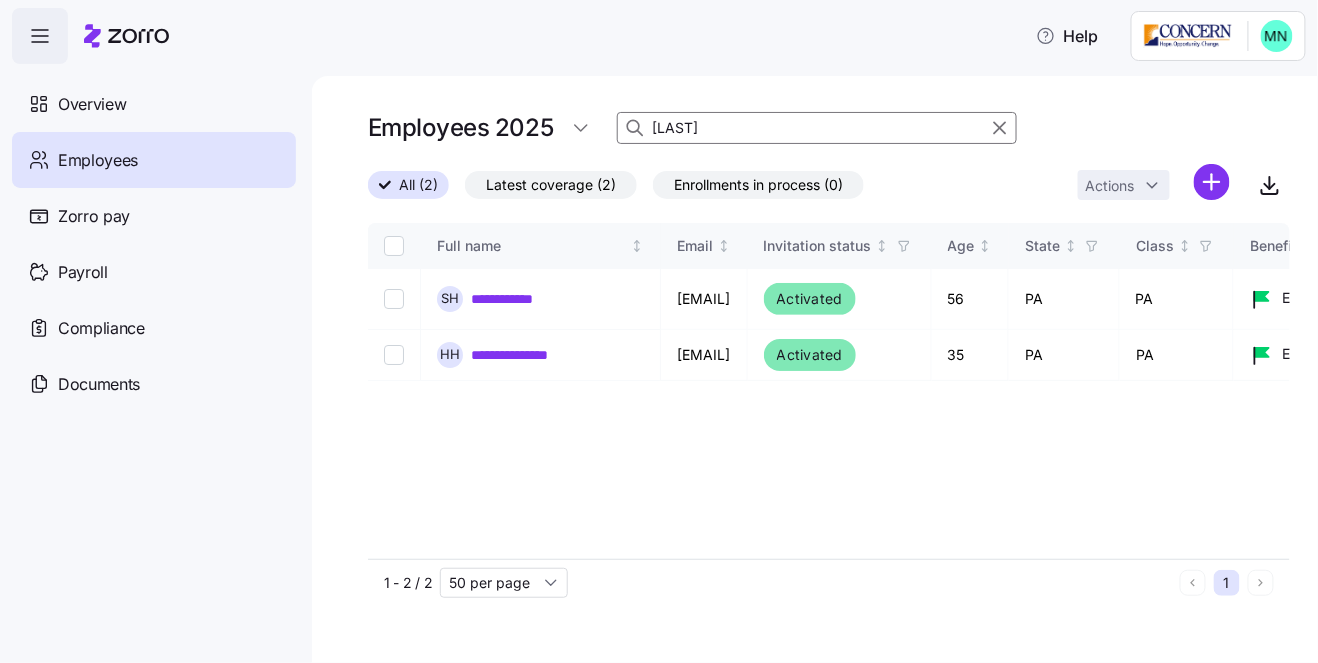 drag, startPoint x: 713, startPoint y: 128, endPoint x: 663, endPoint y: 128, distance: 50 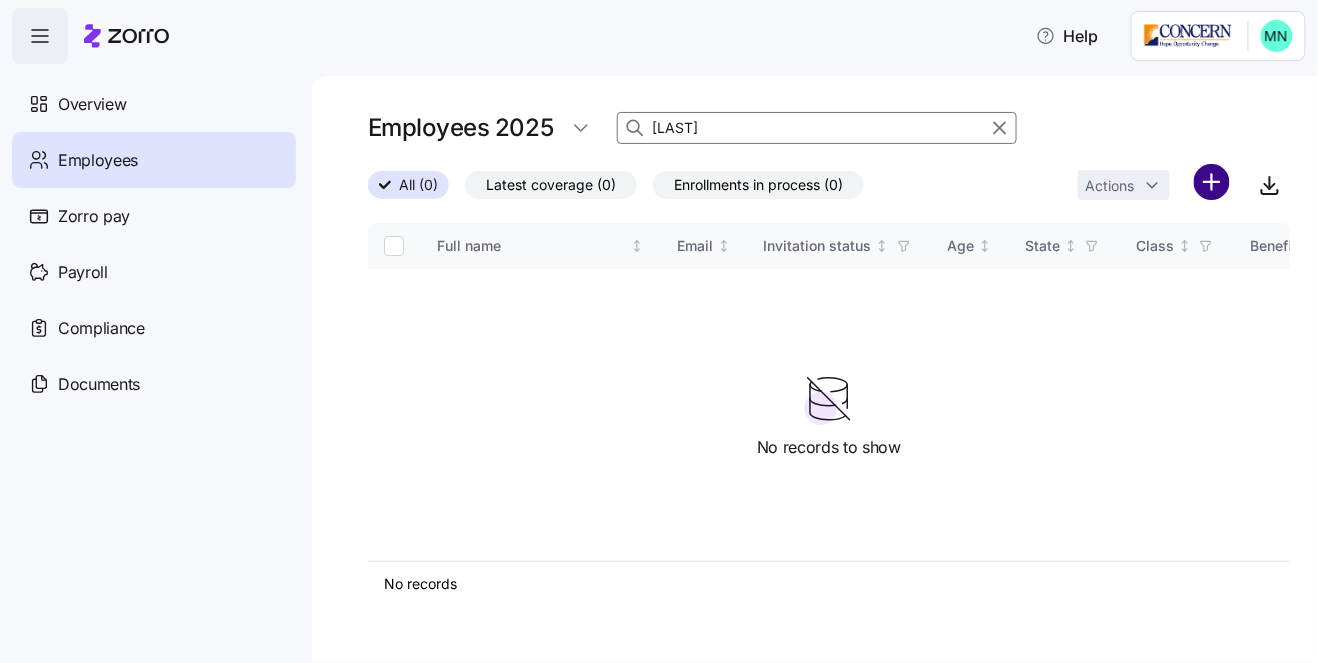 type on "[LAST]" 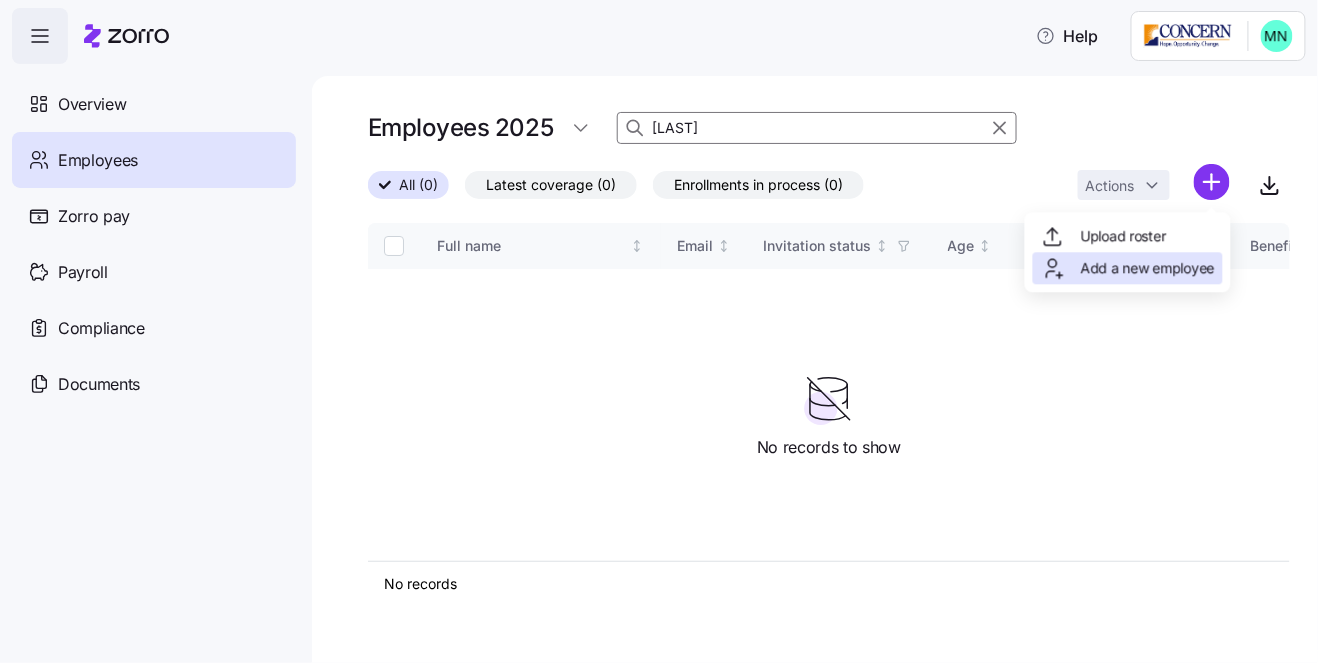 click on "Add a new employee" at bounding box center [1128, 268] 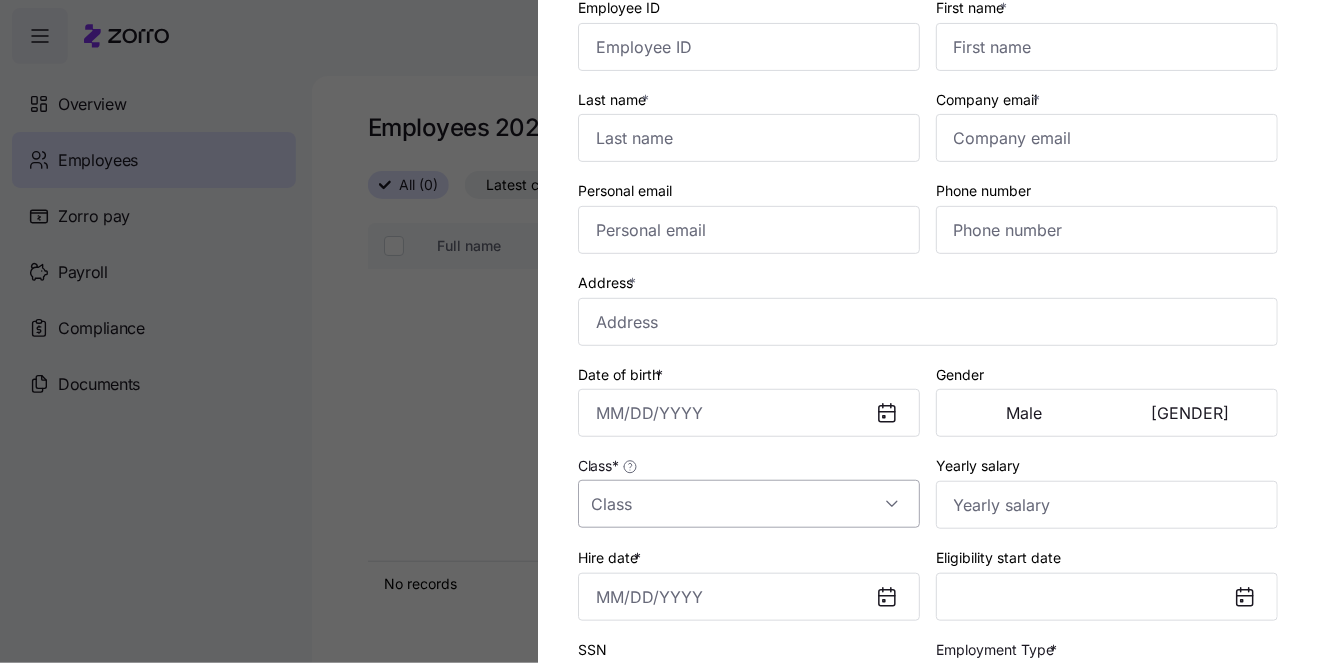 scroll, scrollTop: 137, scrollLeft: 0, axis: vertical 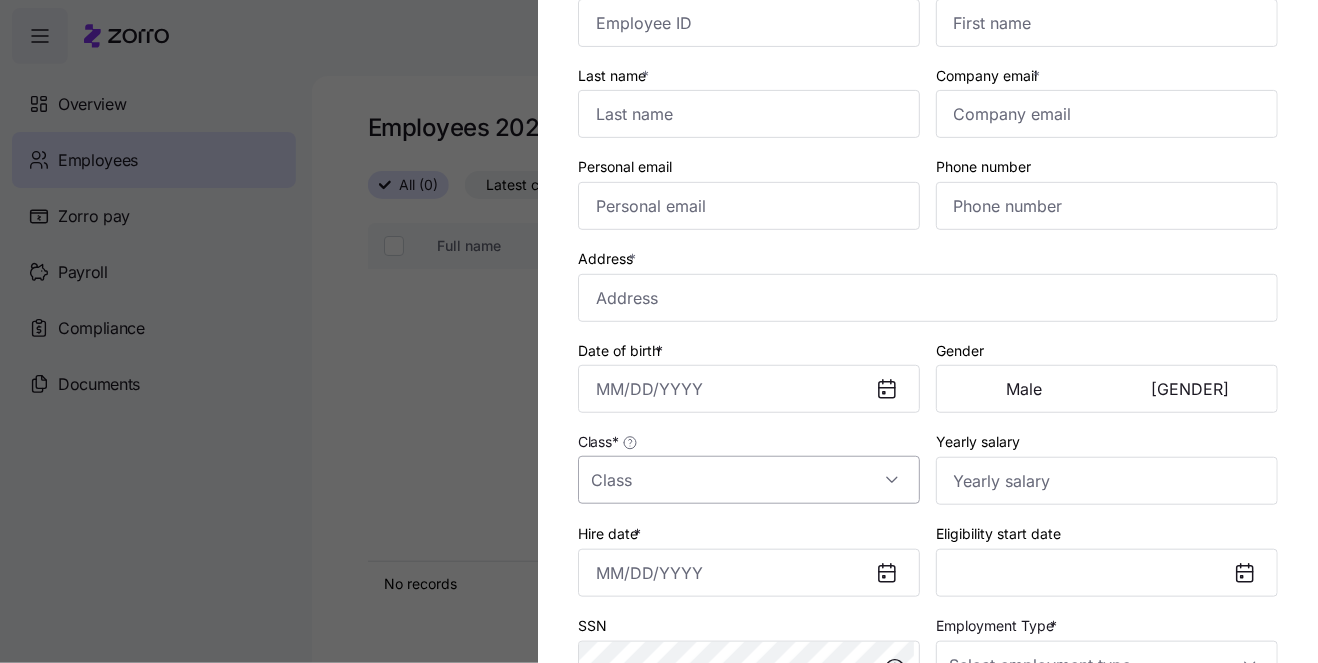 click on "Class  *" at bounding box center (749, 480) 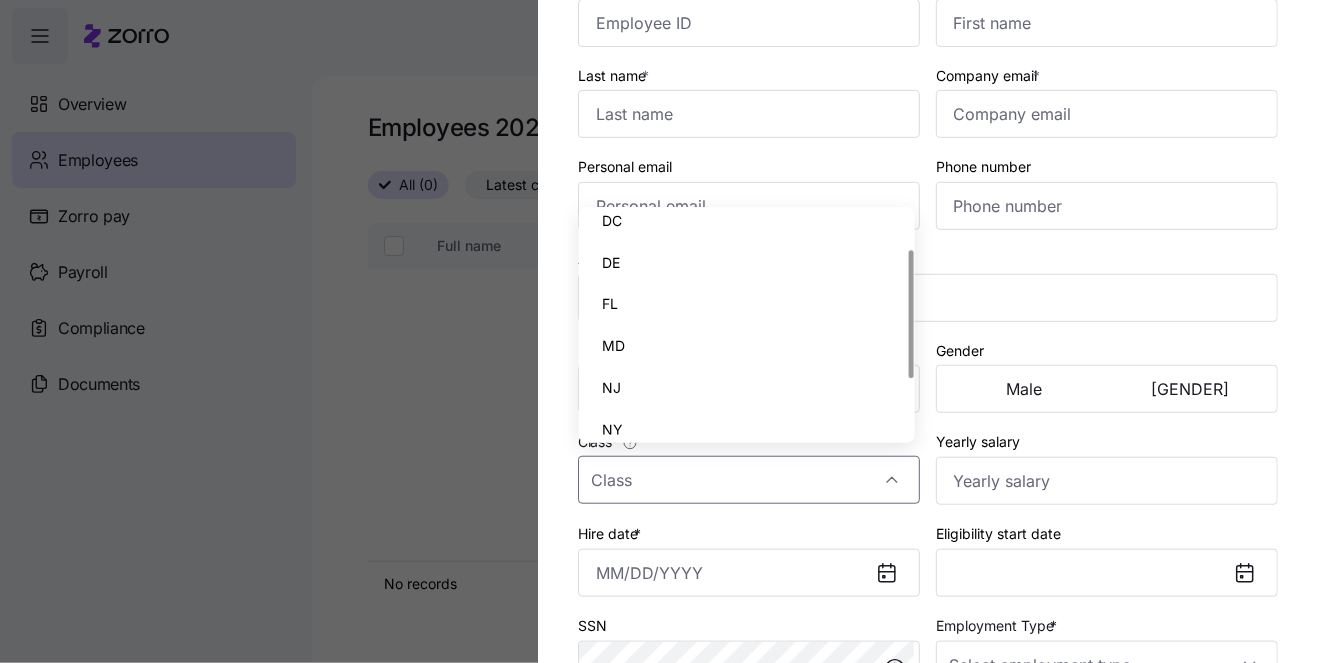 scroll, scrollTop: 155, scrollLeft: 0, axis: vertical 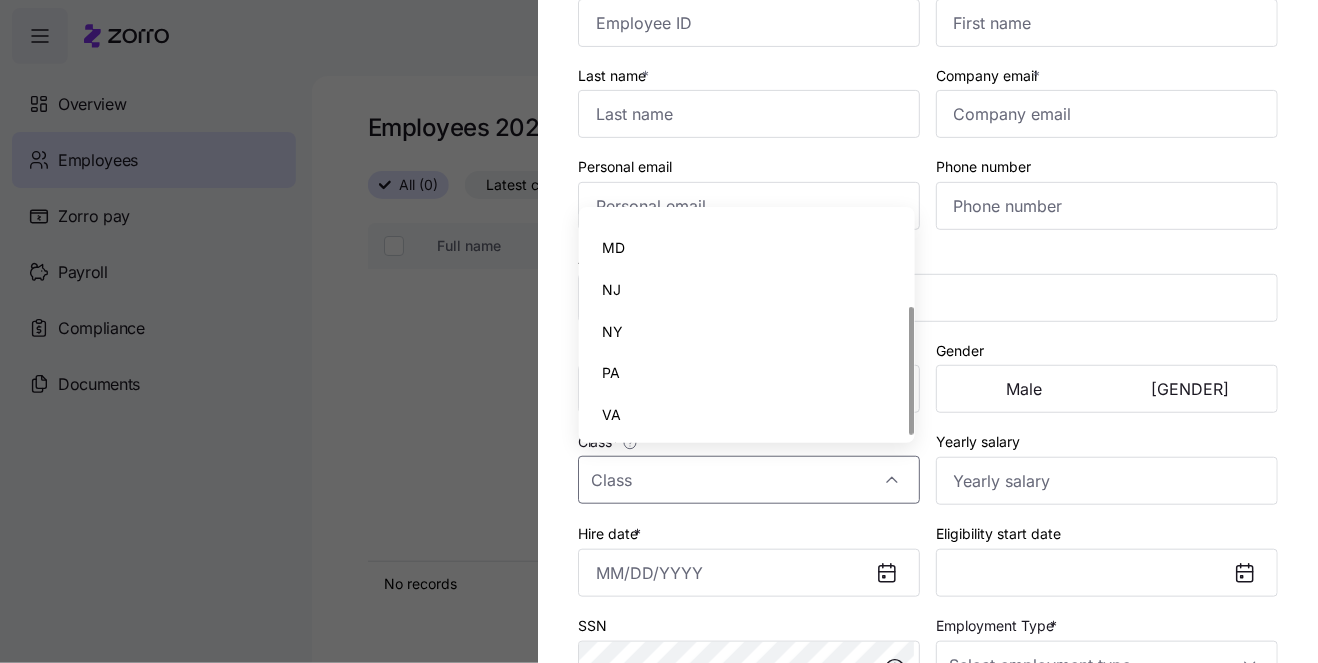 click on "PA" at bounding box center (747, 373) 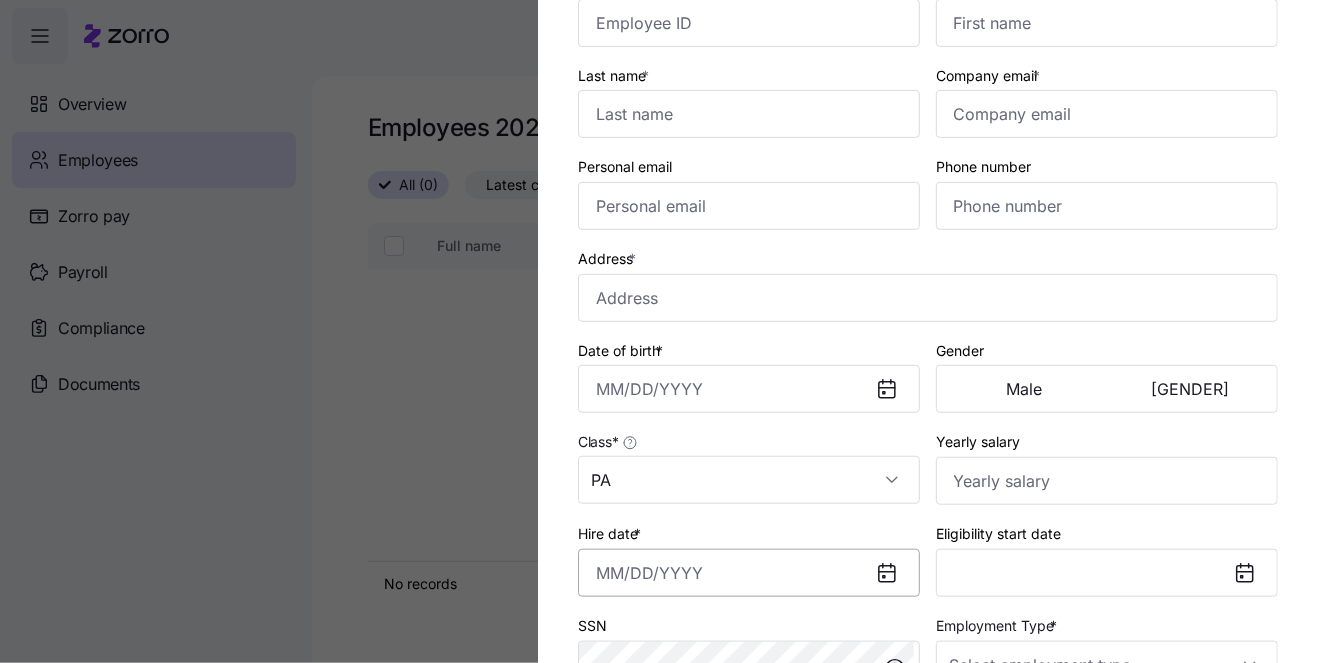 drag, startPoint x: 617, startPoint y: 551, endPoint x: 627, endPoint y: 552, distance: 10.049875 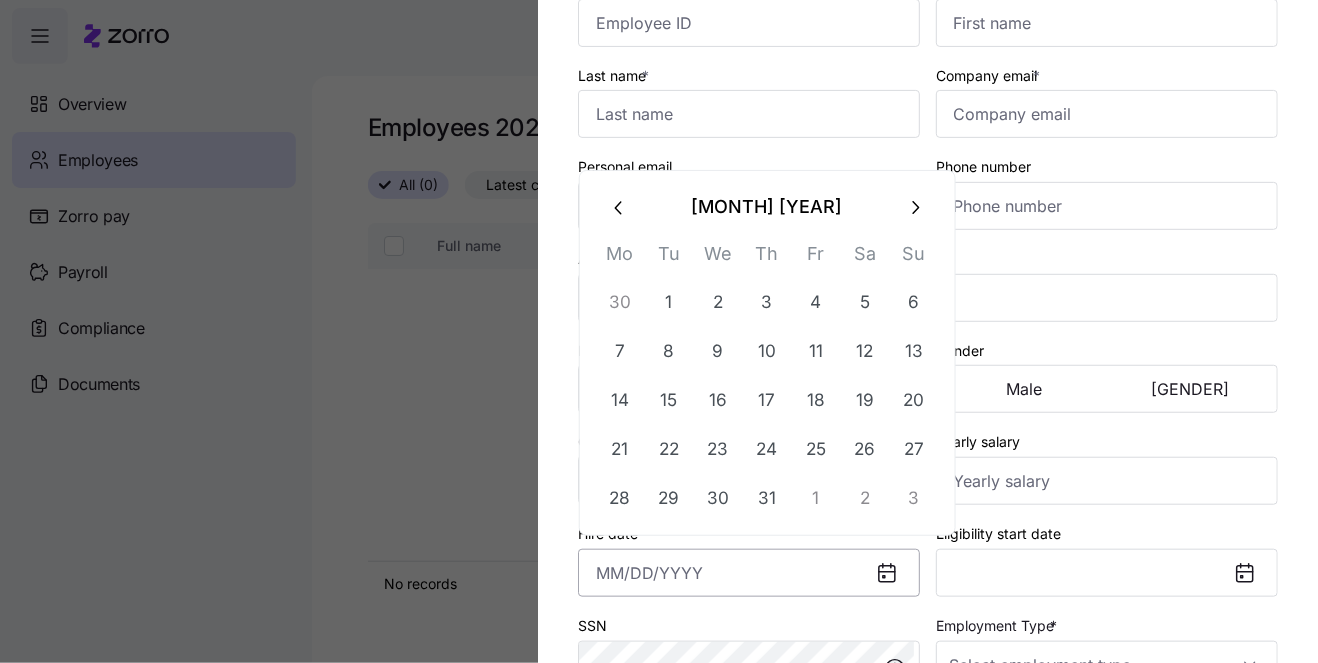 scroll, scrollTop: 134, scrollLeft: 0, axis: vertical 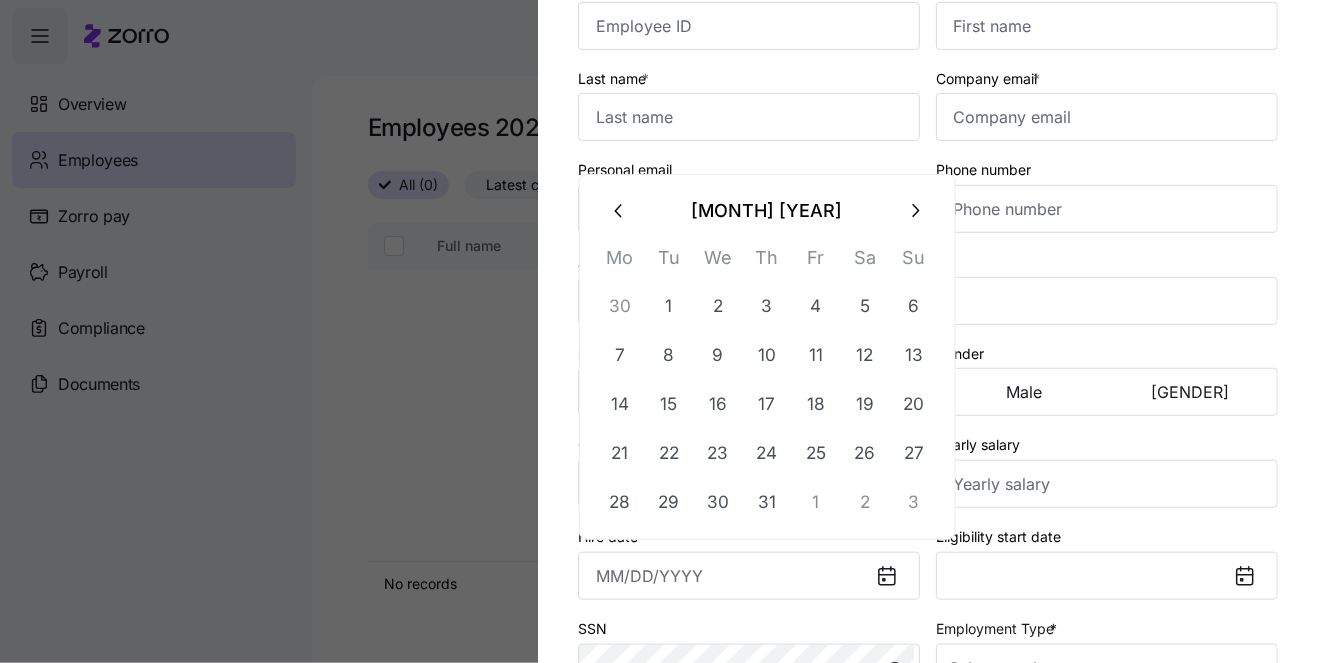 click 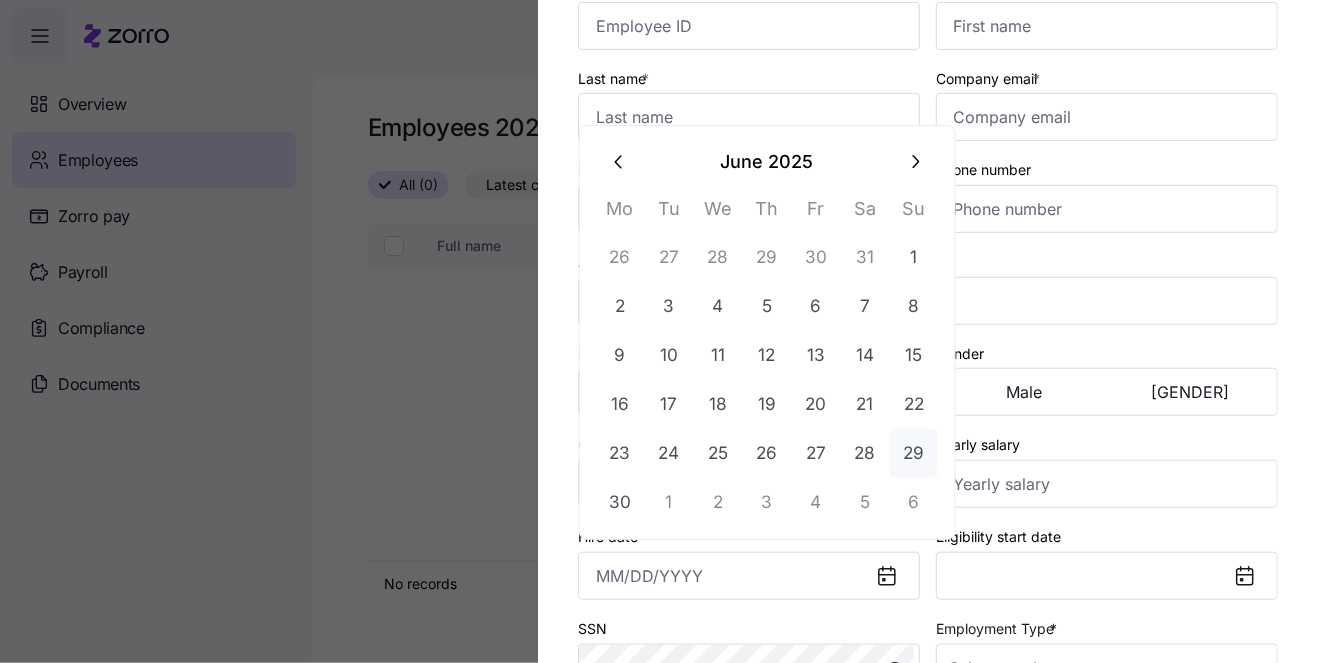 click on "29" at bounding box center [914, 453] 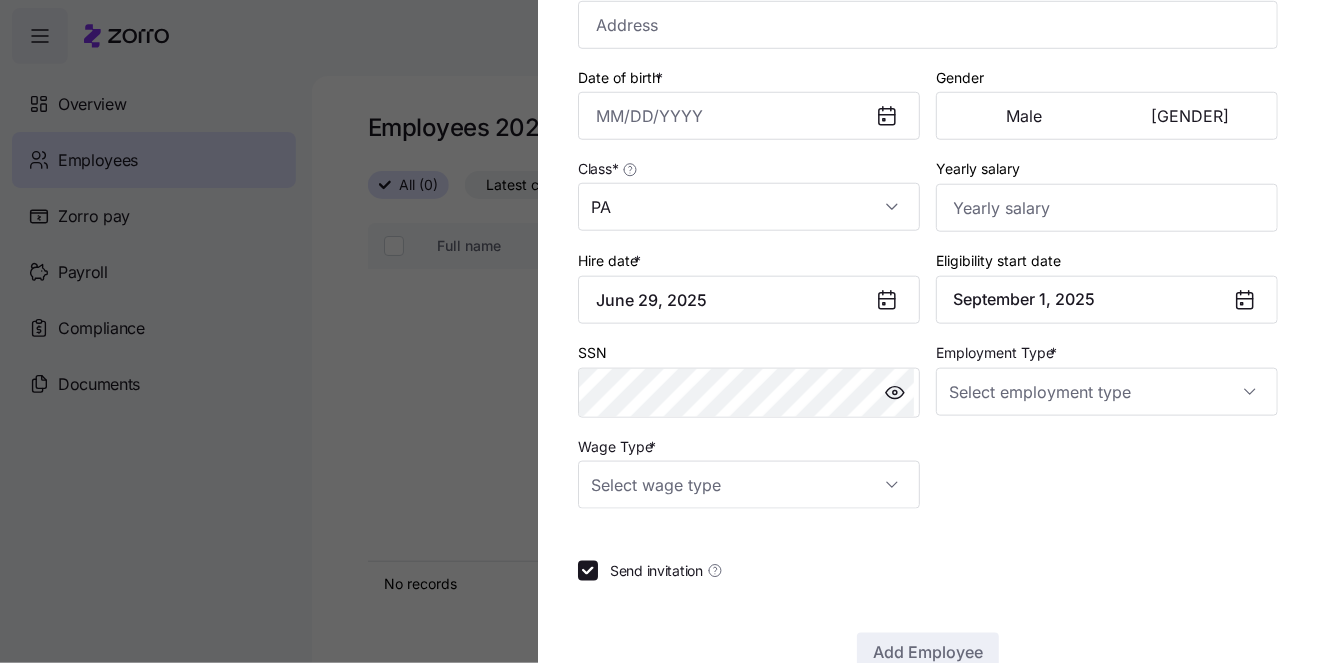 scroll, scrollTop: 453, scrollLeft: 0, axis: vertical 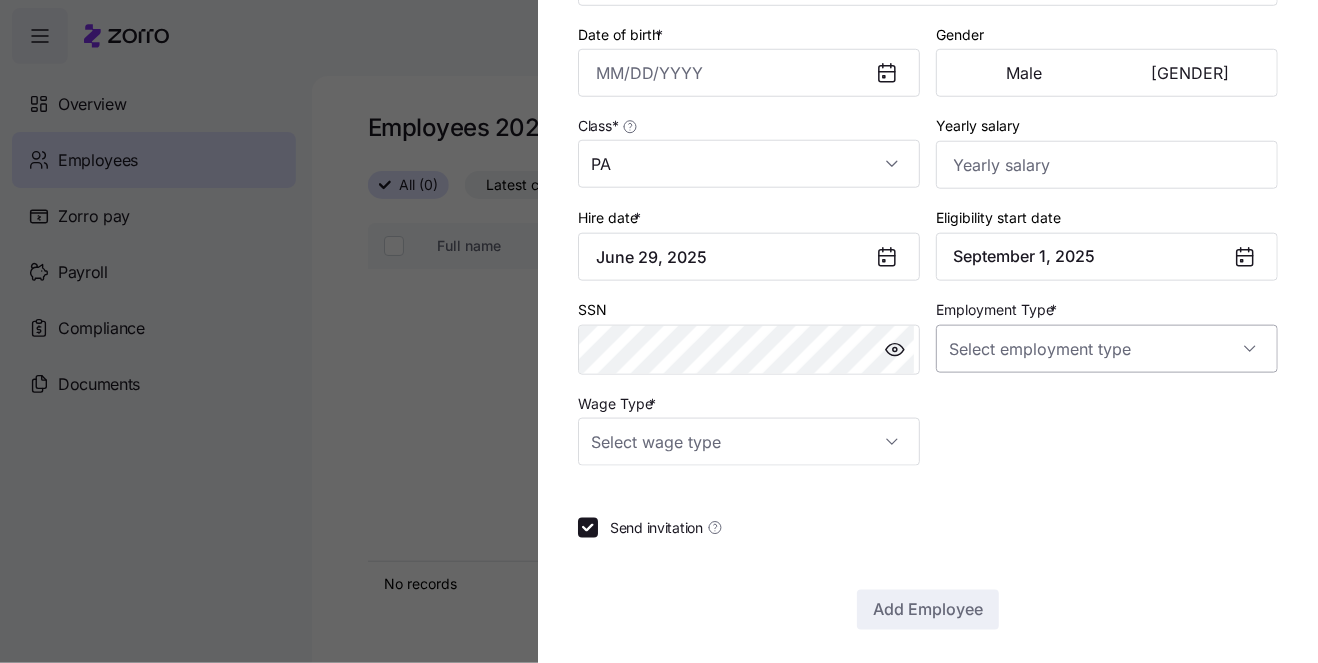 click on "Employment Type  *" at bounding box center [1107, 349] 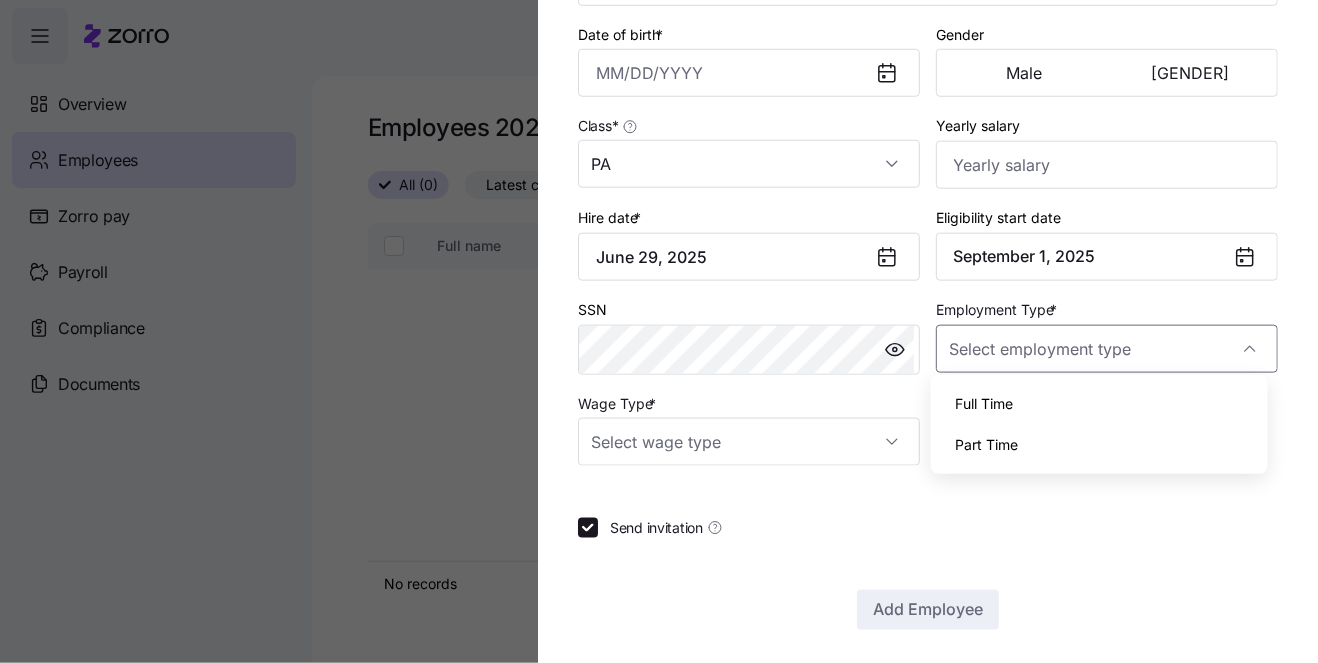 click on "Full Time" at bounding box center [1099, 404] 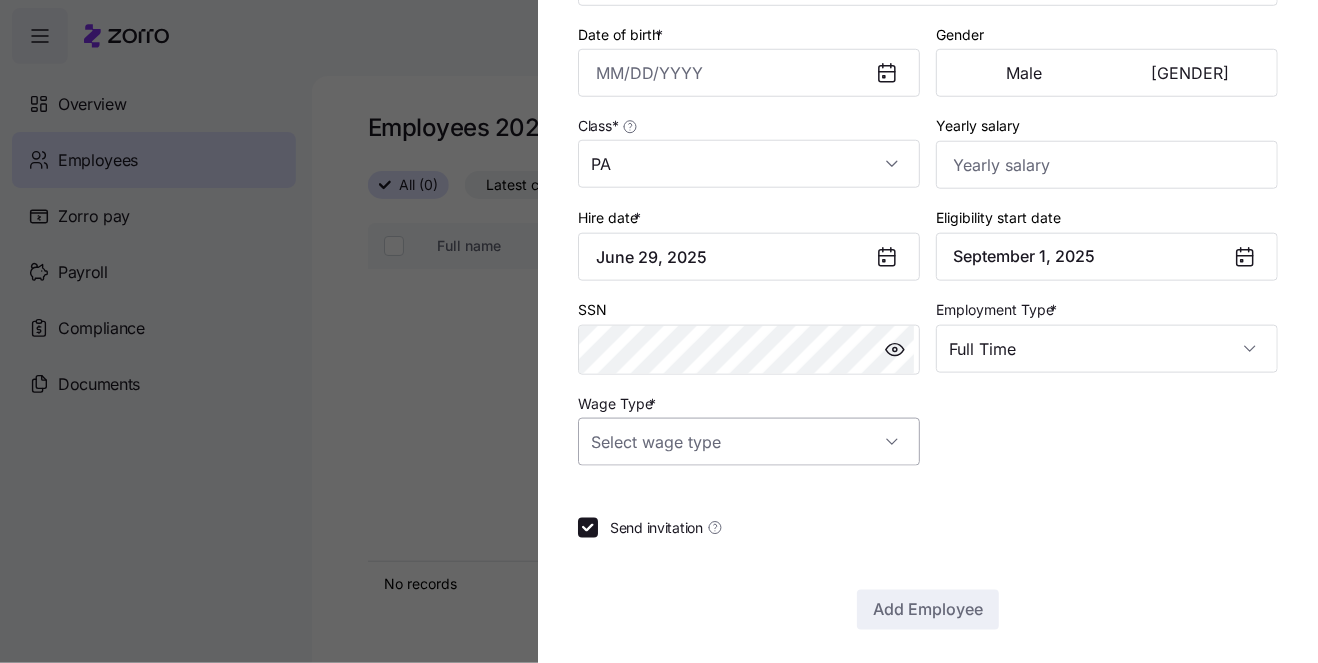click on "Wage Type  *" at bounding box center (749, 442) 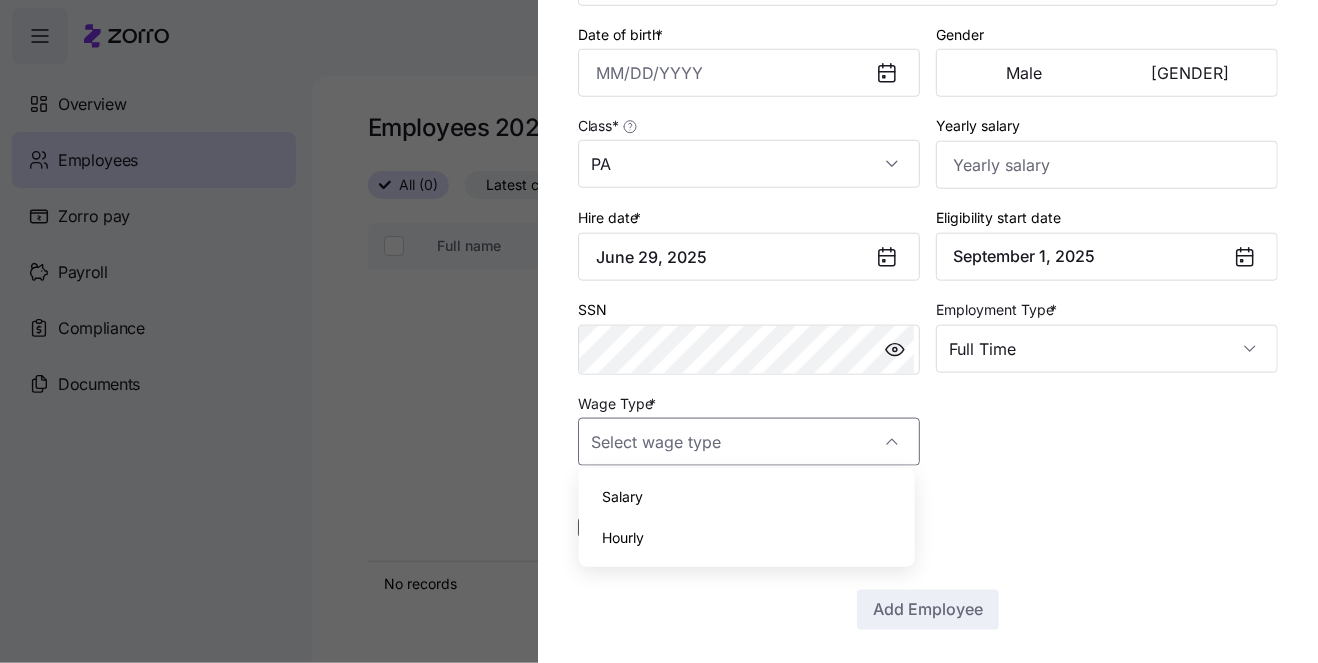 click on "Salary" at bounding box center [747, 497] 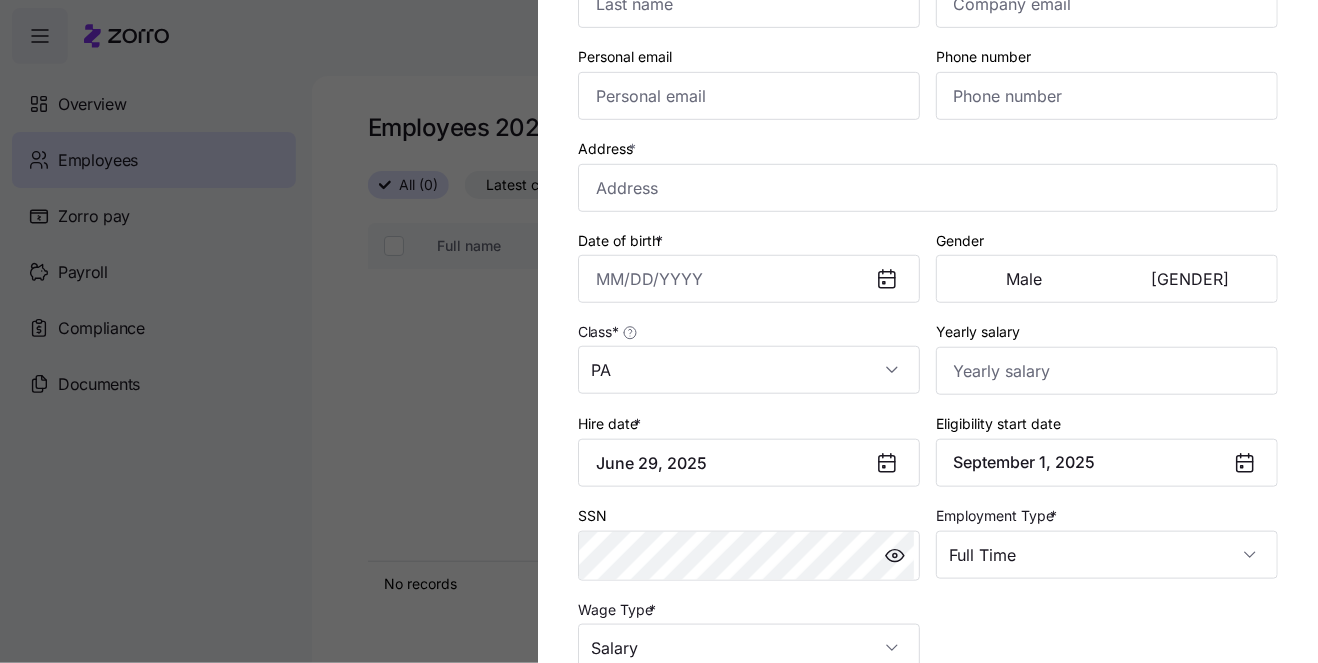 scroll, scrollTop: 246, scrollLeft: 0, axis: vertical 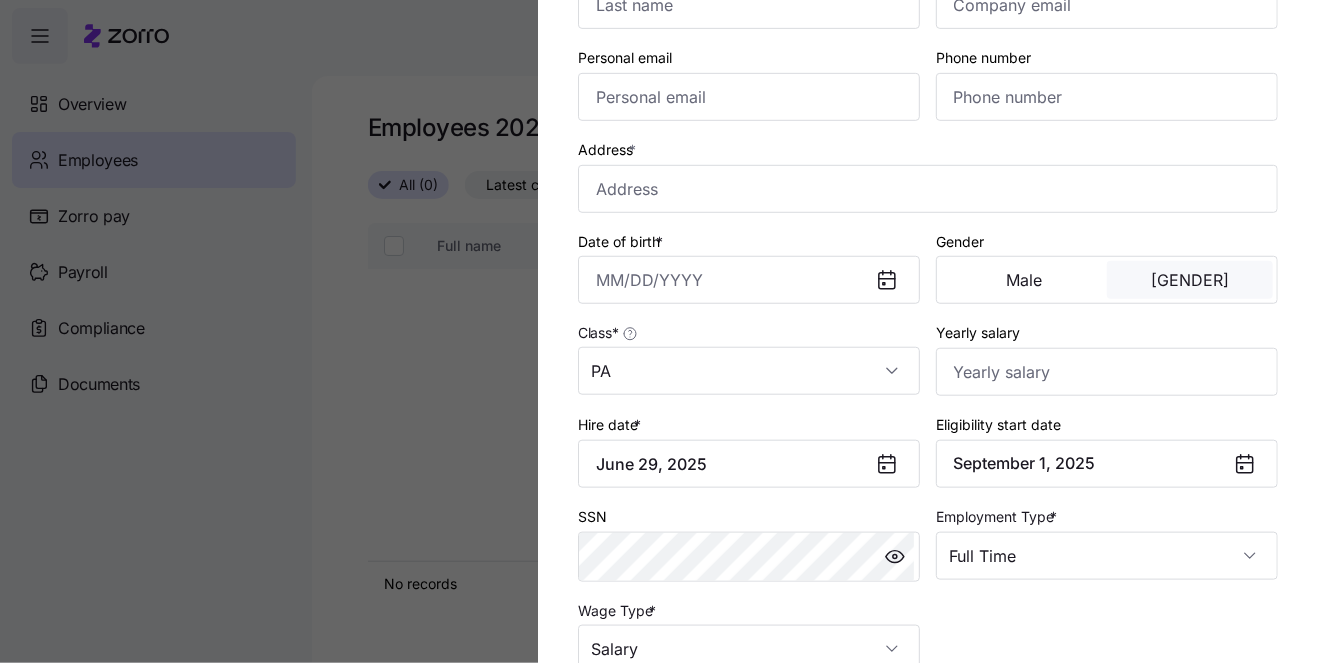 click on "[GENDER]" at bounding box center [1190, 280] 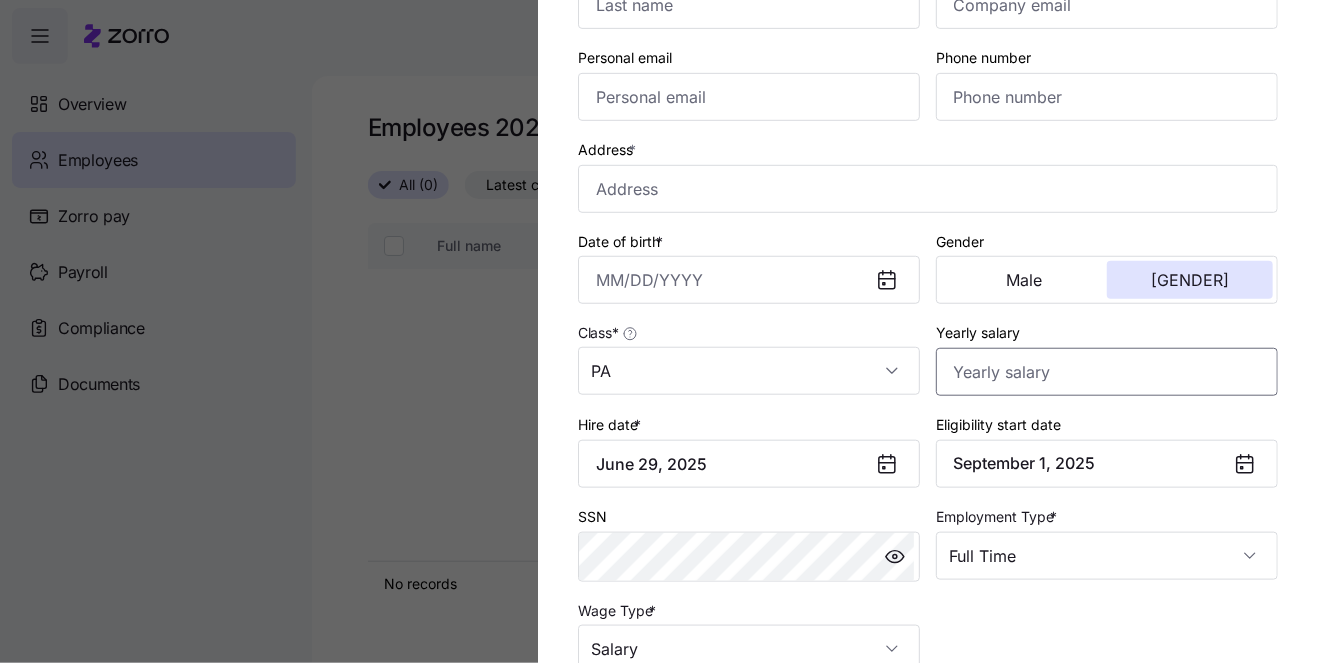 click on "Yearly salary" at bounding box center [1107, 372] 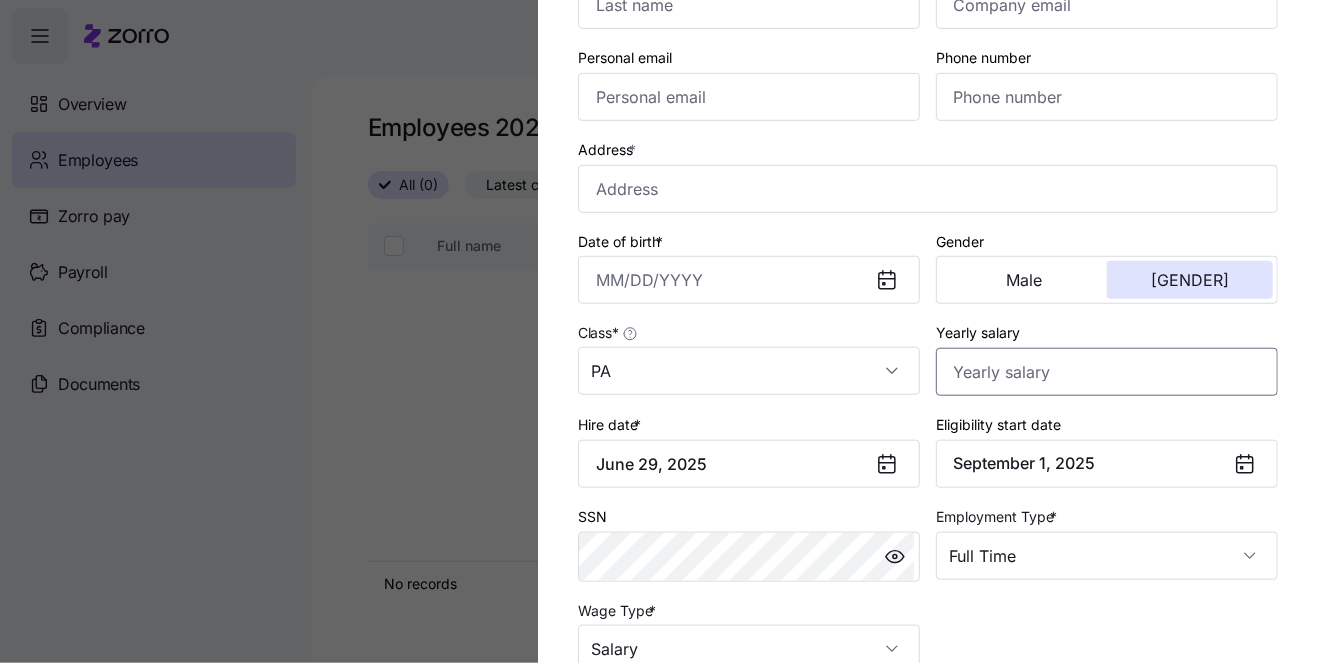 paste on "$60,400" 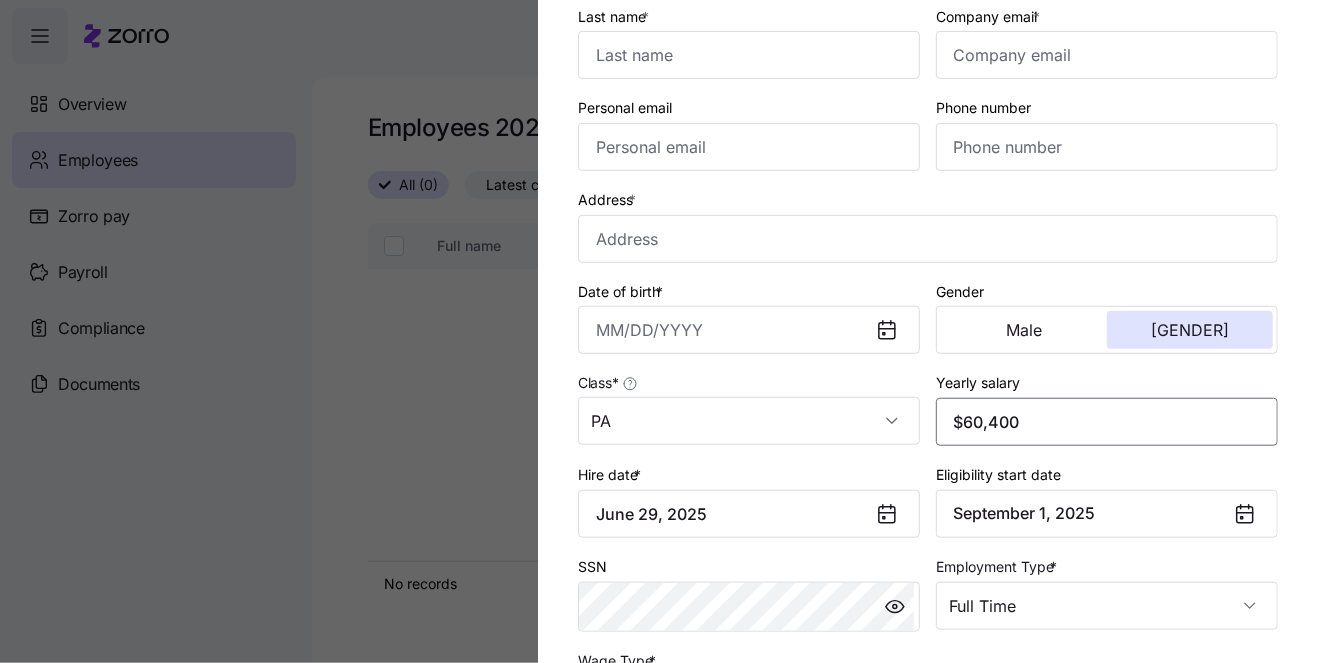 scroll, scrollTop: 177, scrollLeft: 0, axis: vertical 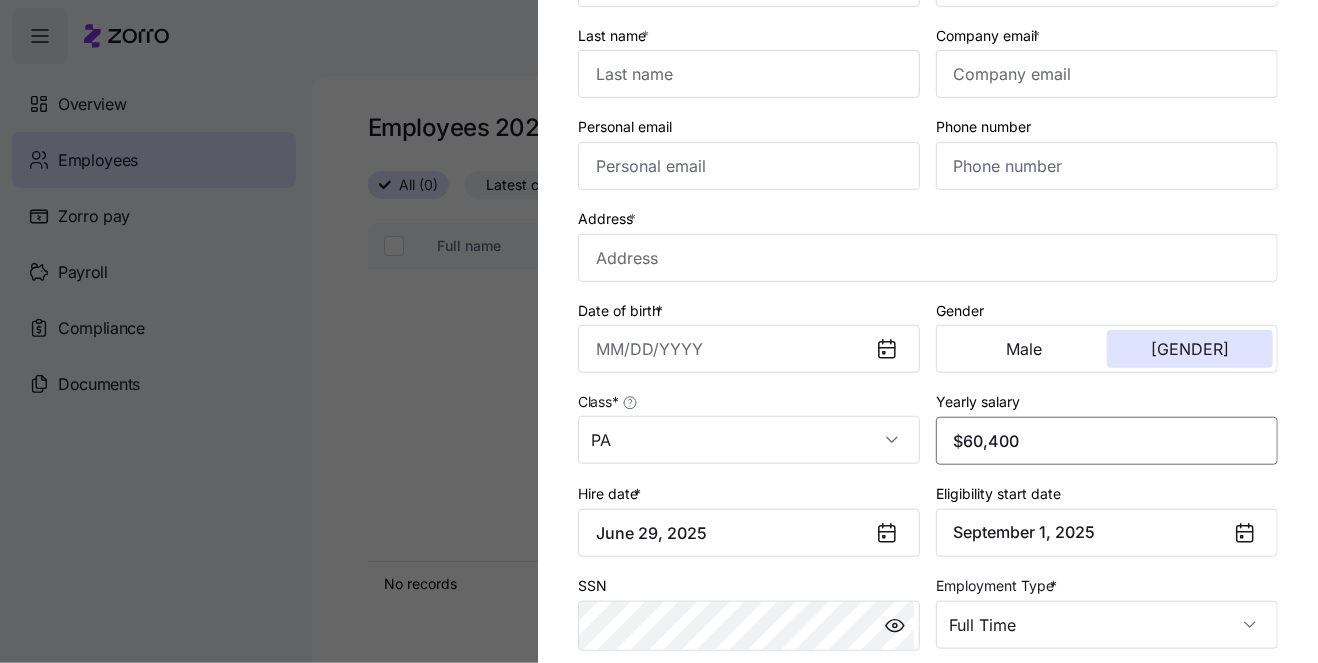 type on "$60,400" 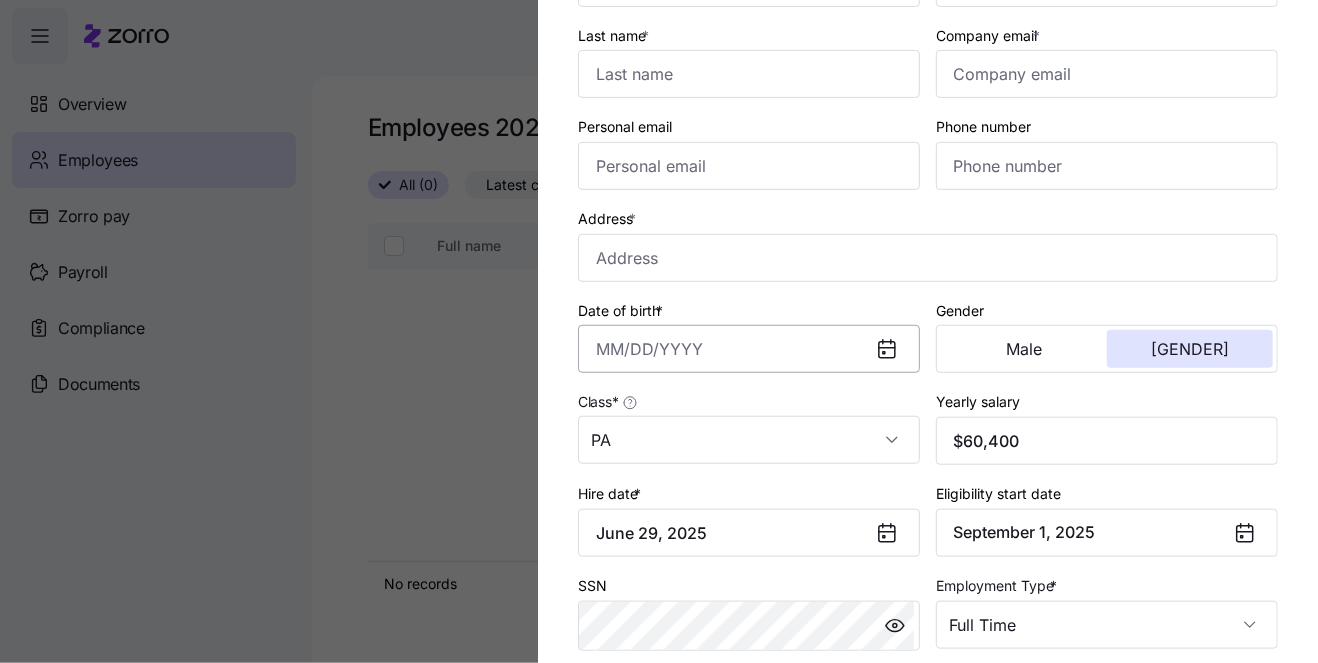 click on "Date of birth  *" at bounding box center [749, 349] 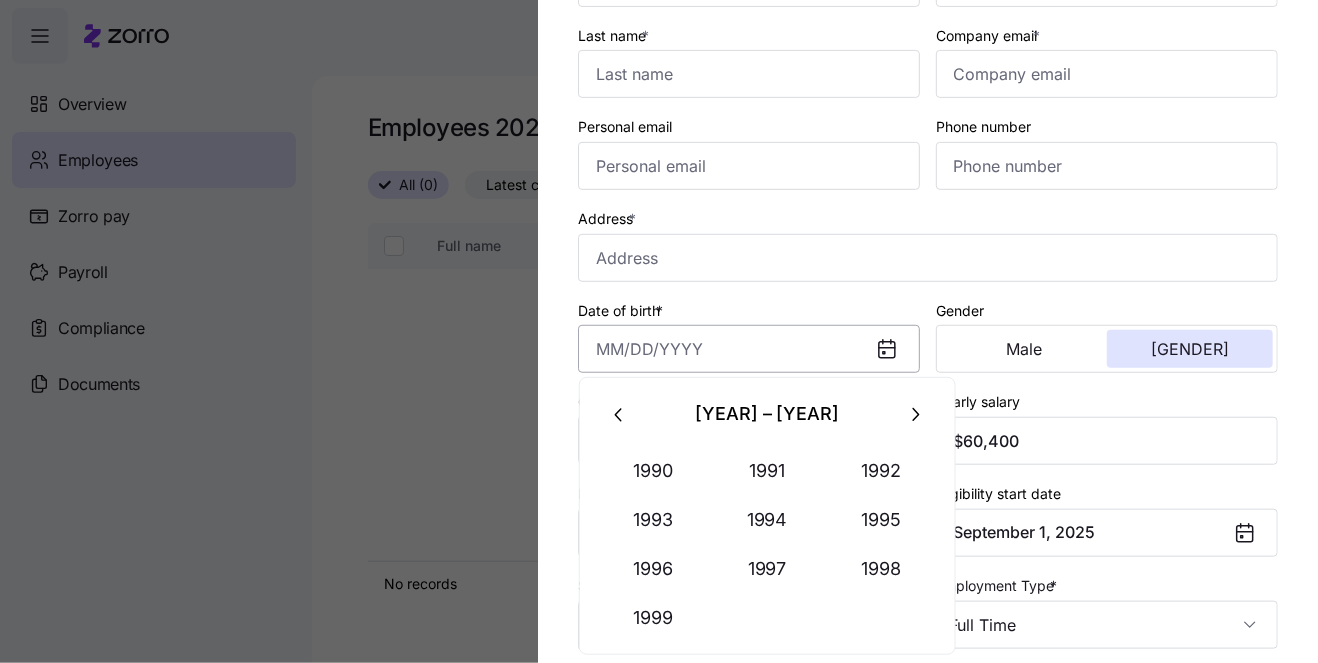 paste on "[DATE]" 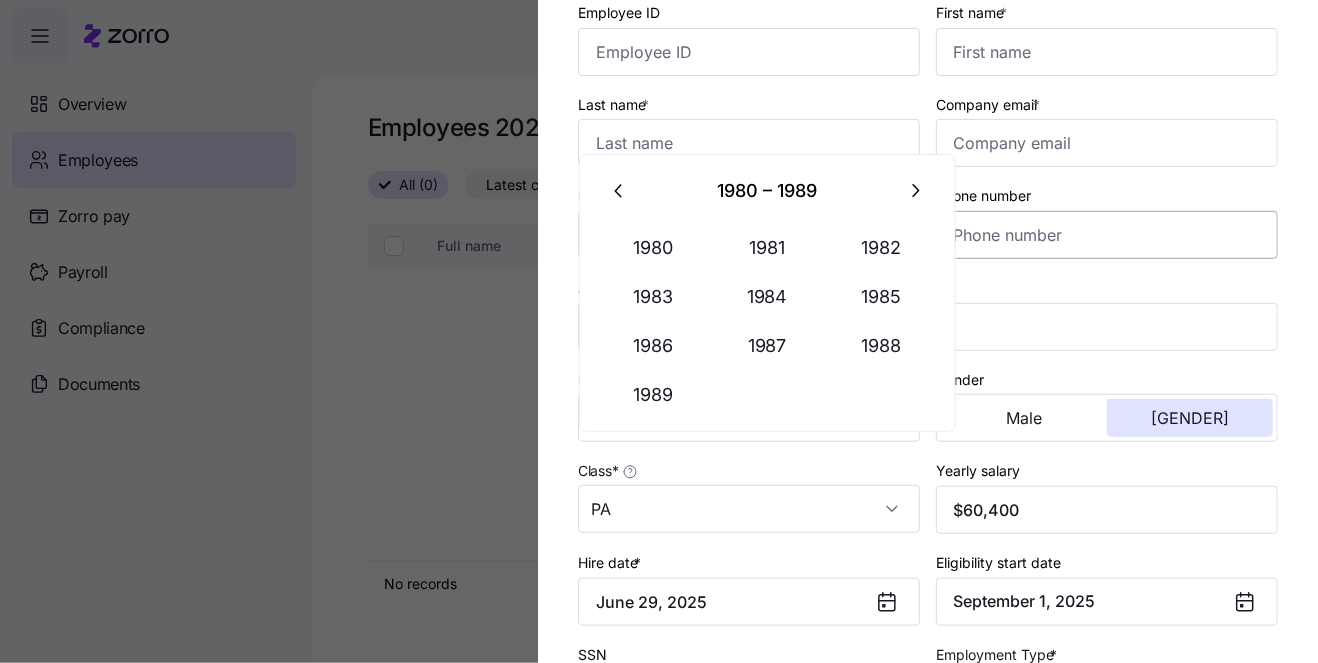 scroll, scrollTop: 40, scrollLeft: 0, axis: vertical 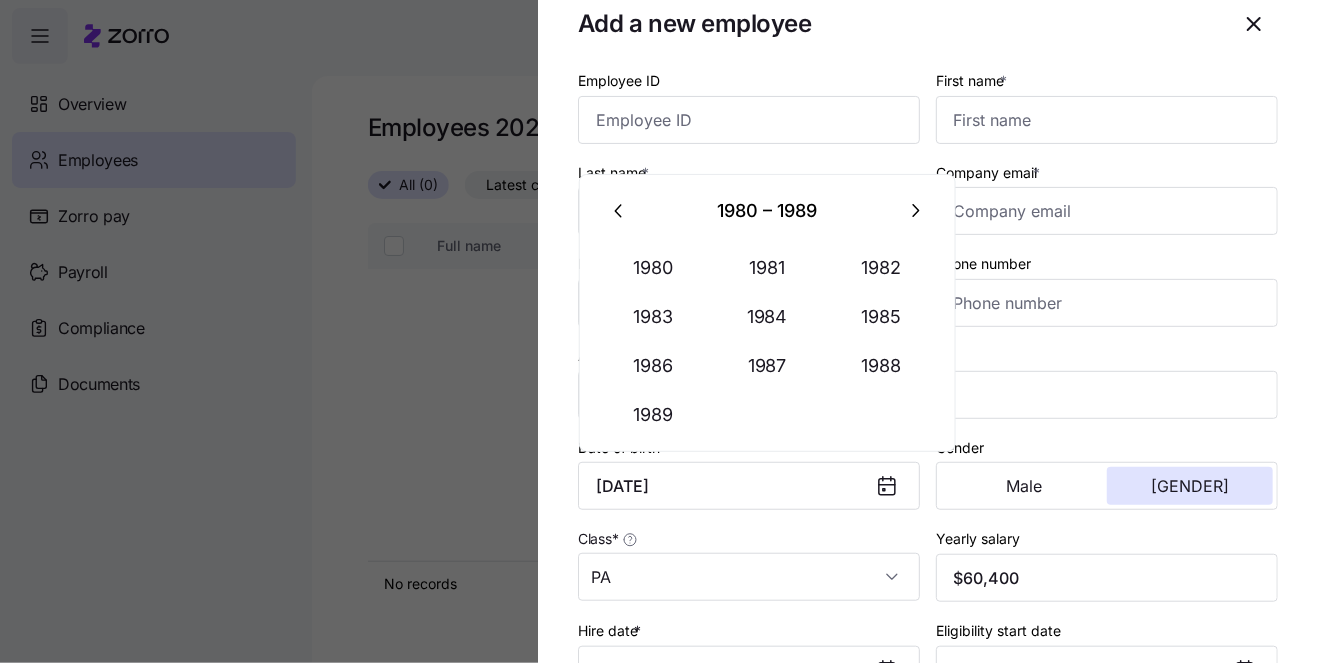 type on "[DATE]" 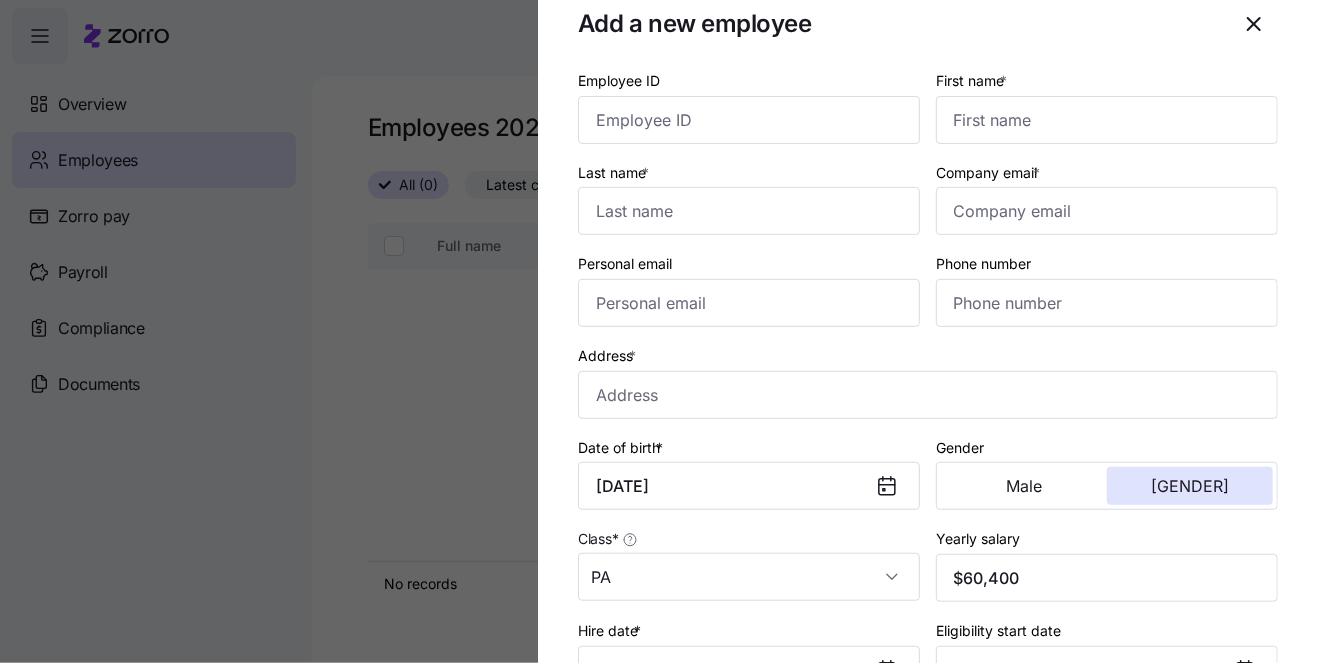 click on "Address  *" at bounding box center (928, 381) 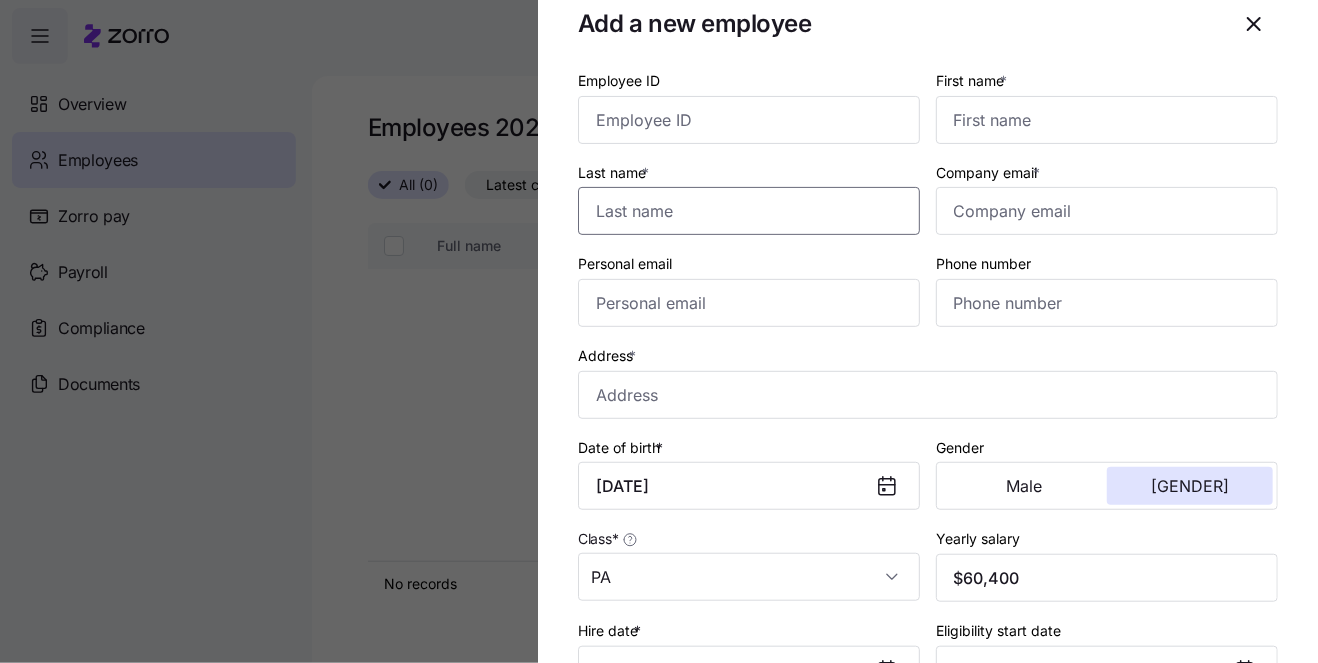 click on "Last name  *" at bounding box center [749, 211] 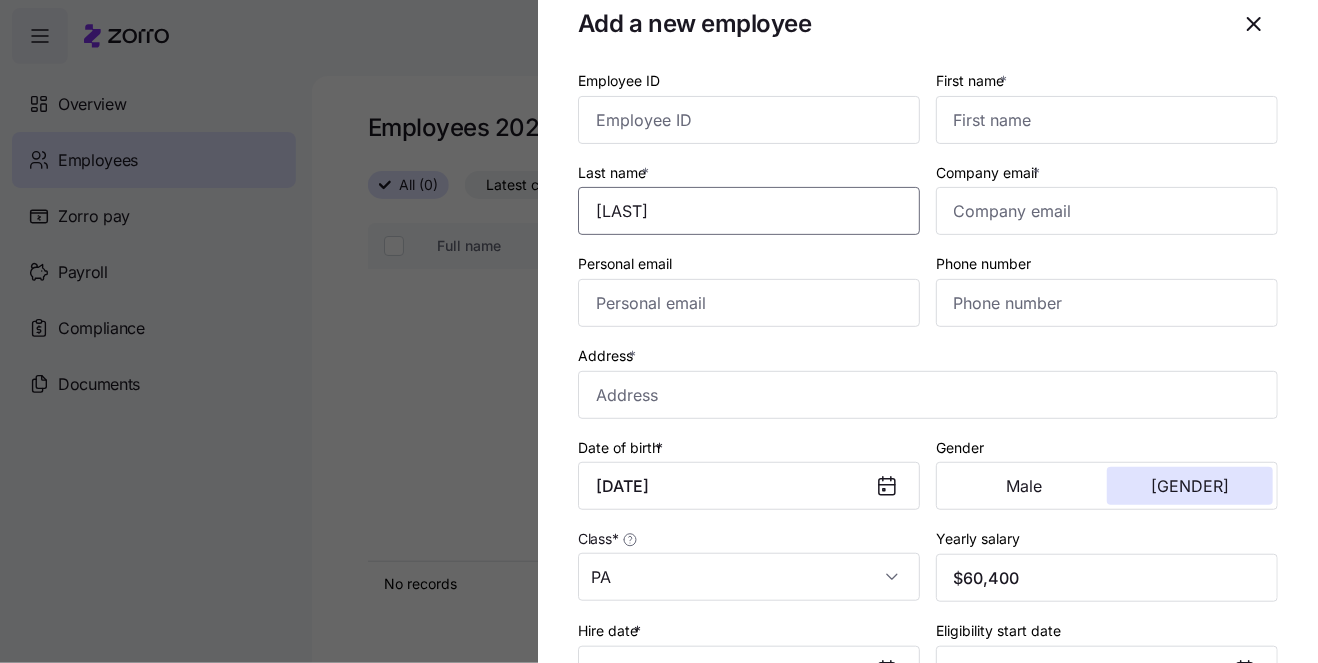 type on "[LAST]" 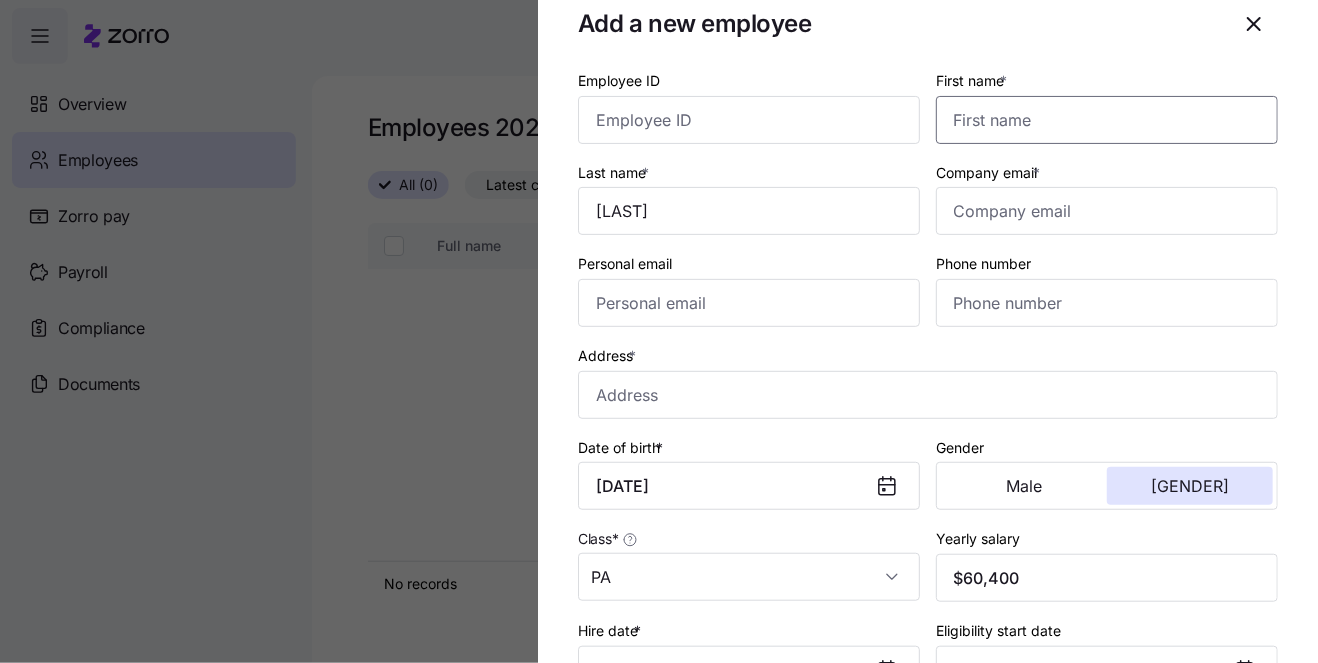 click on "First name  *" at bounding box center [1107, 120] 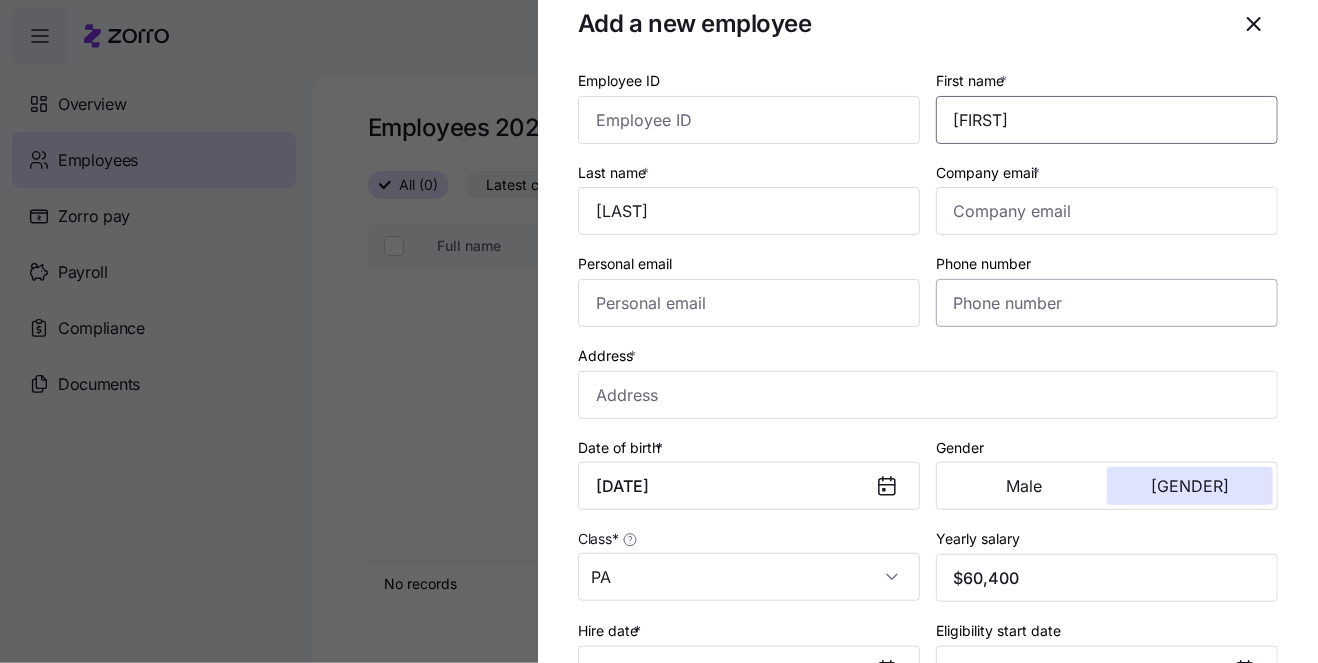 type on "[FIRST]" 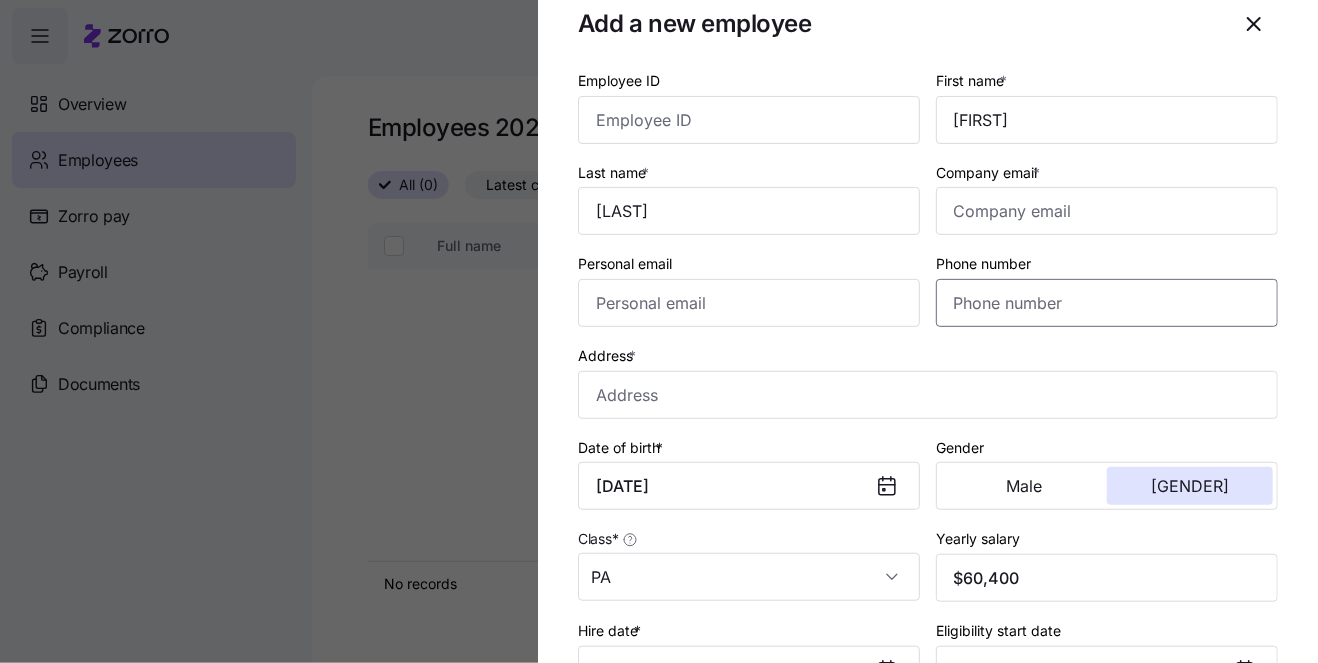 click on "Phone number" at bounding box center [1107, 303] 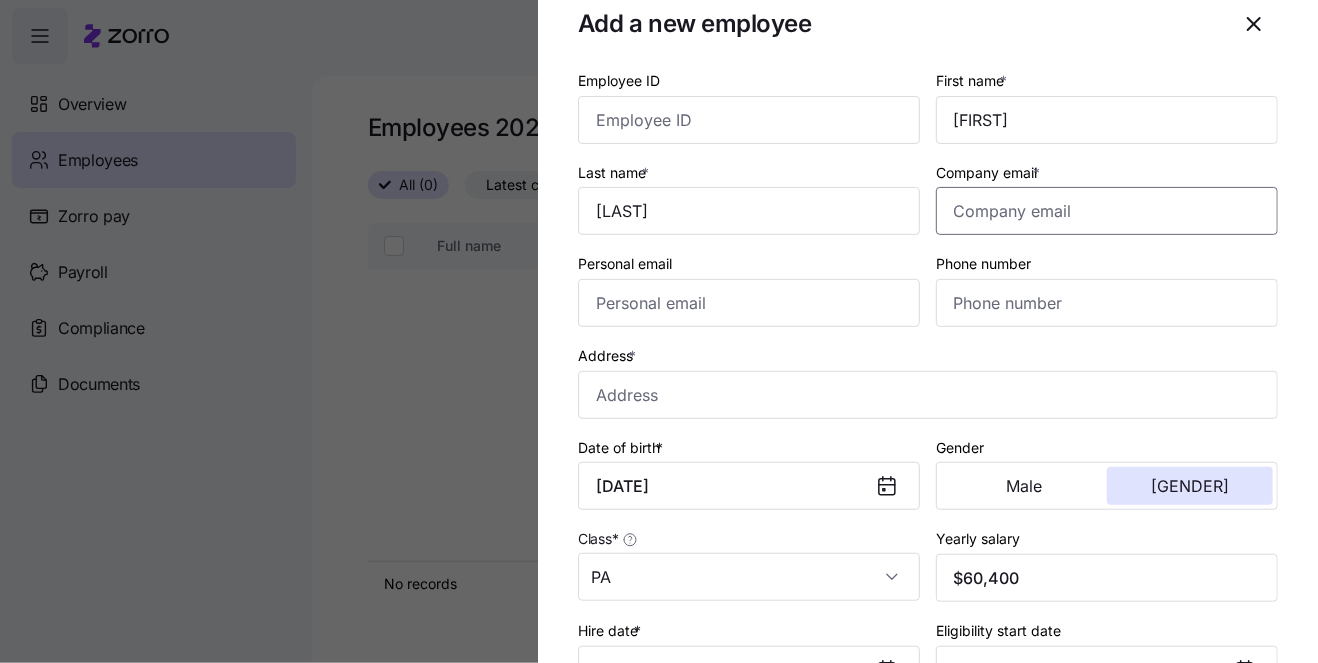 click on "Company email  *" at bounding box center [1107, 211] 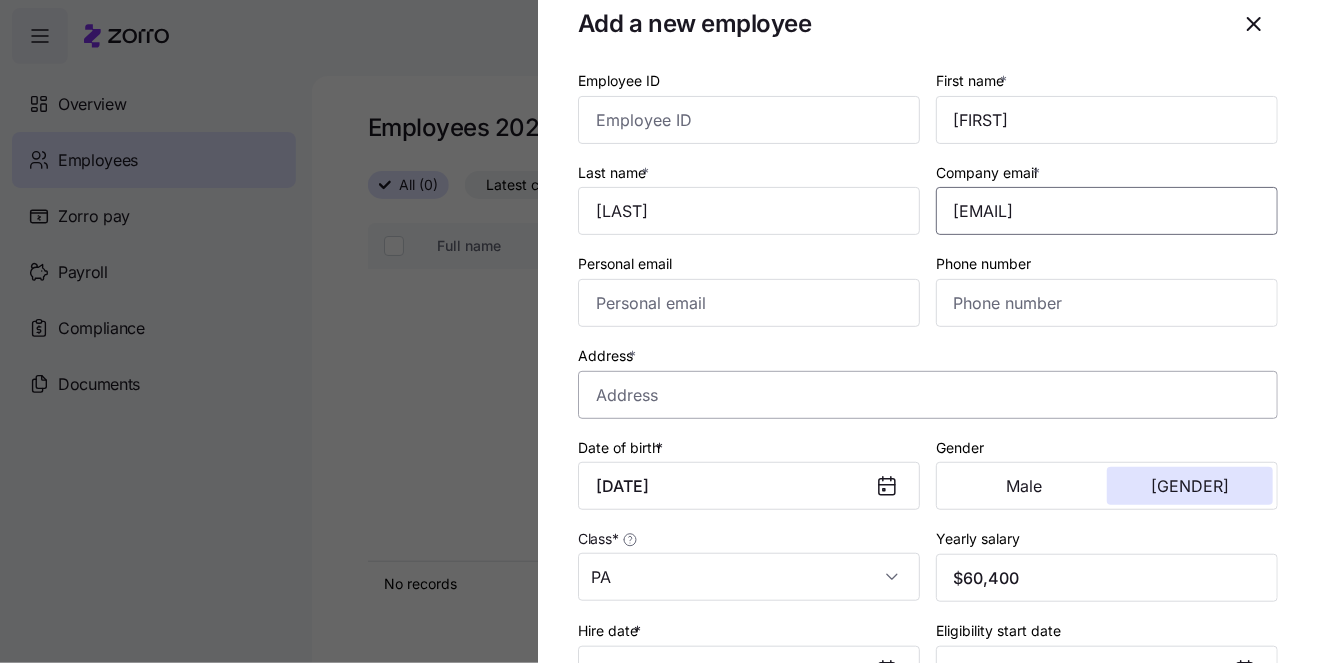 type on "[EMAIL]" 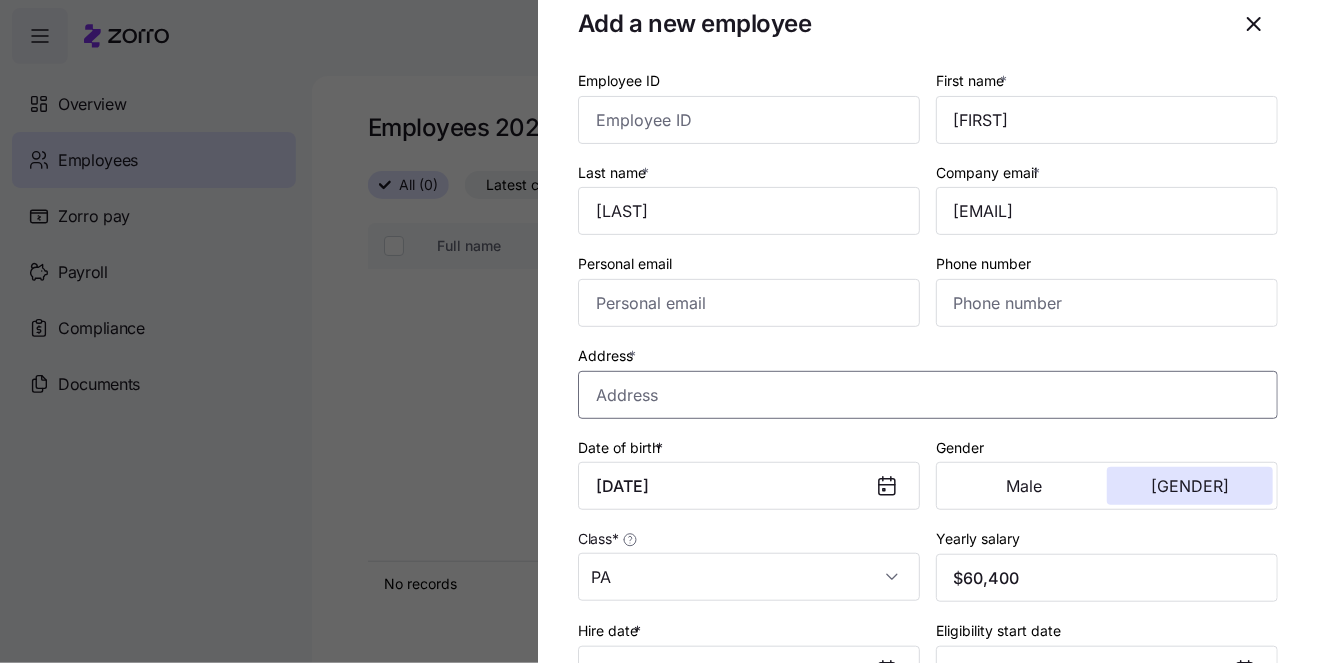 click on "Address  *" at bounding box center [928, 395] 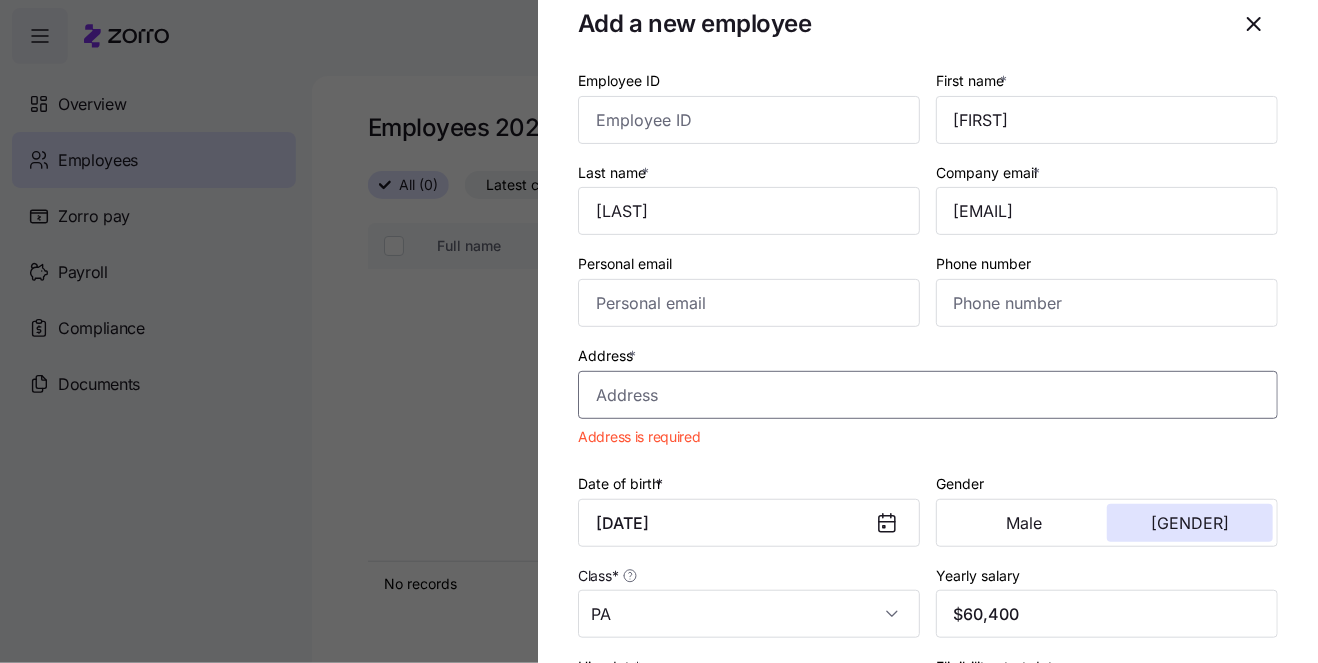 click on "Address  *" at bounding box center [928, 395] 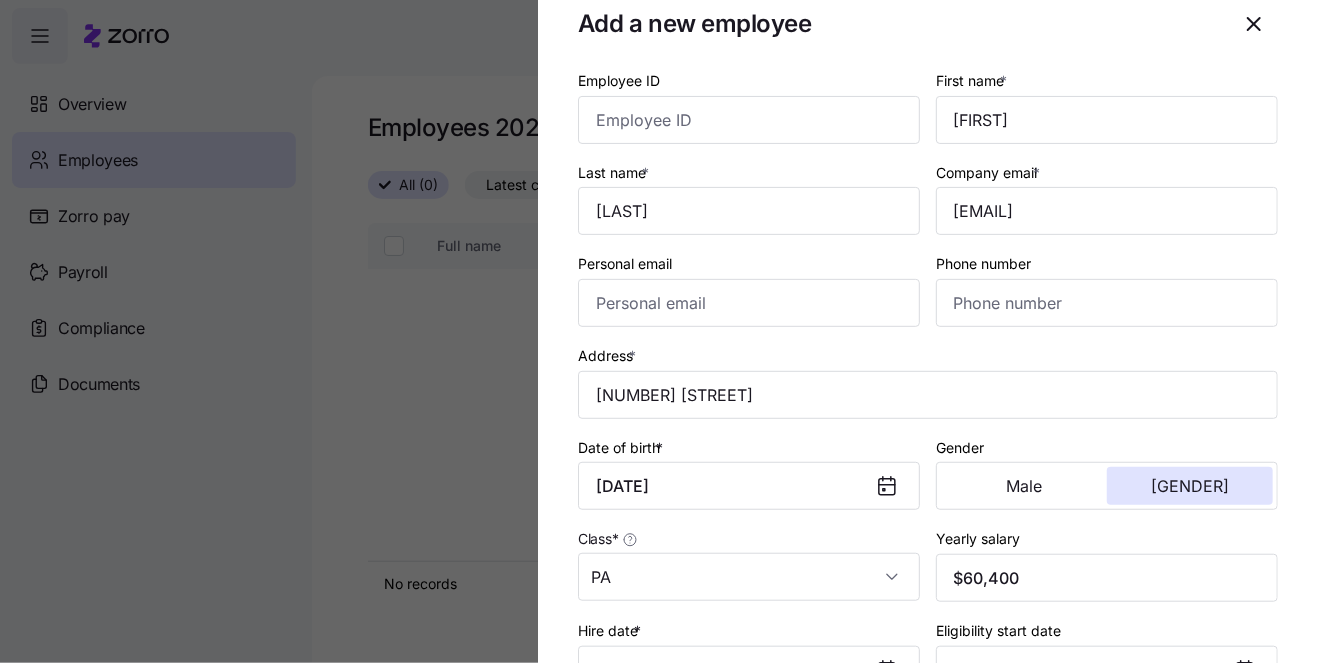type on "[NUMBER] [STREET], [CITY], [STATE] [POSTAL_CODE], USA" 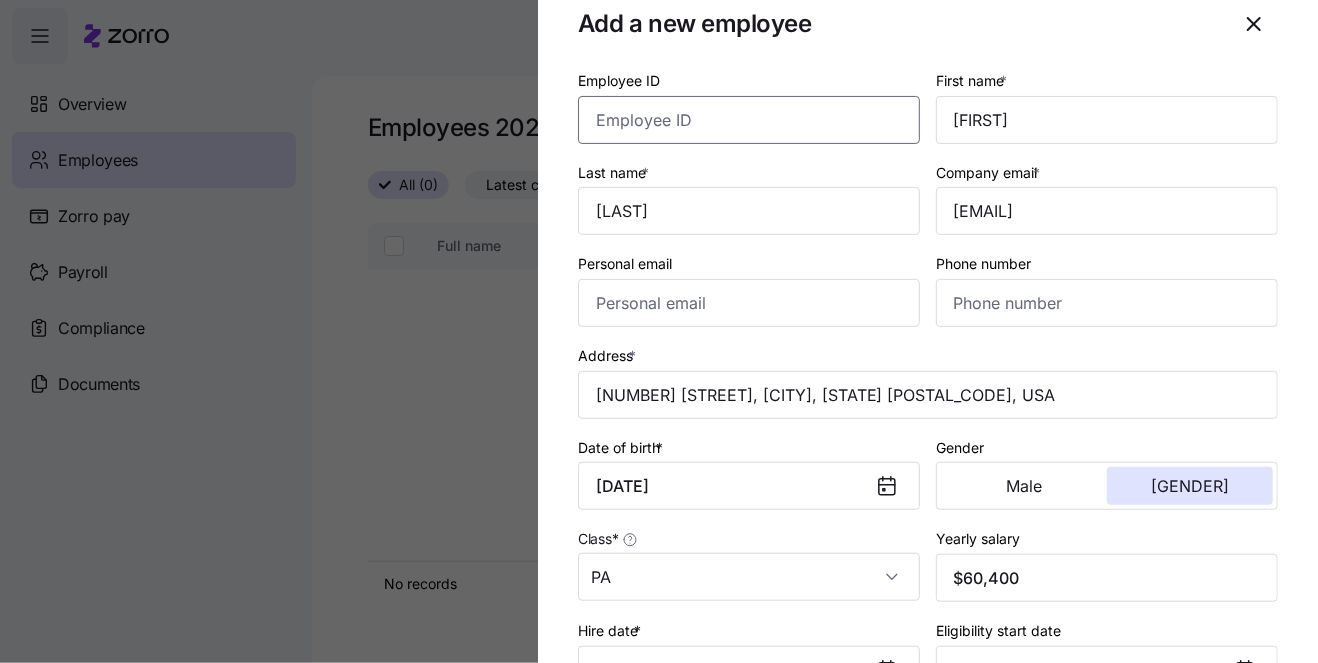 click on "Employee ID" at bounding box center (749, 120) 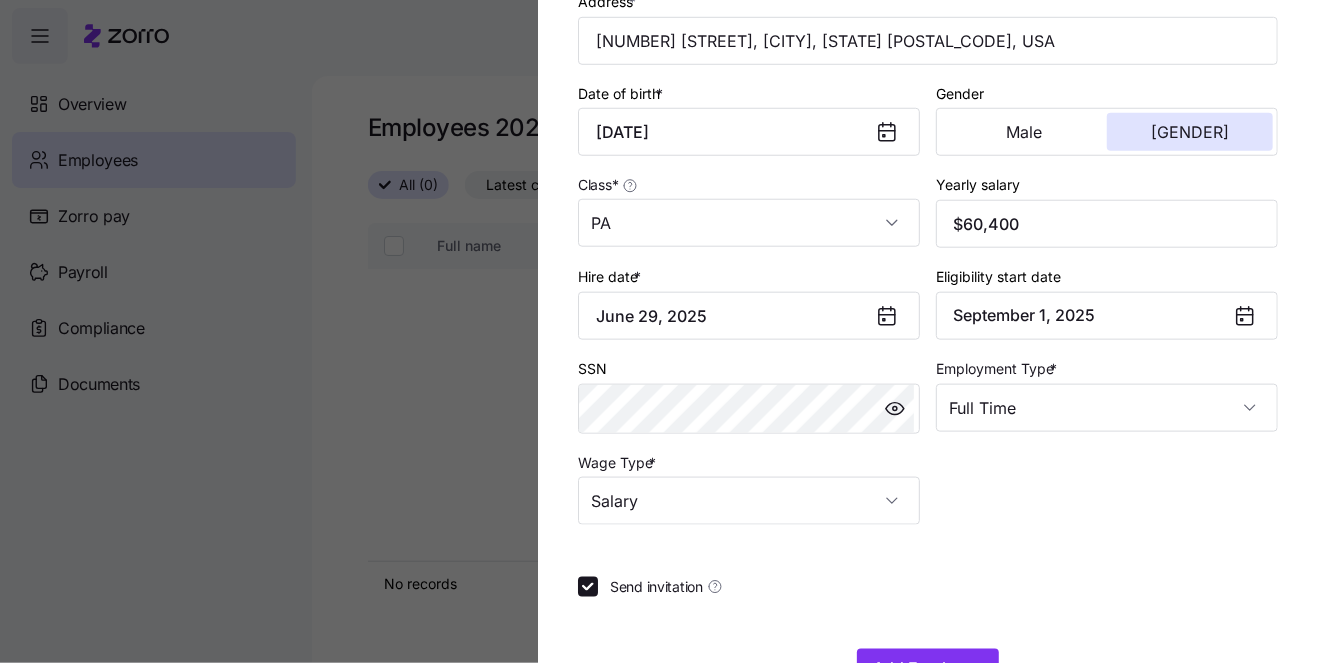scroll, scrollTop: 453, scrollLeft: 0, axis: vertical 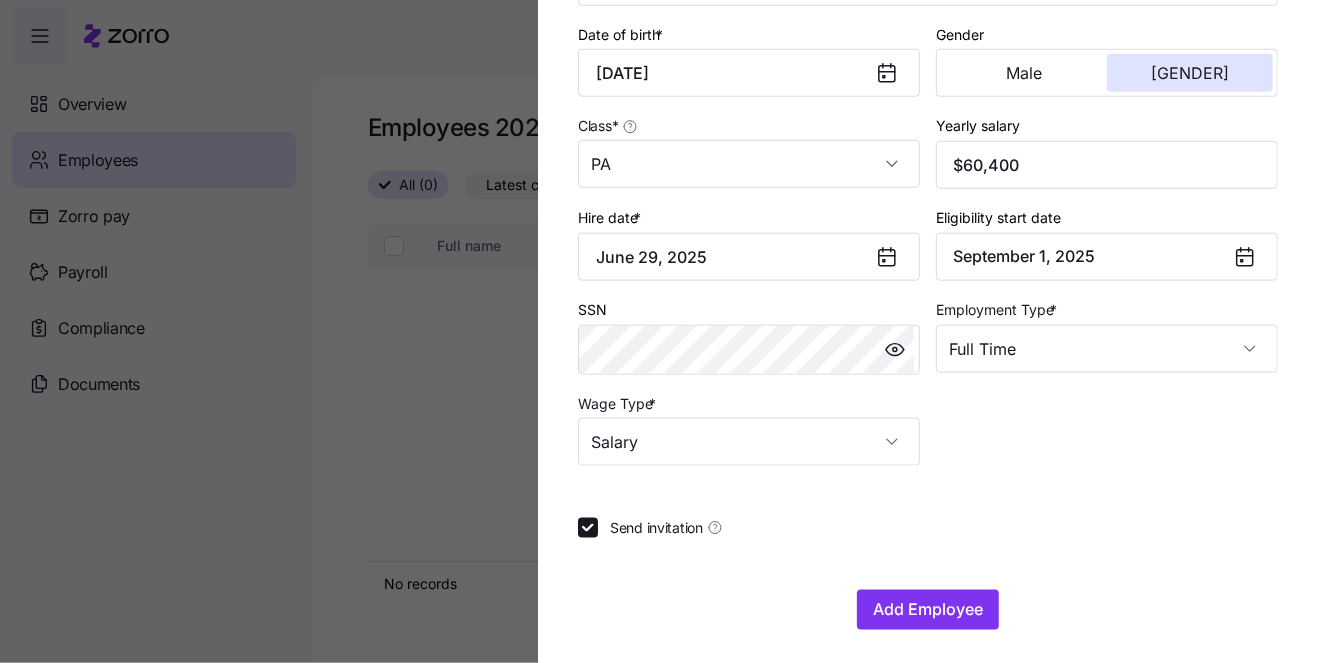 type on "[PLAN_NAME]" 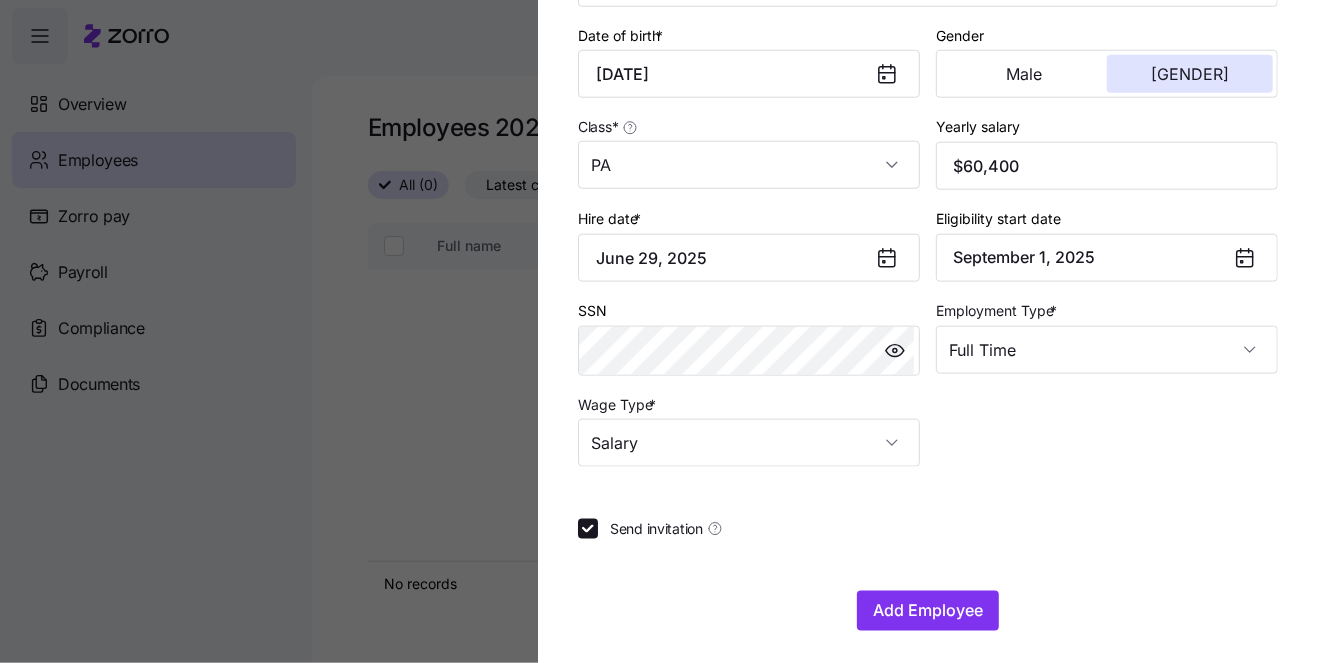 scroll, scrollTop: 453, scrollLeft: 0, axis: vertical 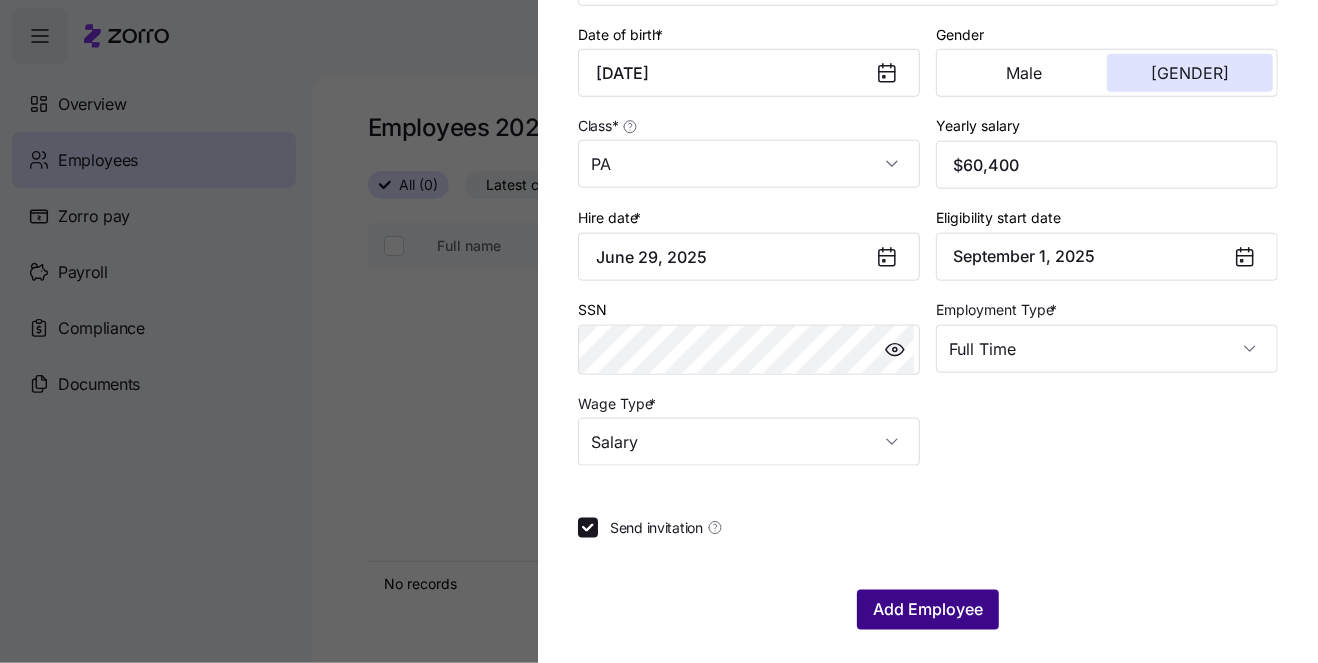 click on "Add Employee" at bounding box center (928, 610) 